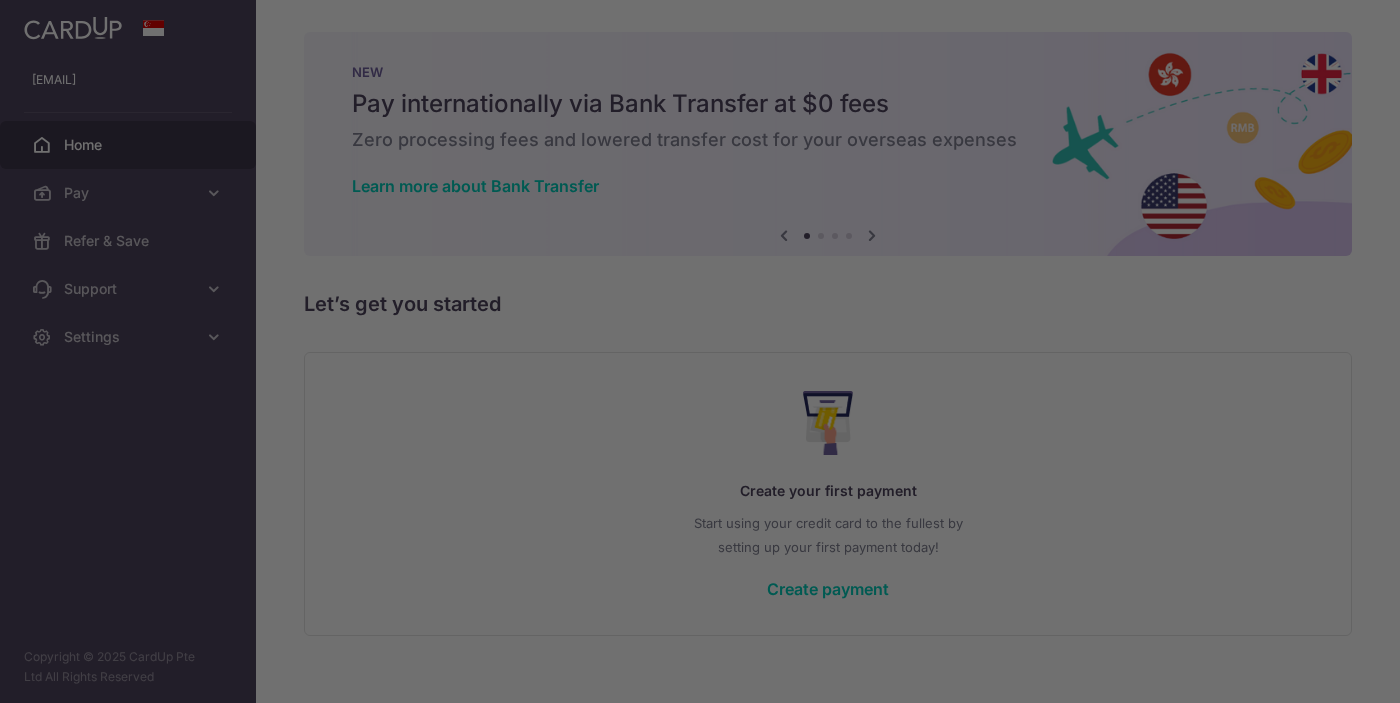 scroll, scrollTop: 0, scrollLeft: 0, axis: both 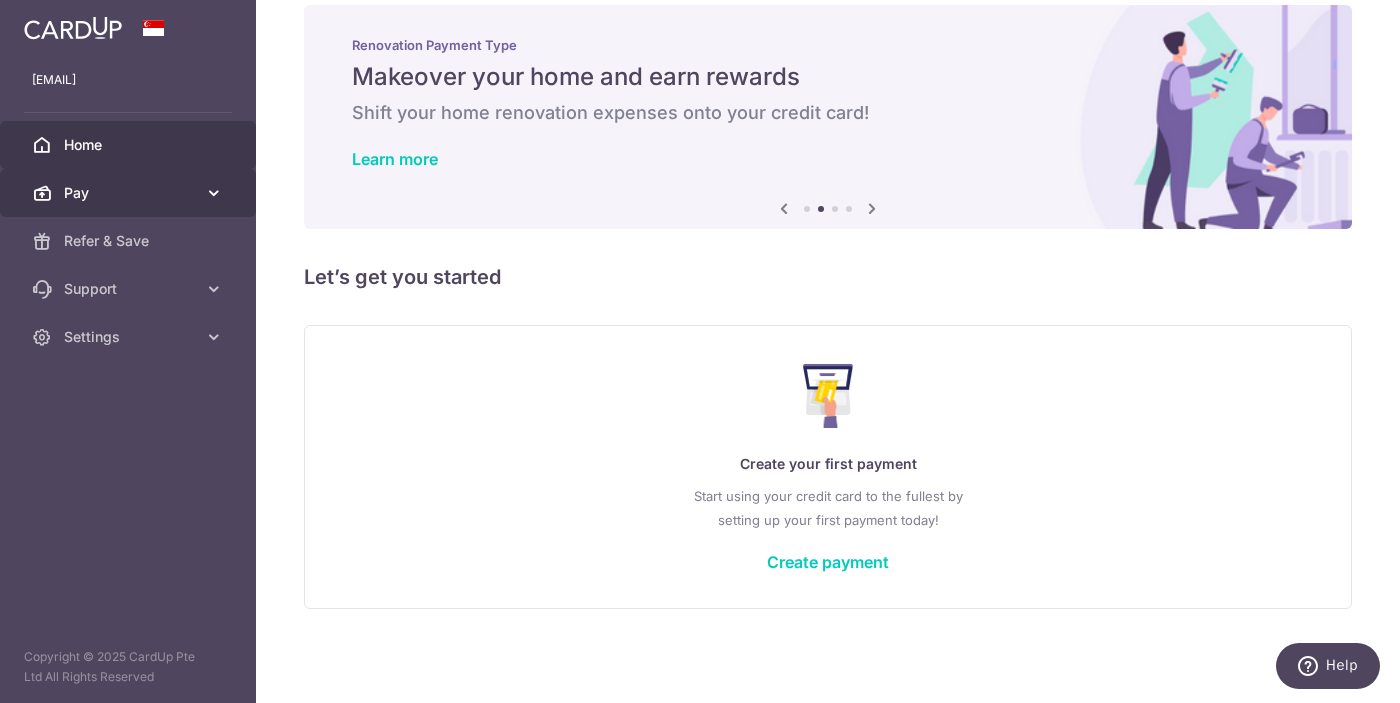 click on "Pay" at bounding box center [130, 193] 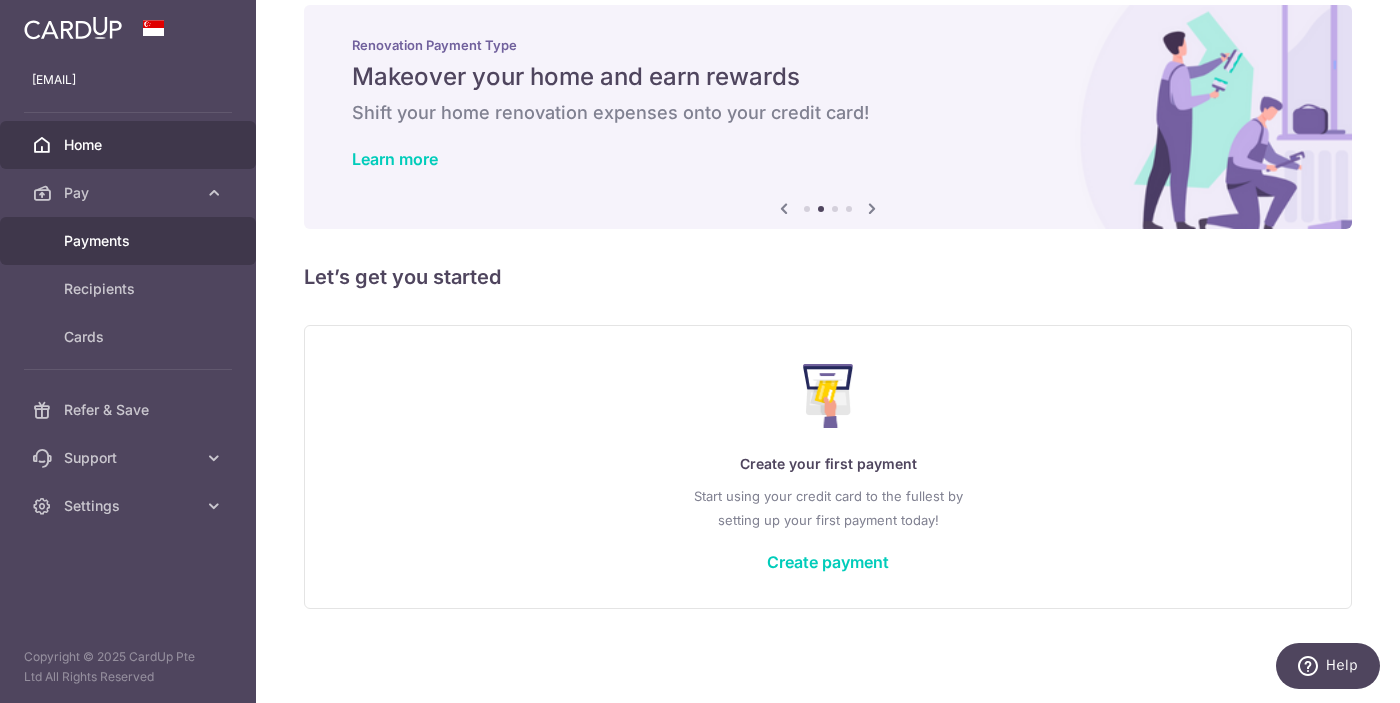 click on "Payments" at bounding box center (128, 241) 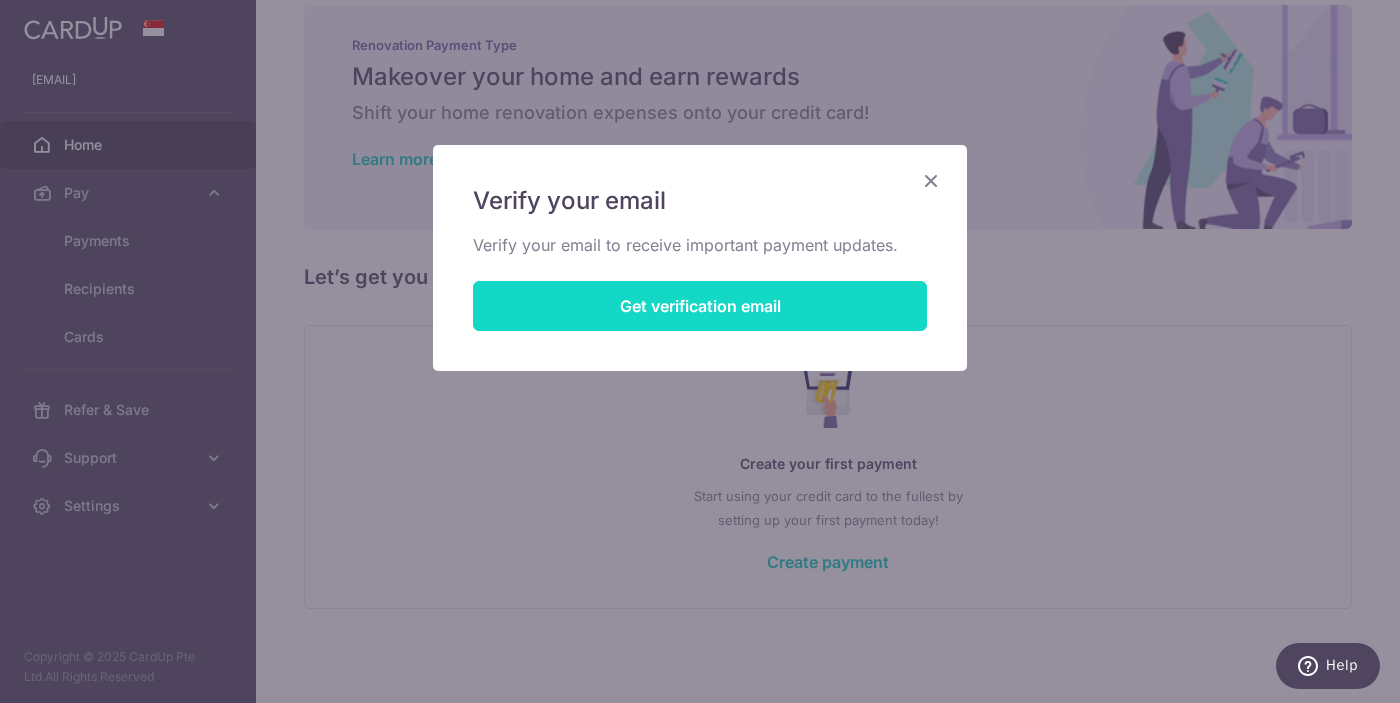 click on "Get verification email" at bounding box center (700, 306) 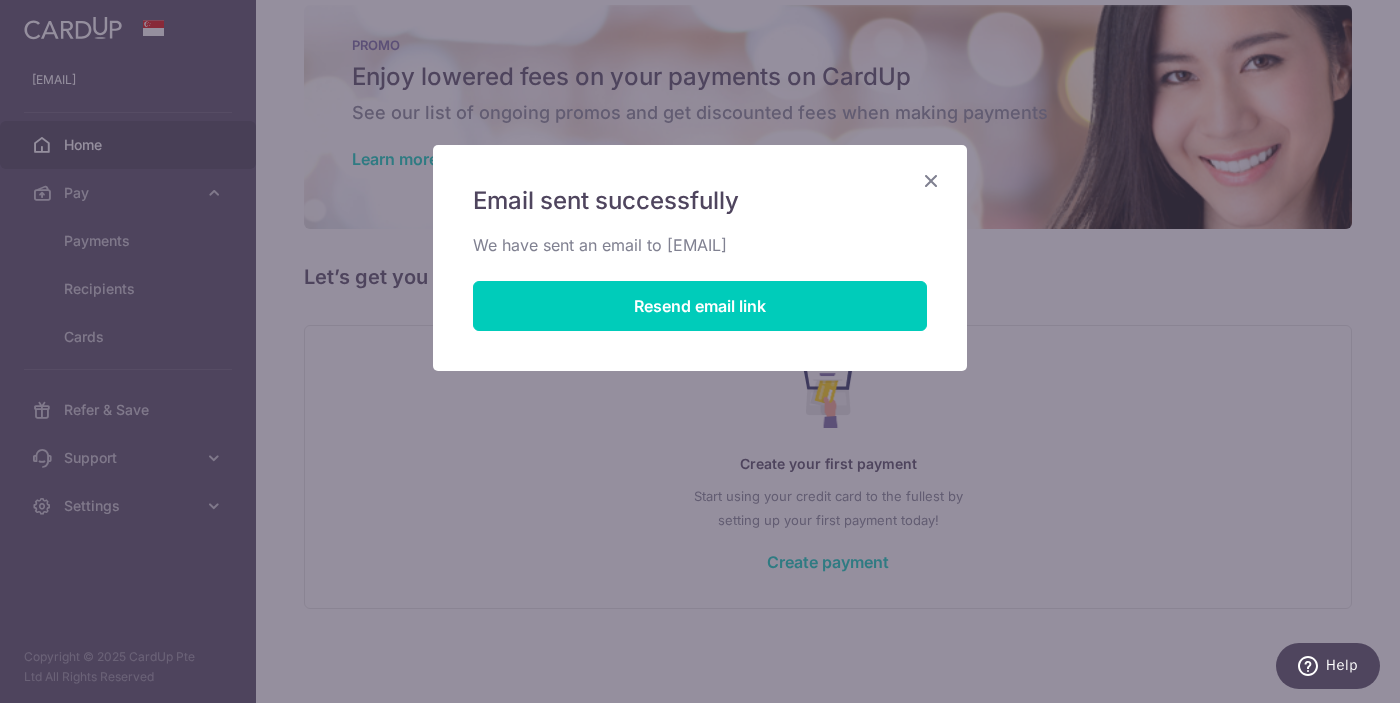 click at bounding box center (931, 180) 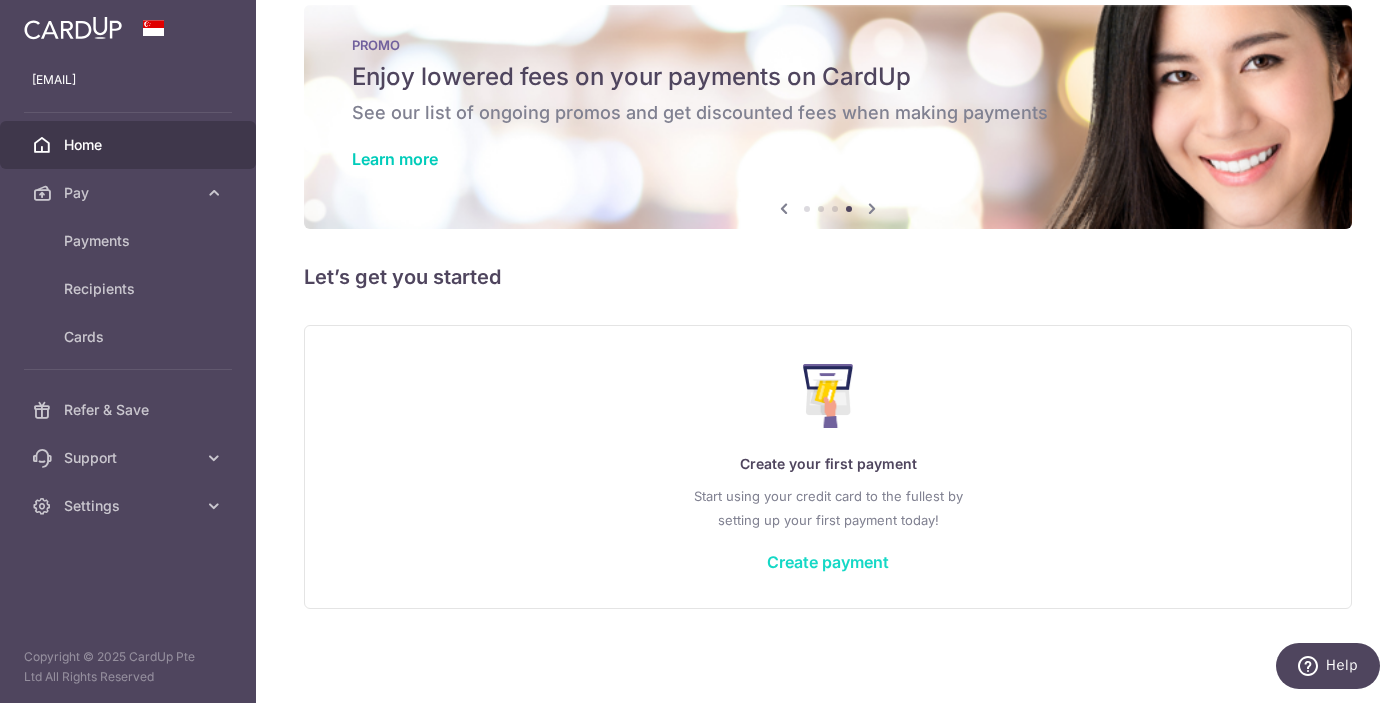 click on "Create payment" at bounding box center [828, 562] 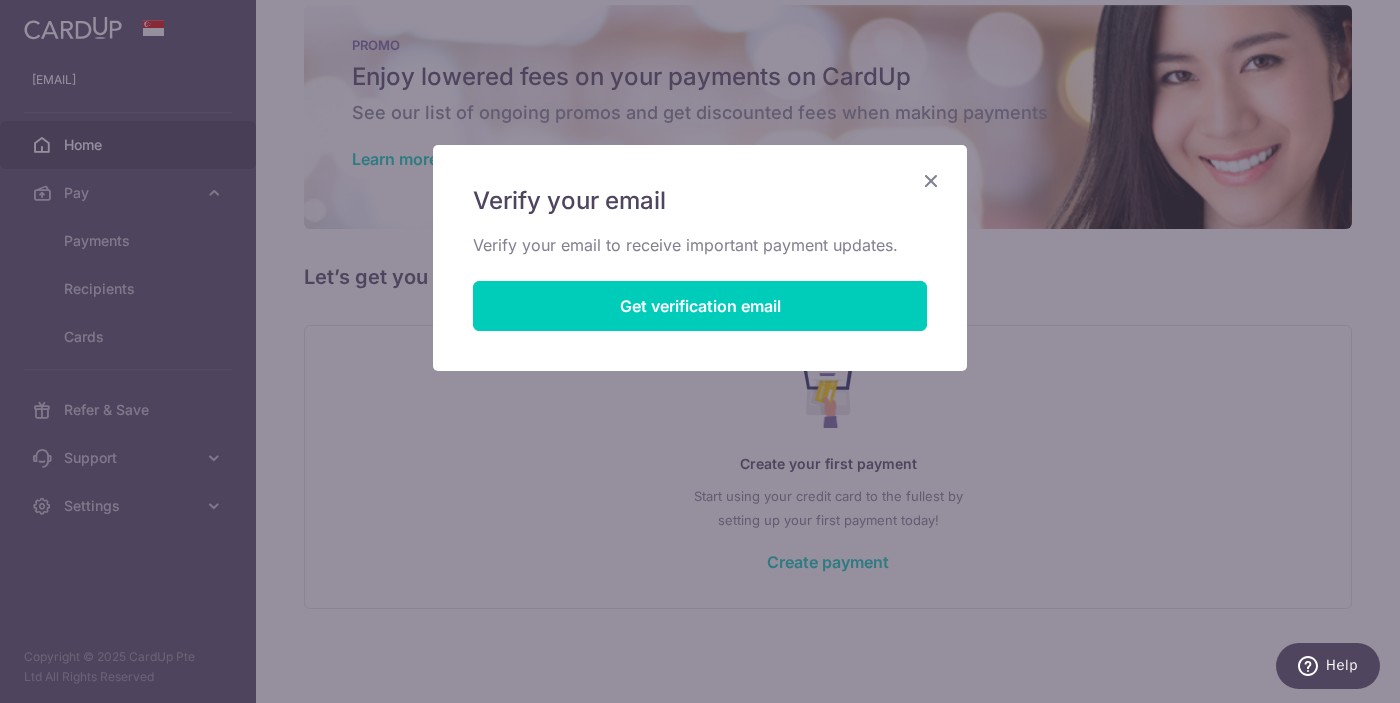 click on "Verify your email" at bounding box center (700, 201) 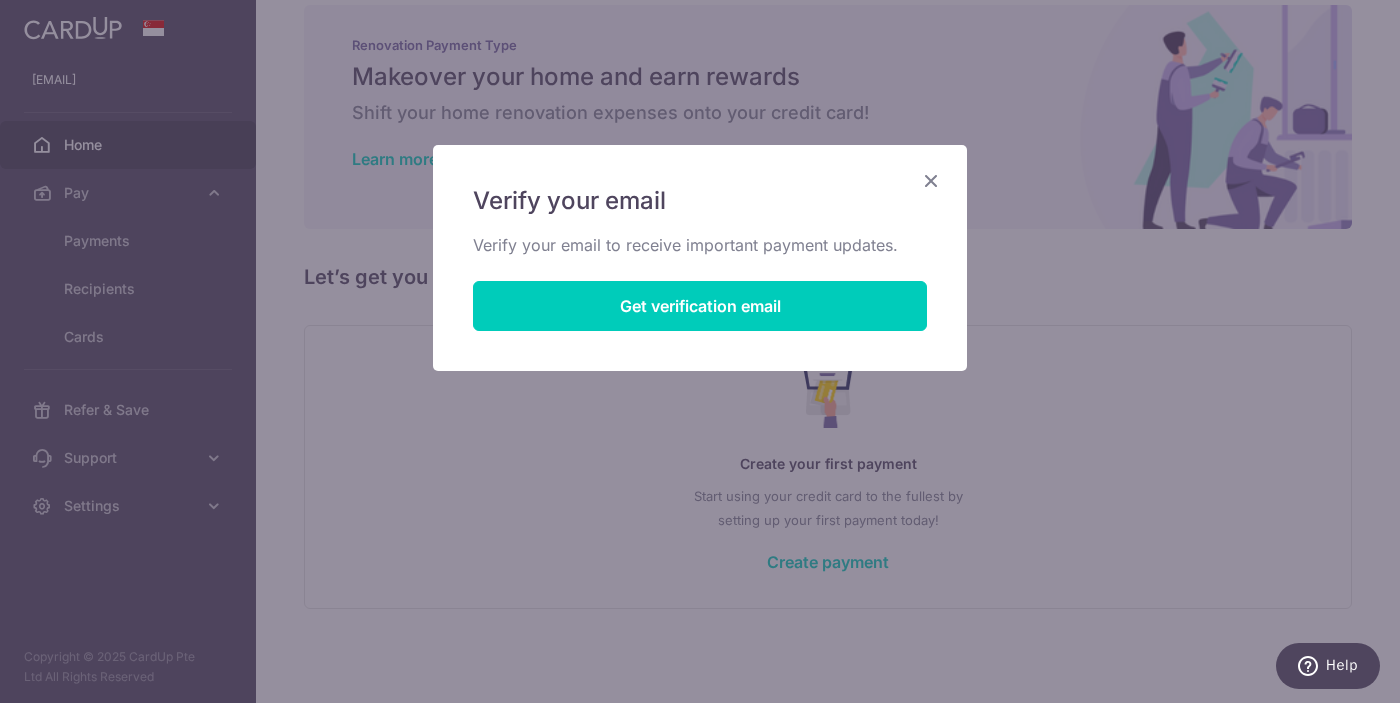 click at bounding box center (931, 180) 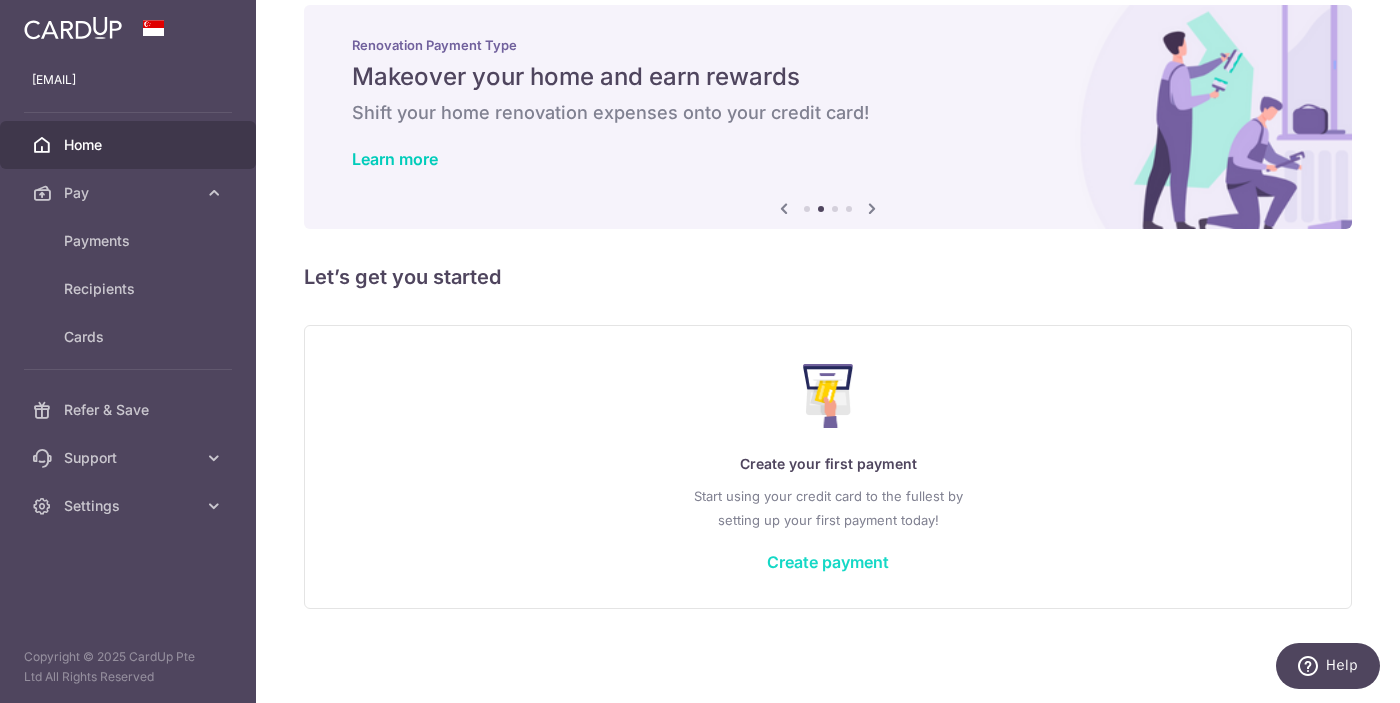 click on "Create payment" at bounding box center (828, 562) 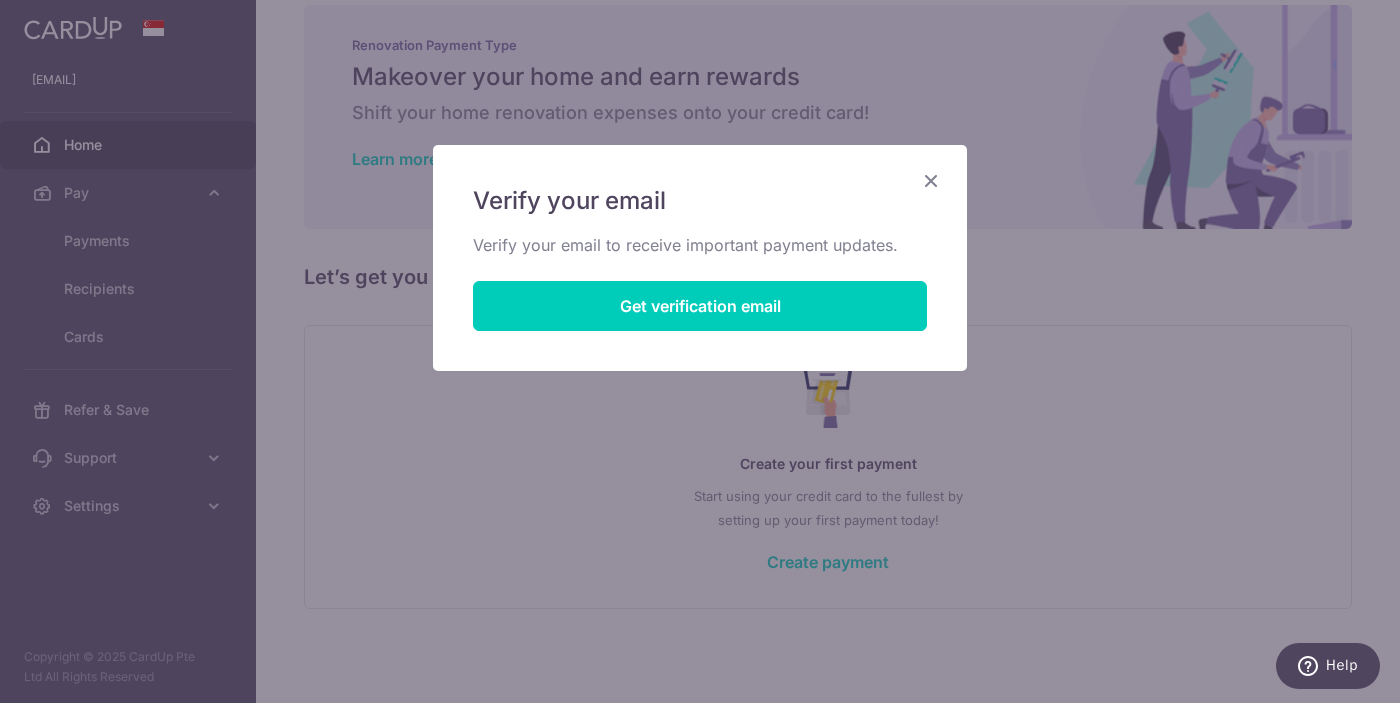 click at bounding box center [931, 180] 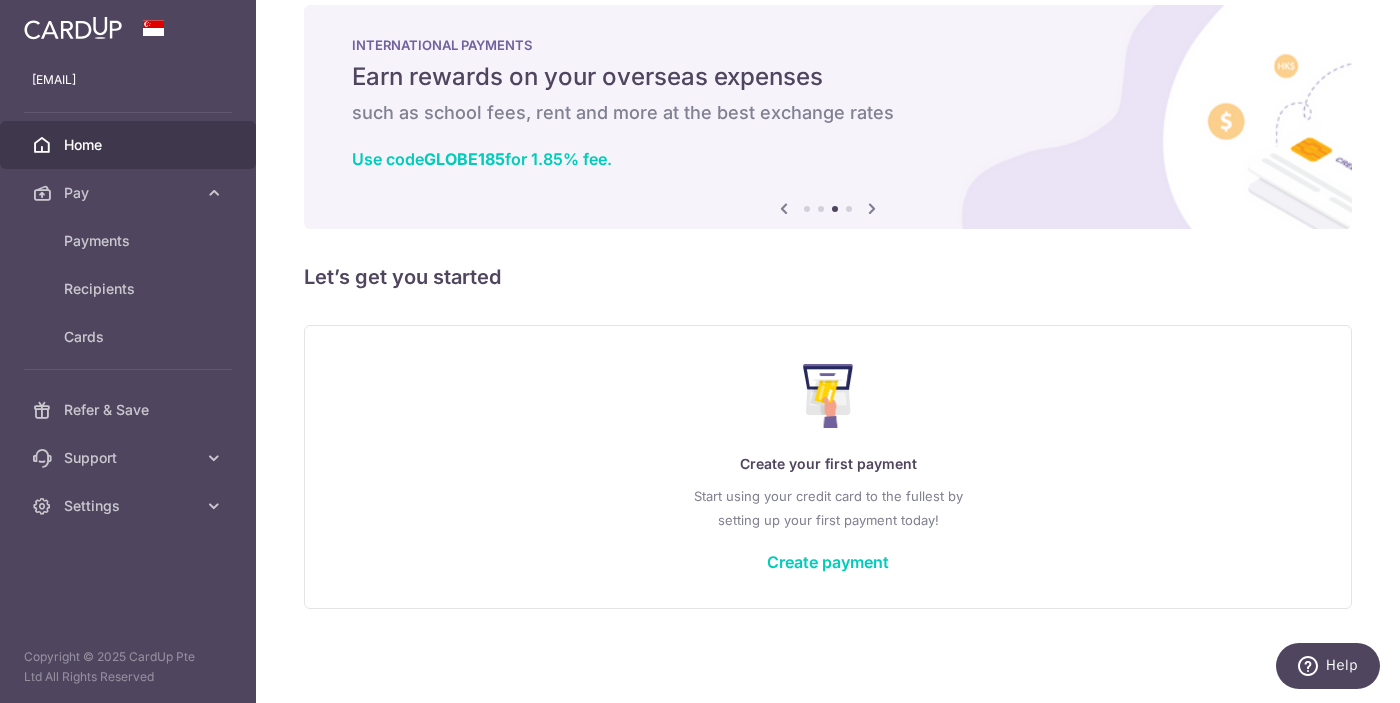 click on "Create your first payment
Start using your credit card to the fullest by   setting up your first payment today!
Create payment" at bounding box center [828, 466] 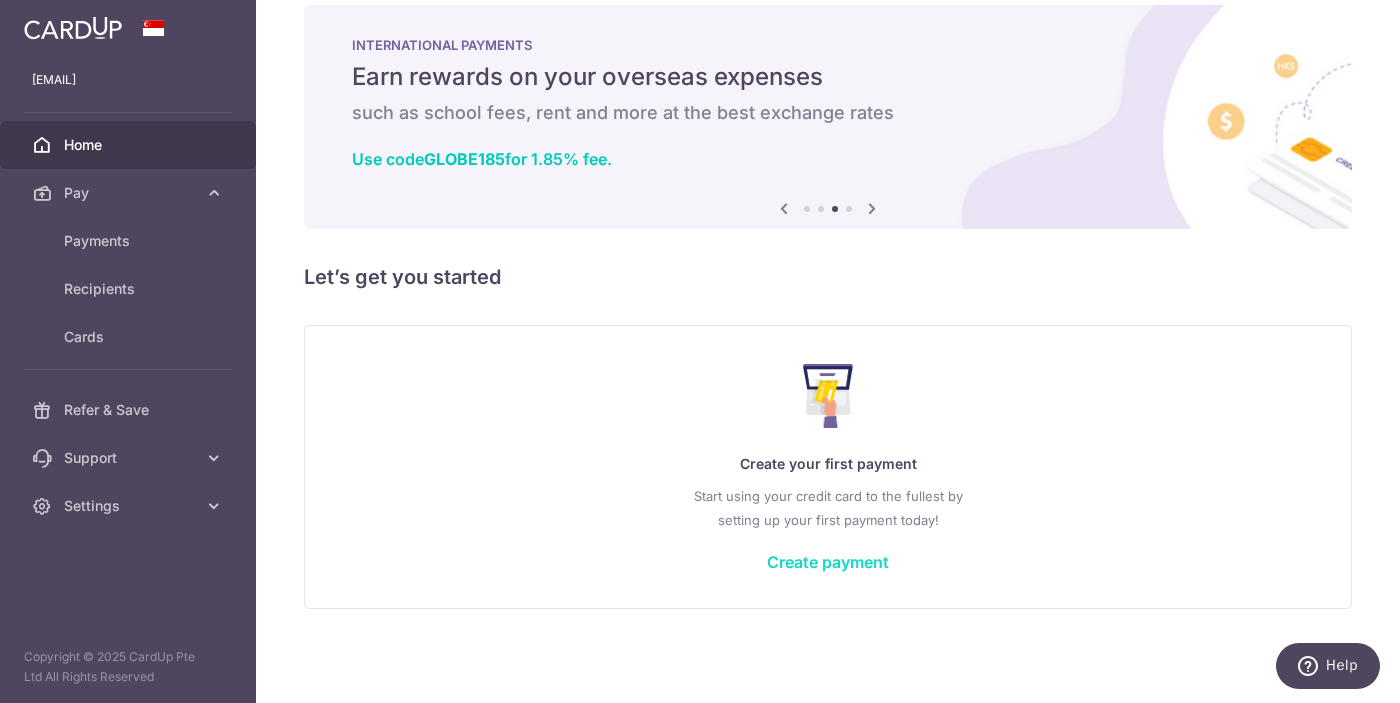 click on "Create payment" at bounding box center (828, 562) 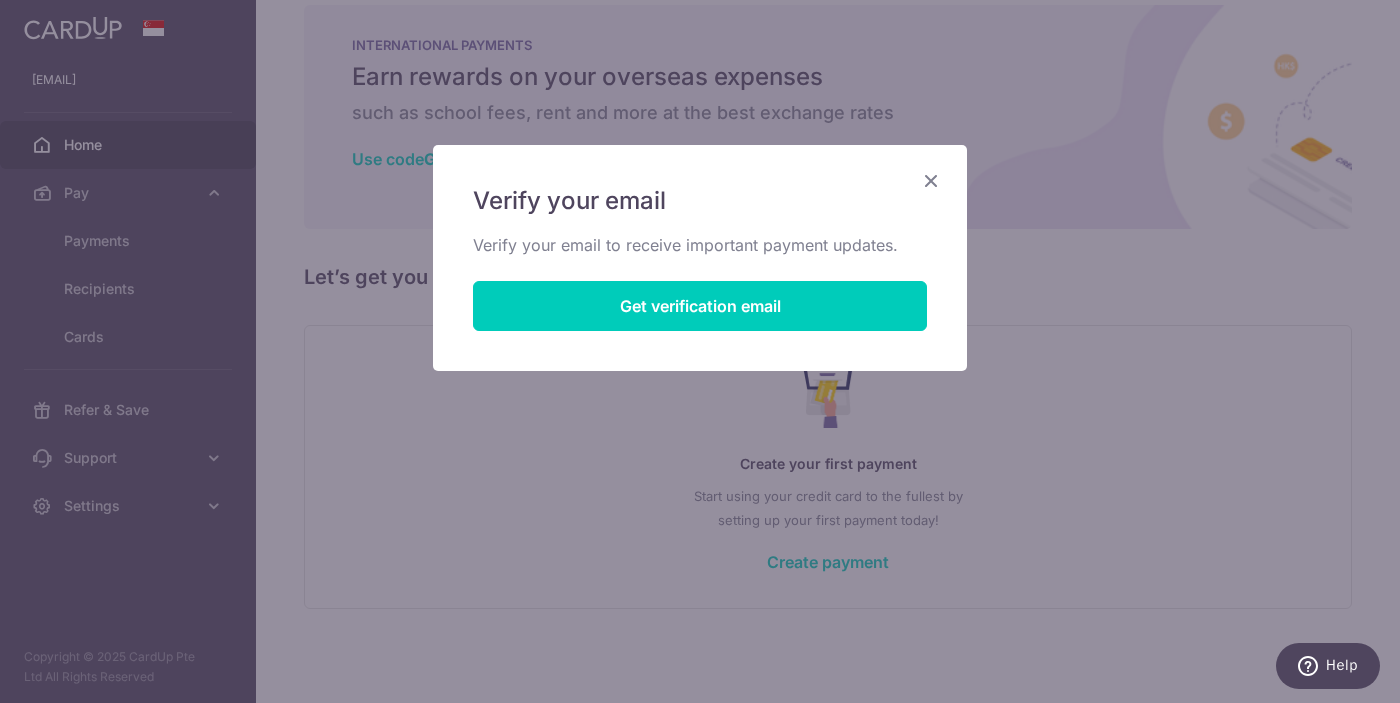 click at bounding box center [931, 180] 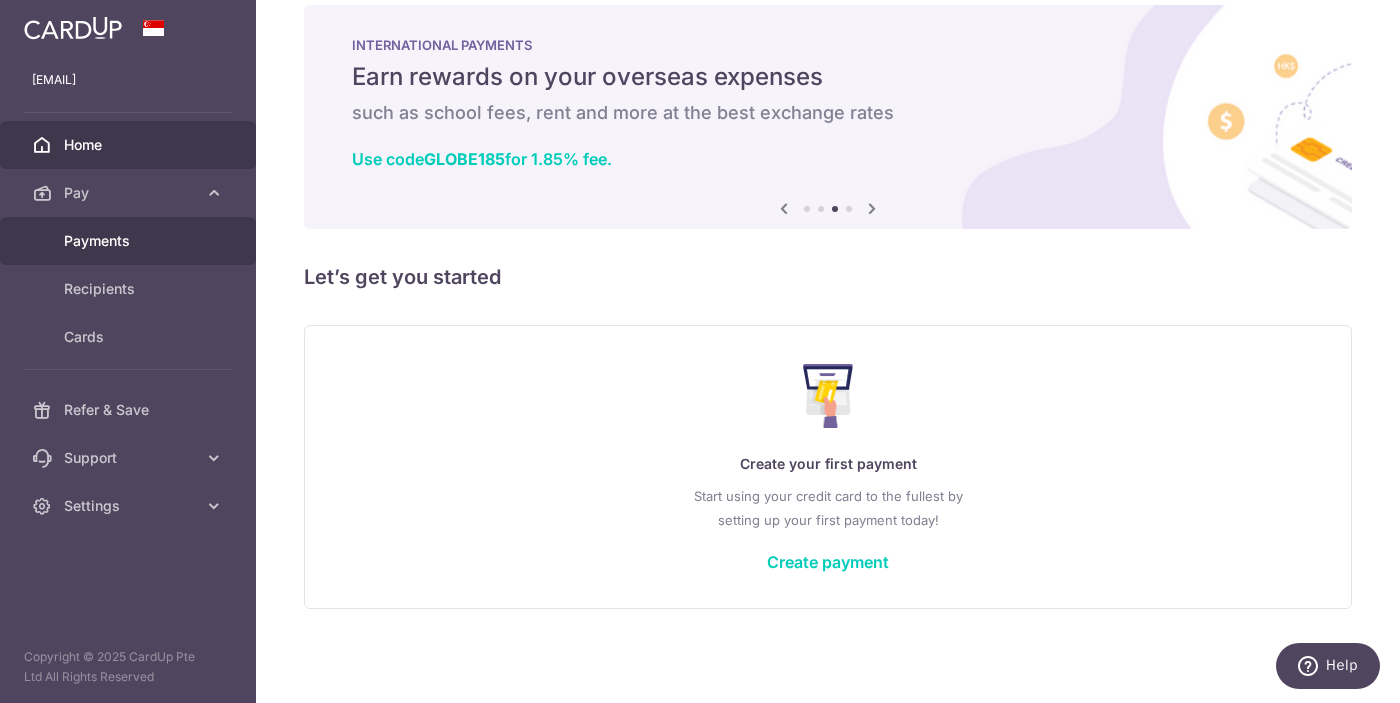 click on "Payments" at bounding box center (130, 241) 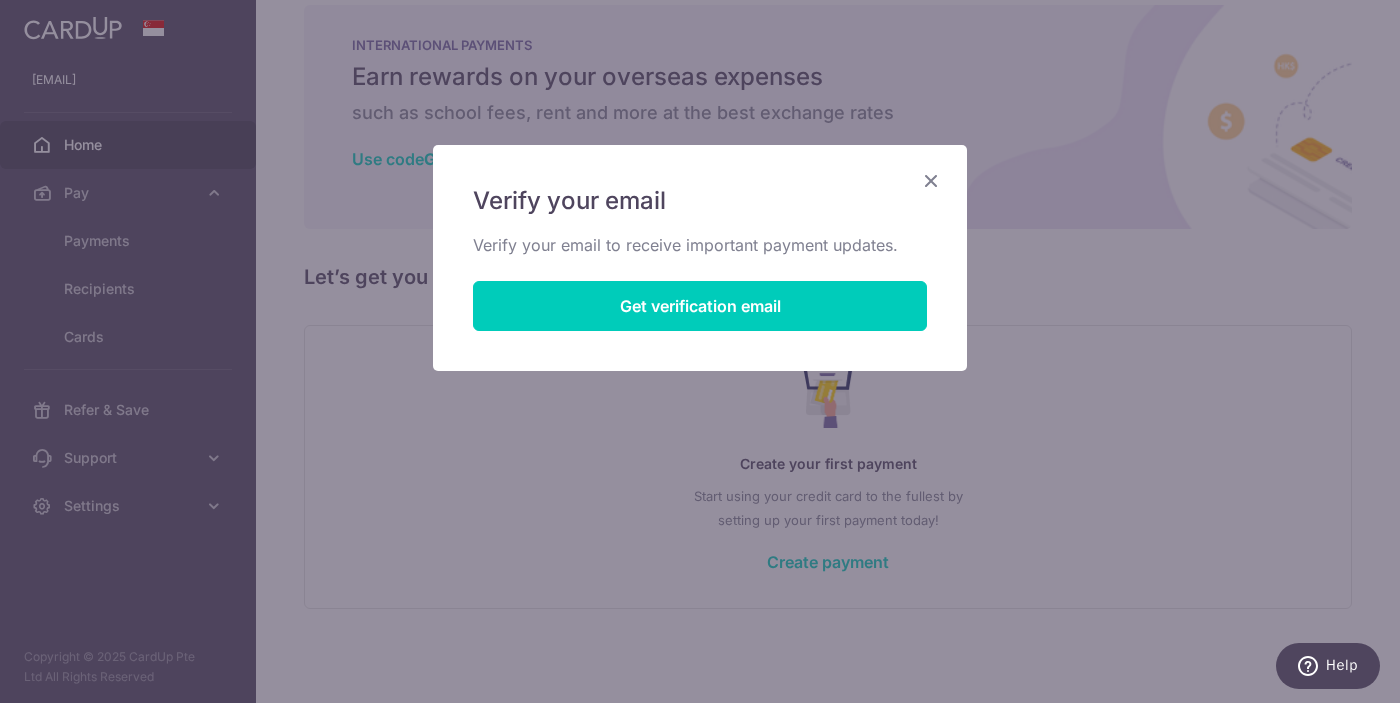 click at bounding box center [931, 180] 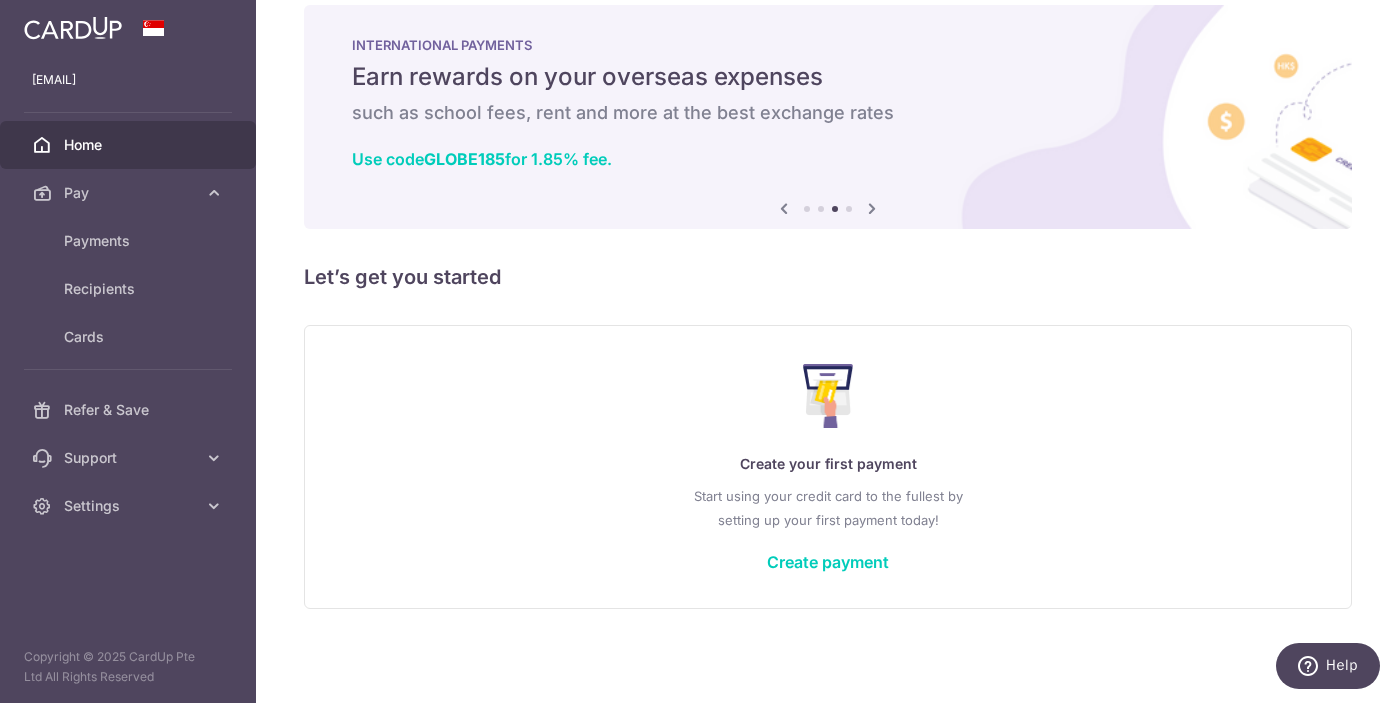 scroll, scrollTop: 0, scrollLeft: 0, axis: both 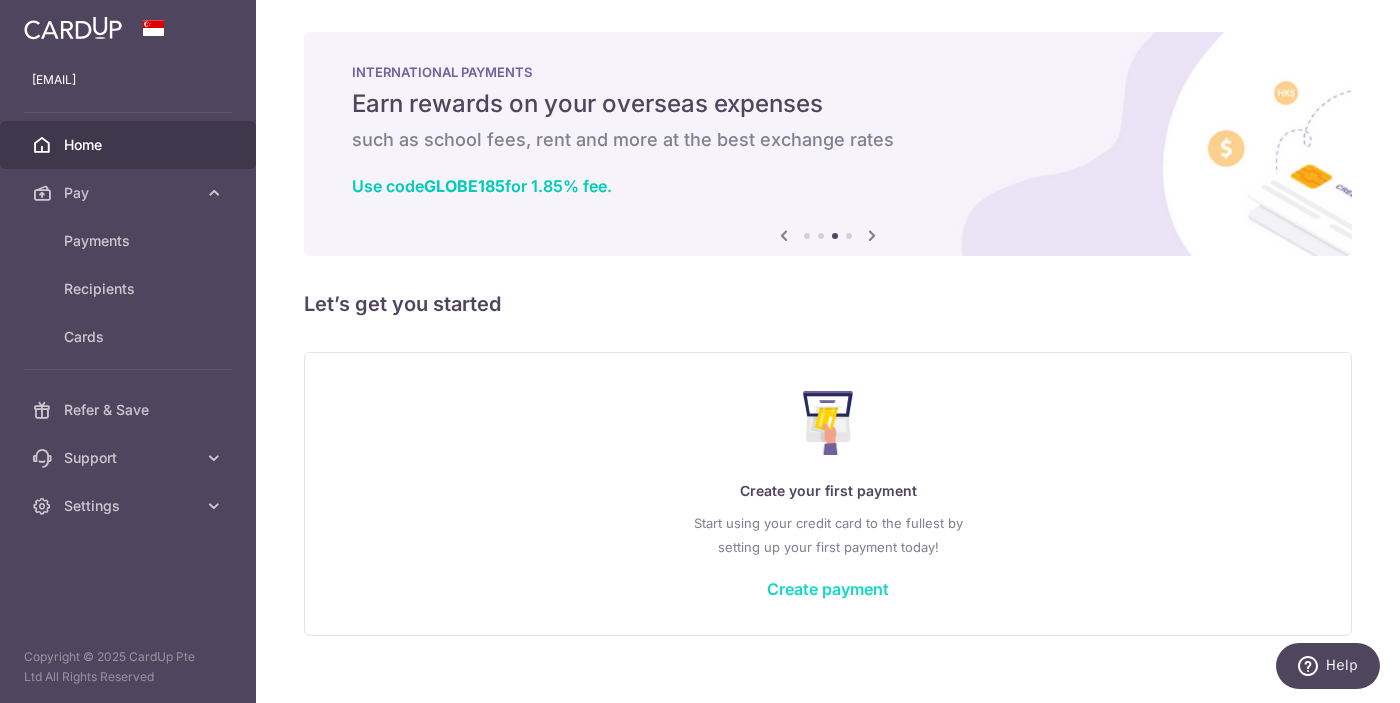 click on "Create payment" at bounding box center [828, 589] 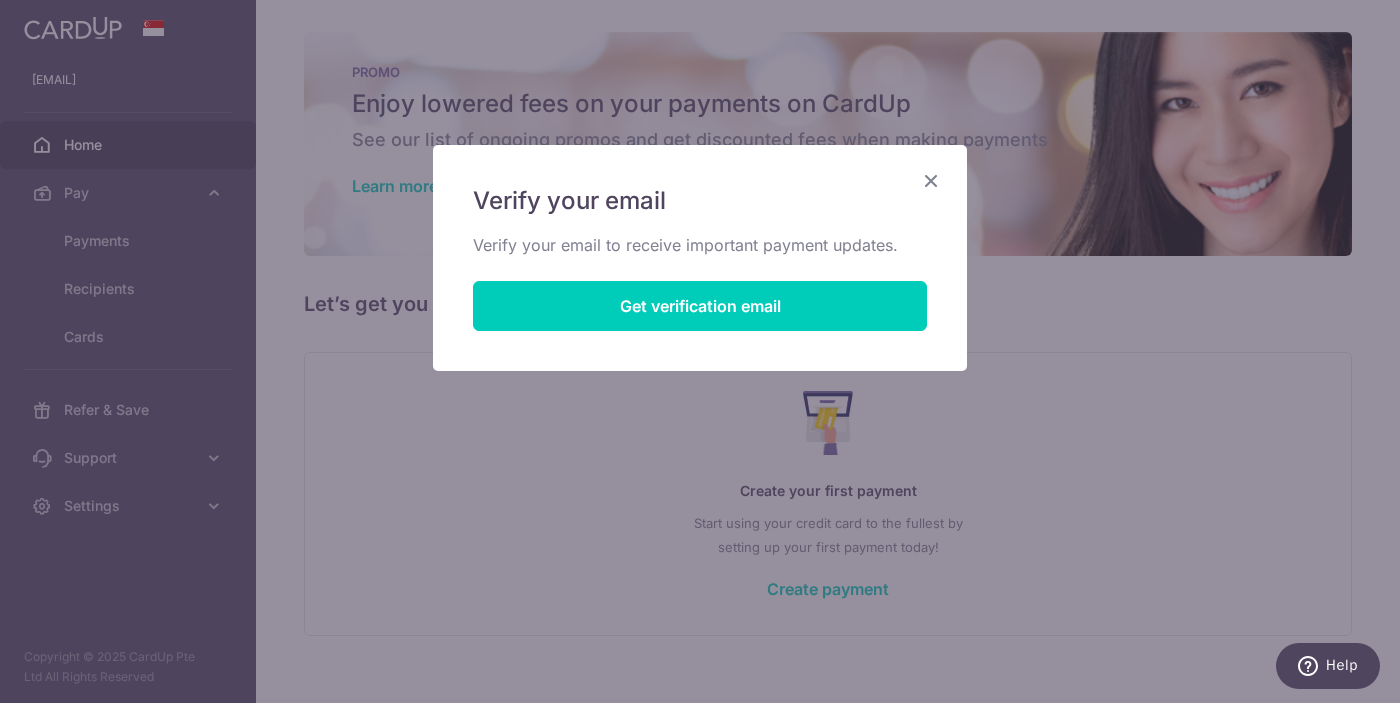 click at bounding box center [931, 180] 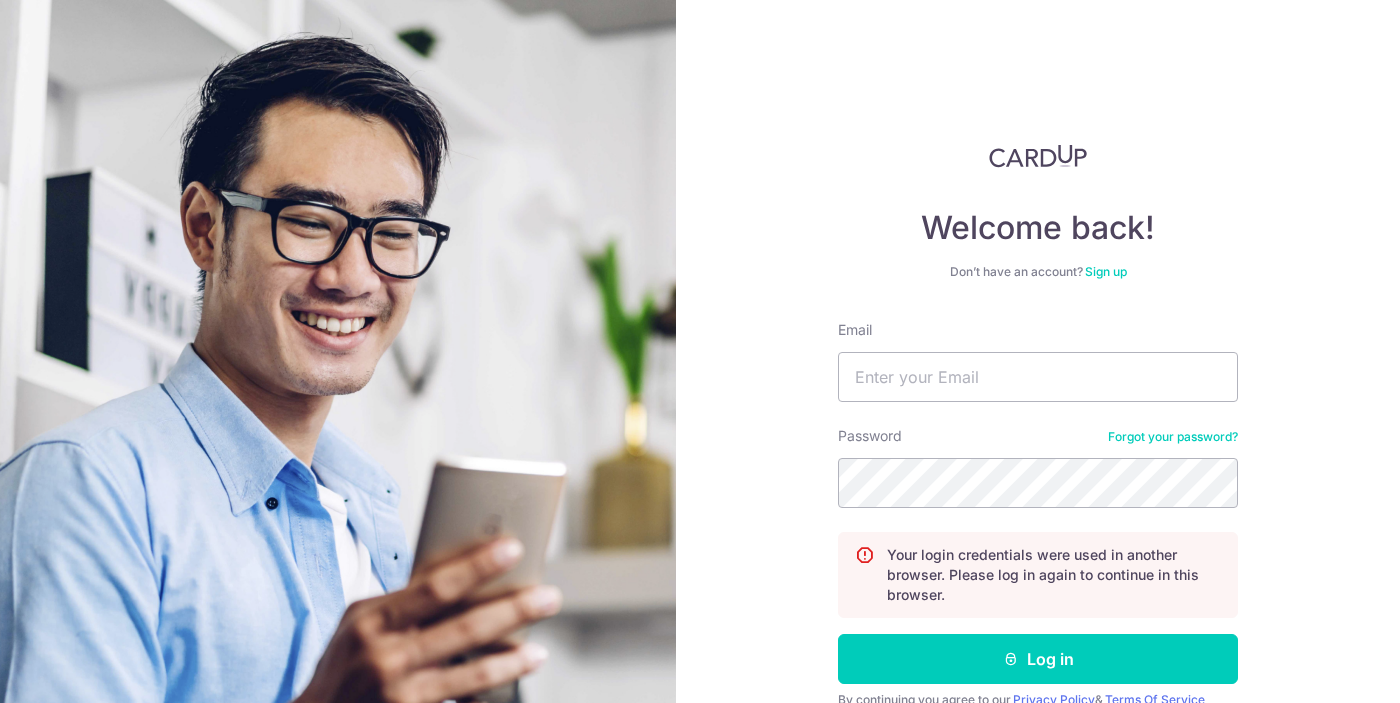 scroll, scrollTop: 0, scrollLeft: 0, axis: both 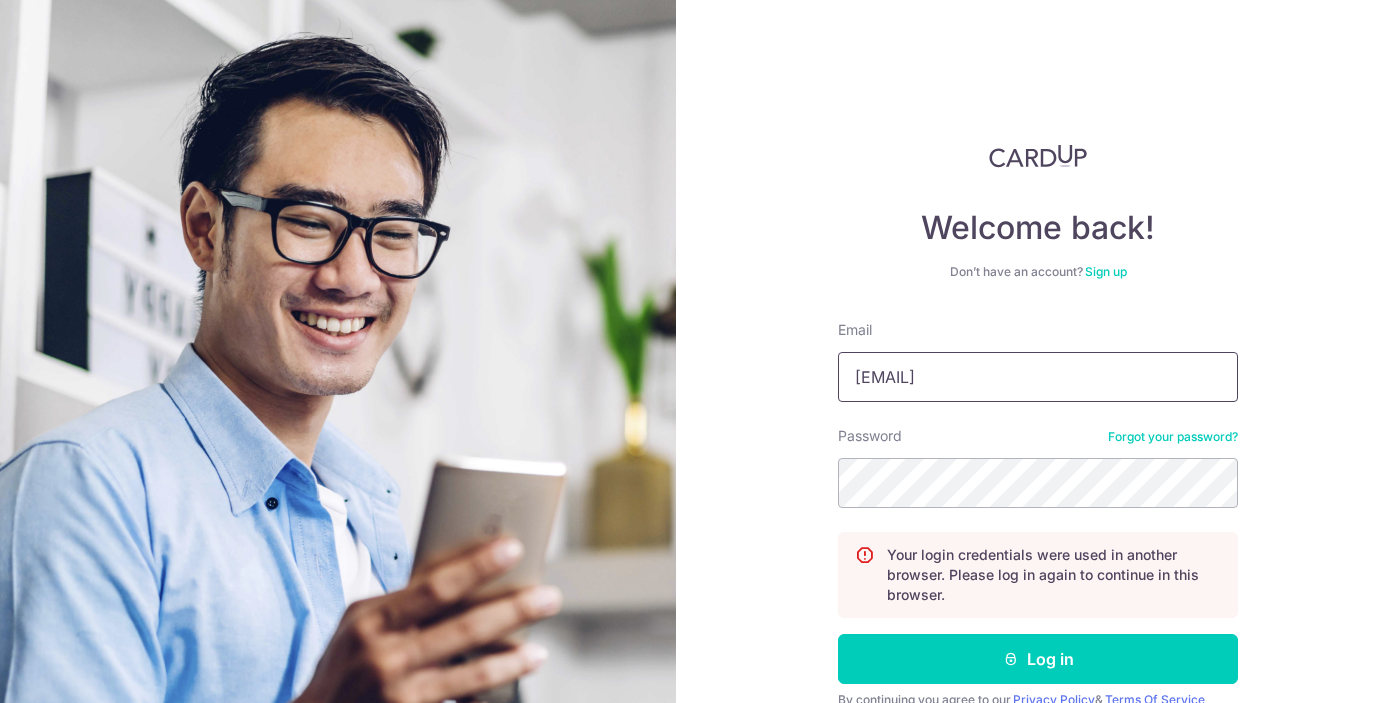 drag, startPoint x: 1000, startPoint y: 384, endPoint x: 910, endPoint y: 362, distance: 92.64988 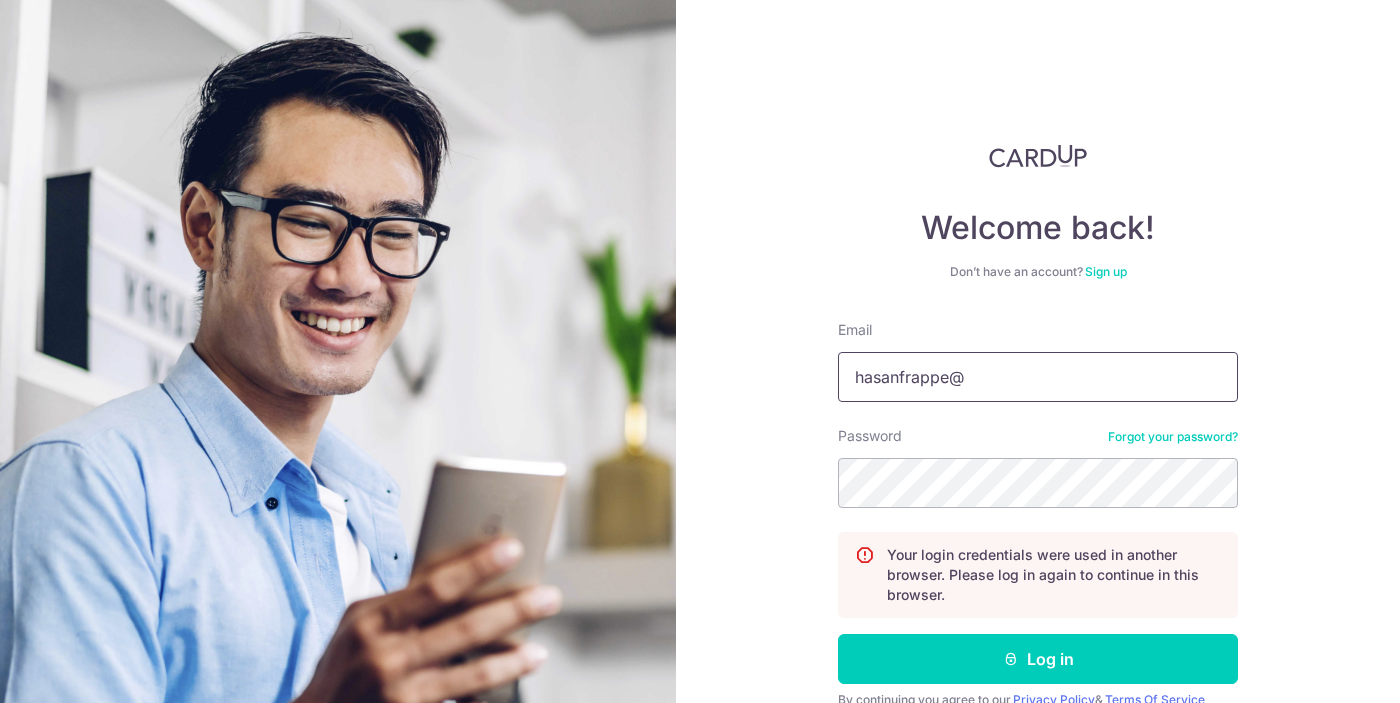 type on "[EMAIL]" 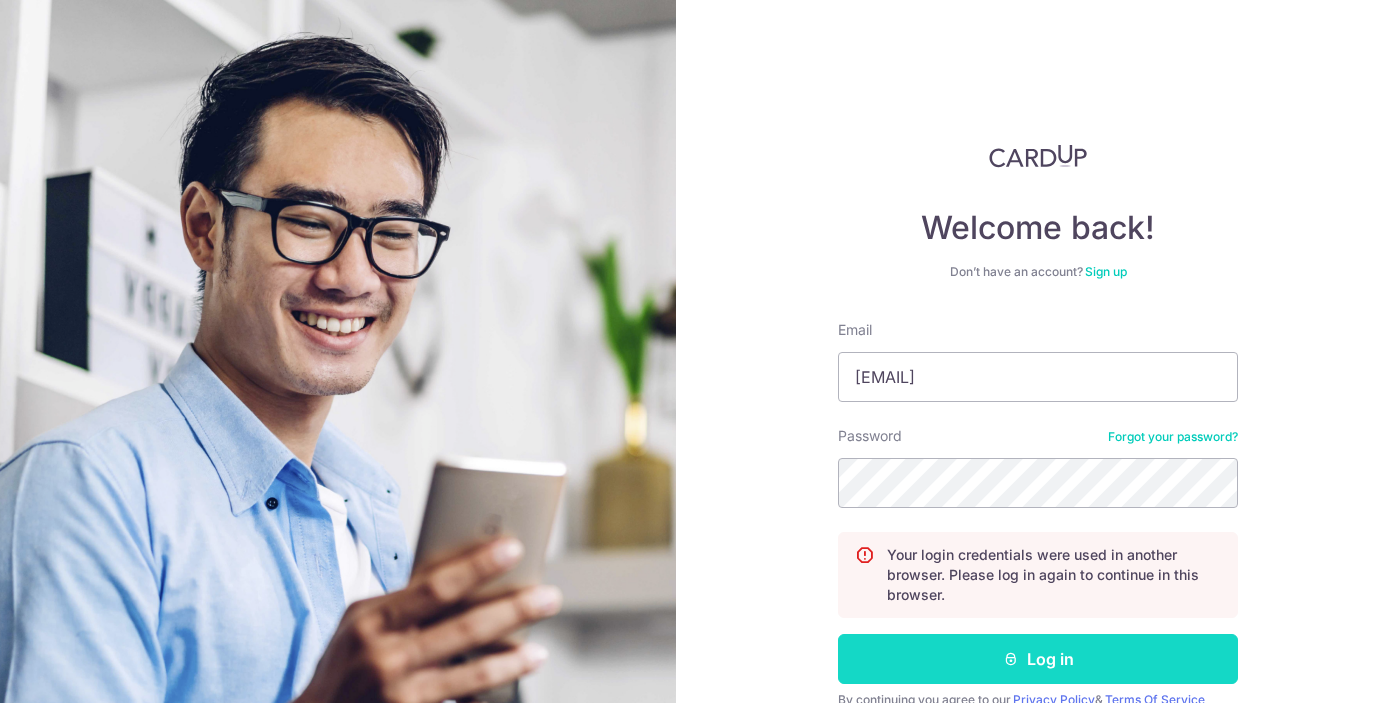 click on "Log in" at bounding box center [1038, 659] 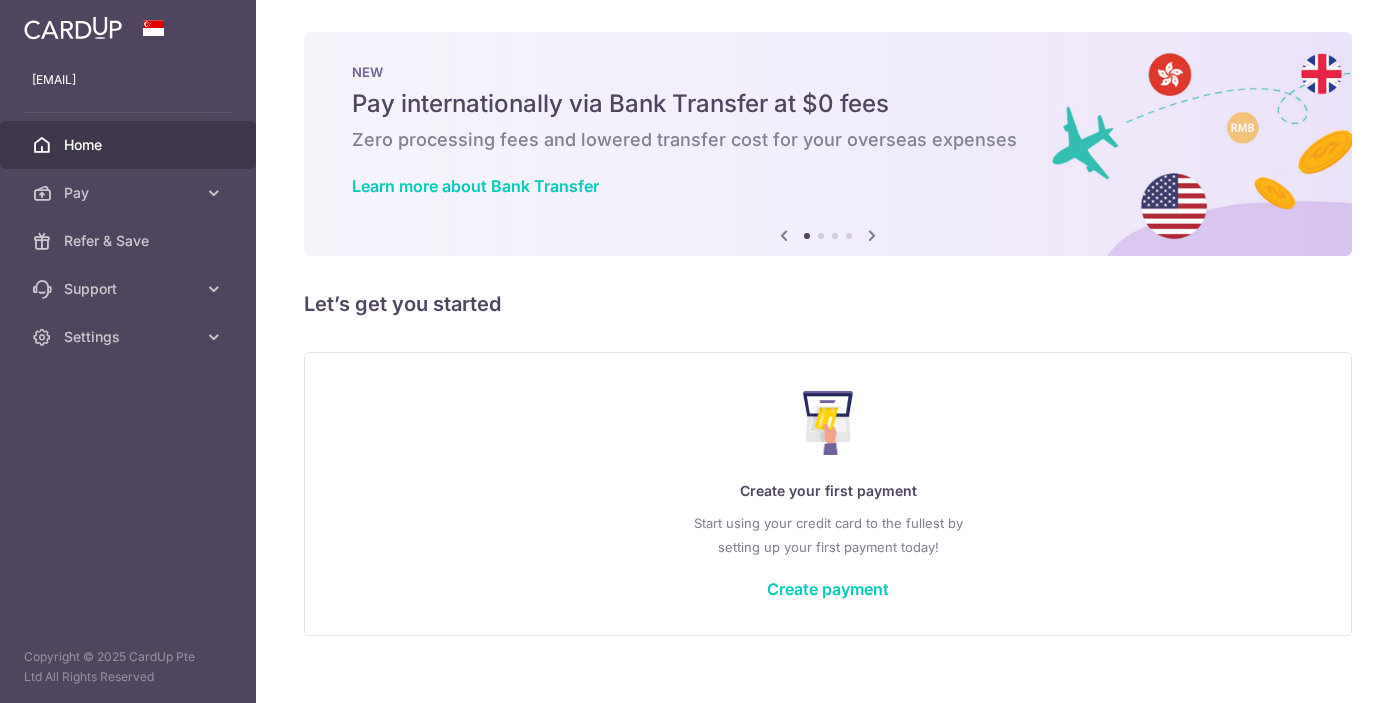 scroll, scrollTop: 0, scrollLeft: 0, axis: both 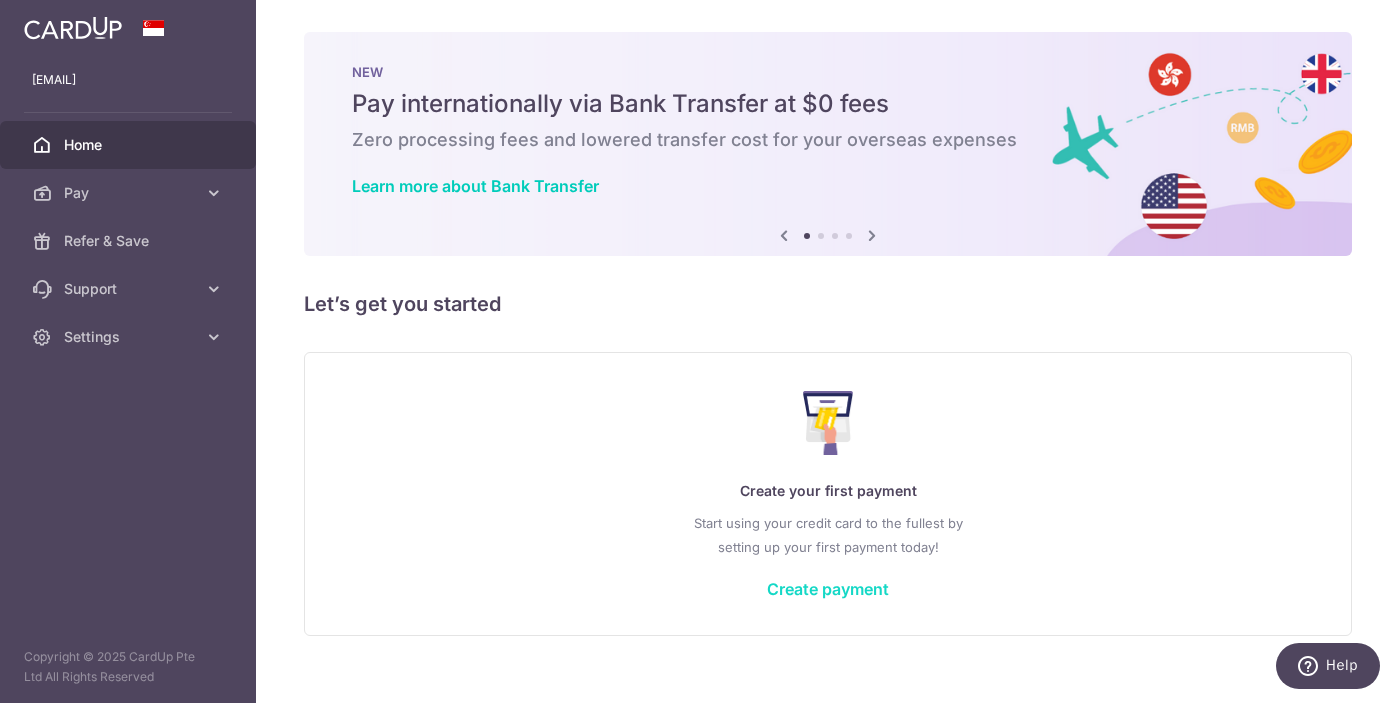 click on "Create payment" at bounding box center (828, 589) 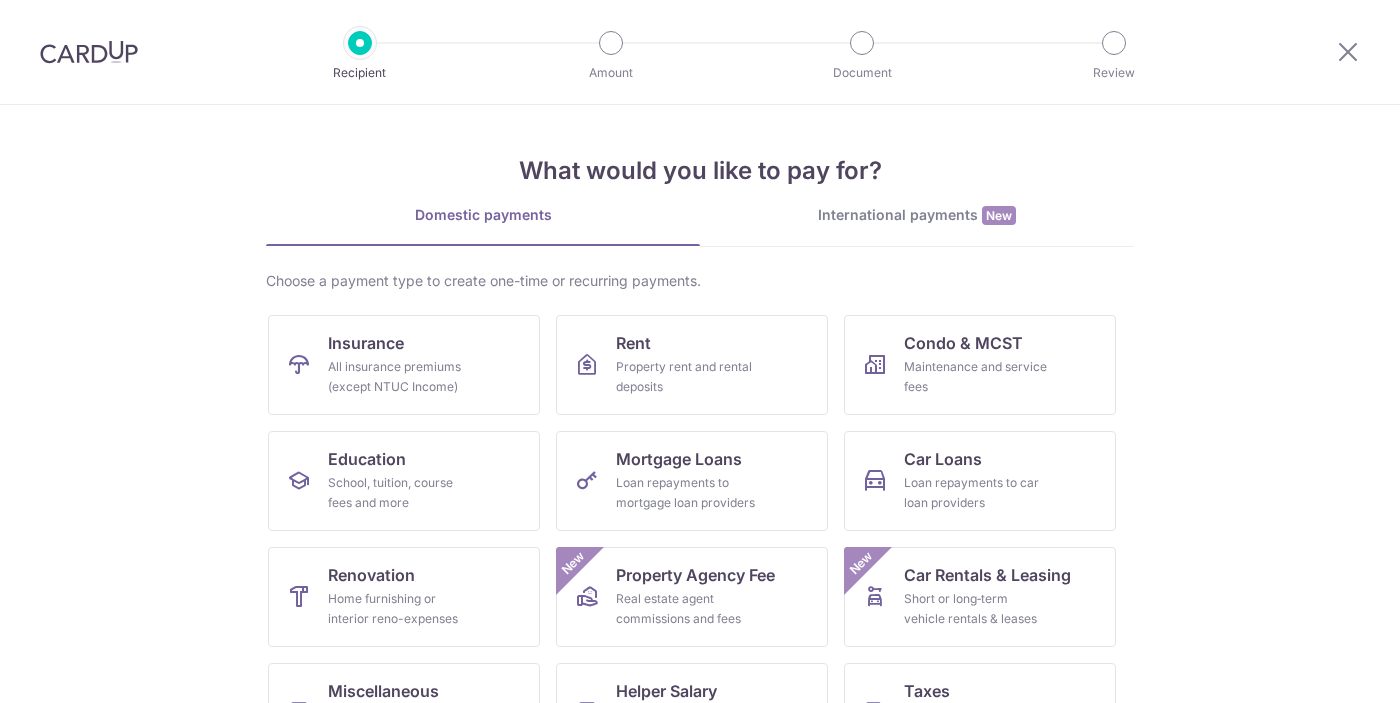 scroll, scrollTop: 0, scrollLeft: 0, axis: both 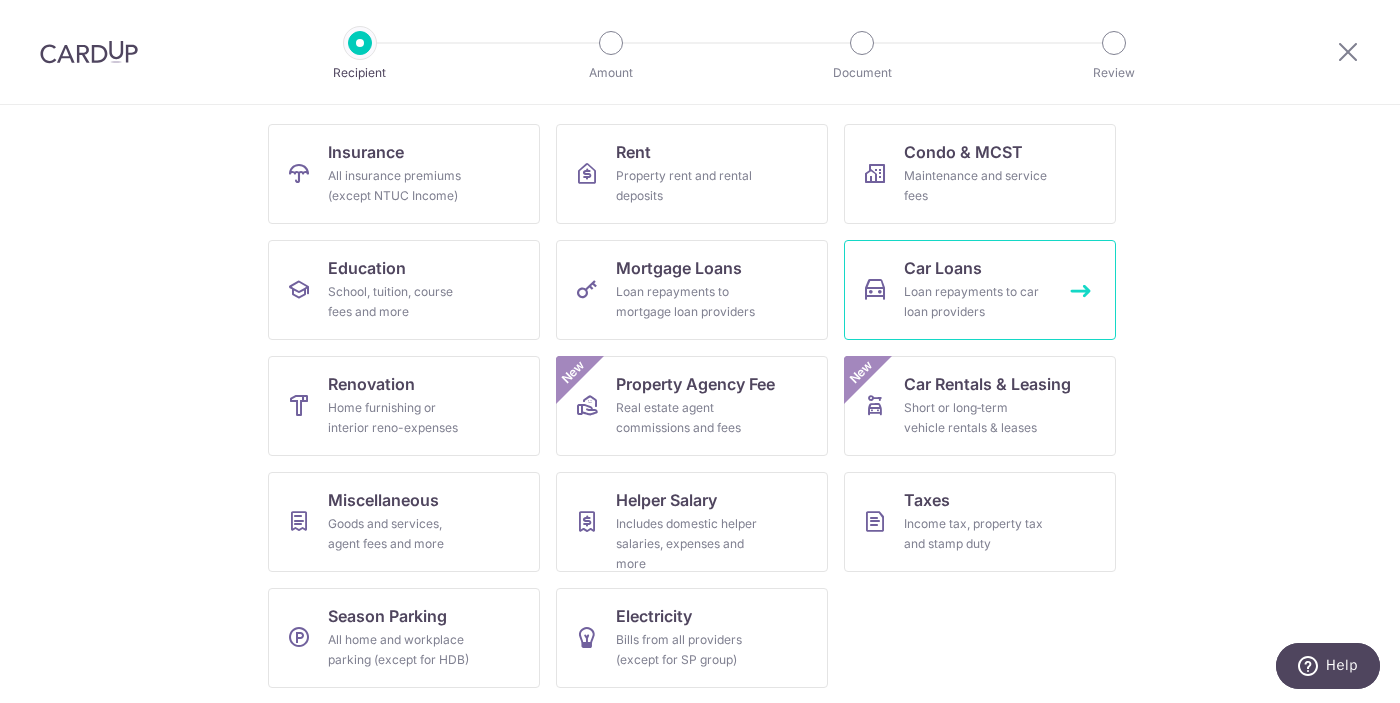 click on "Car Loans Loan repayments to car loan providers" at bounding box center (980, 290) 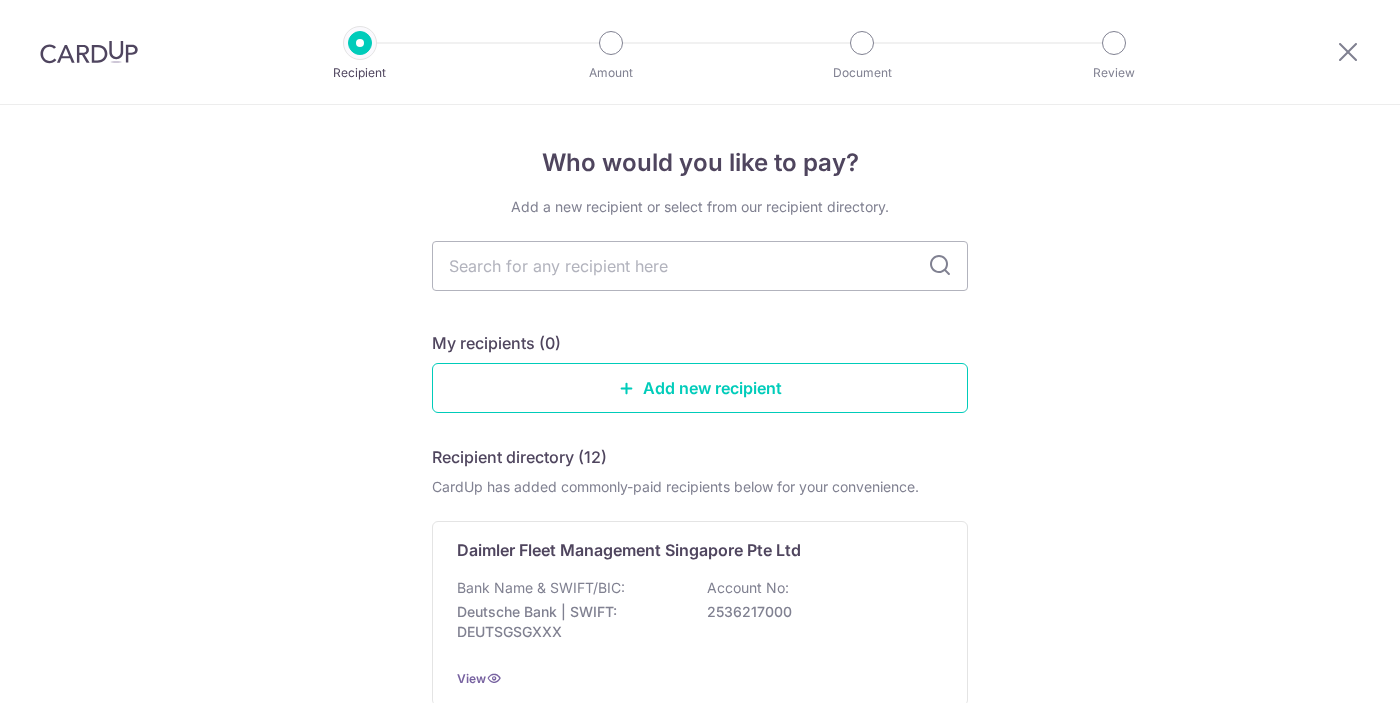 scroll, scrollTop: 0, scrollLeft: 0, axis: both 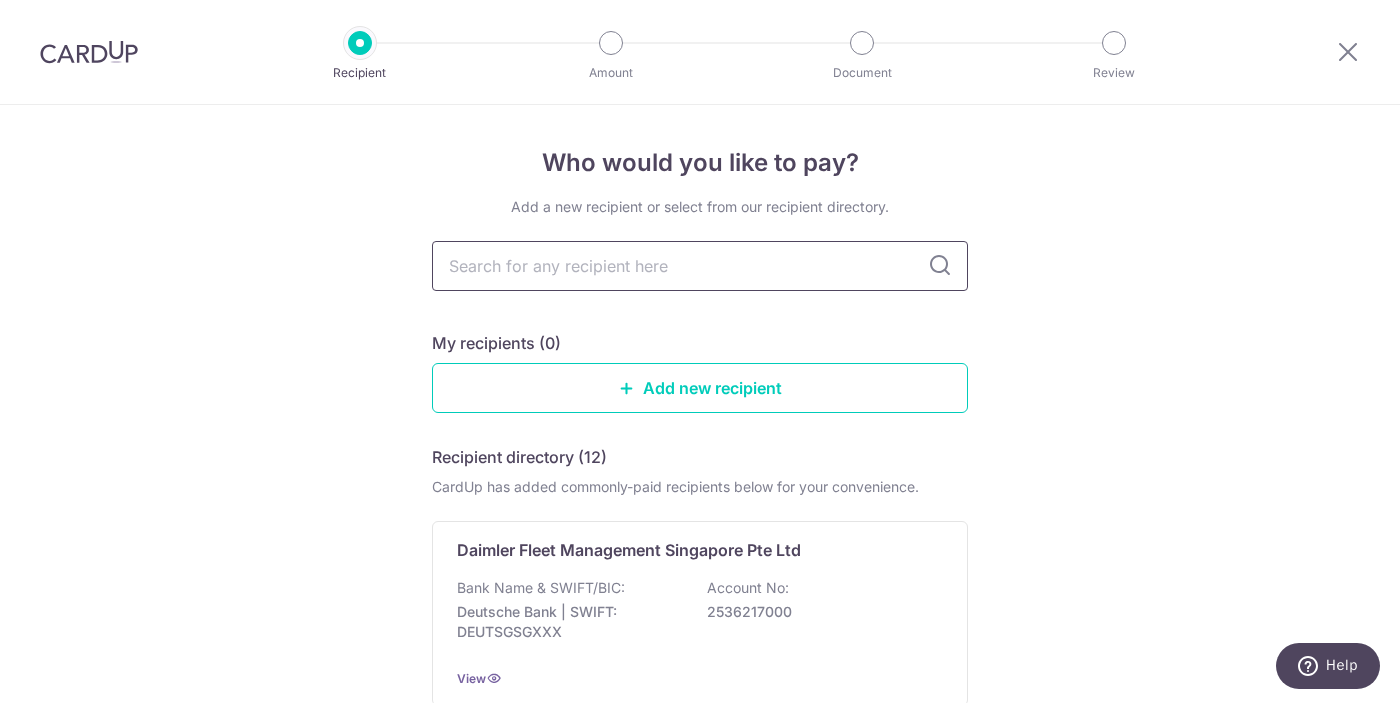 click at bounding box center (700, 266) 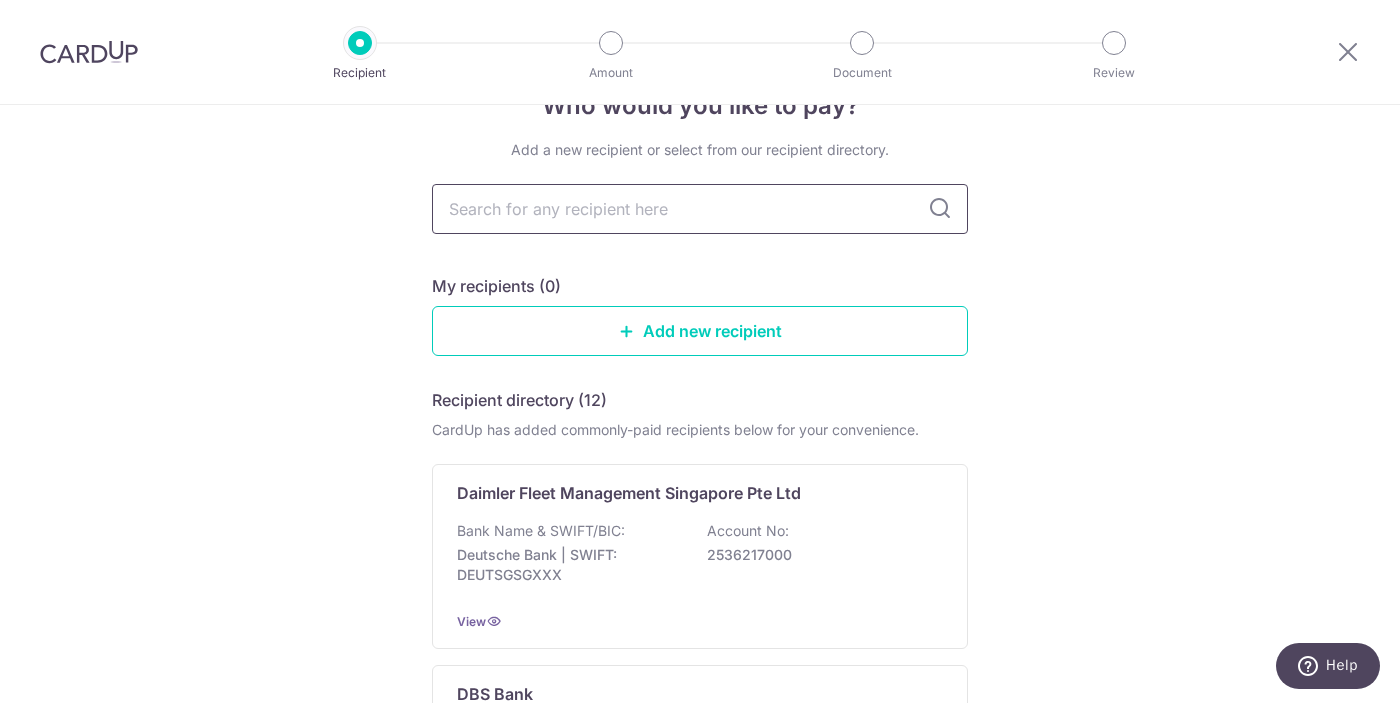 scroll, scrollTop: 38, scrollLeft: 0, axis: vertical 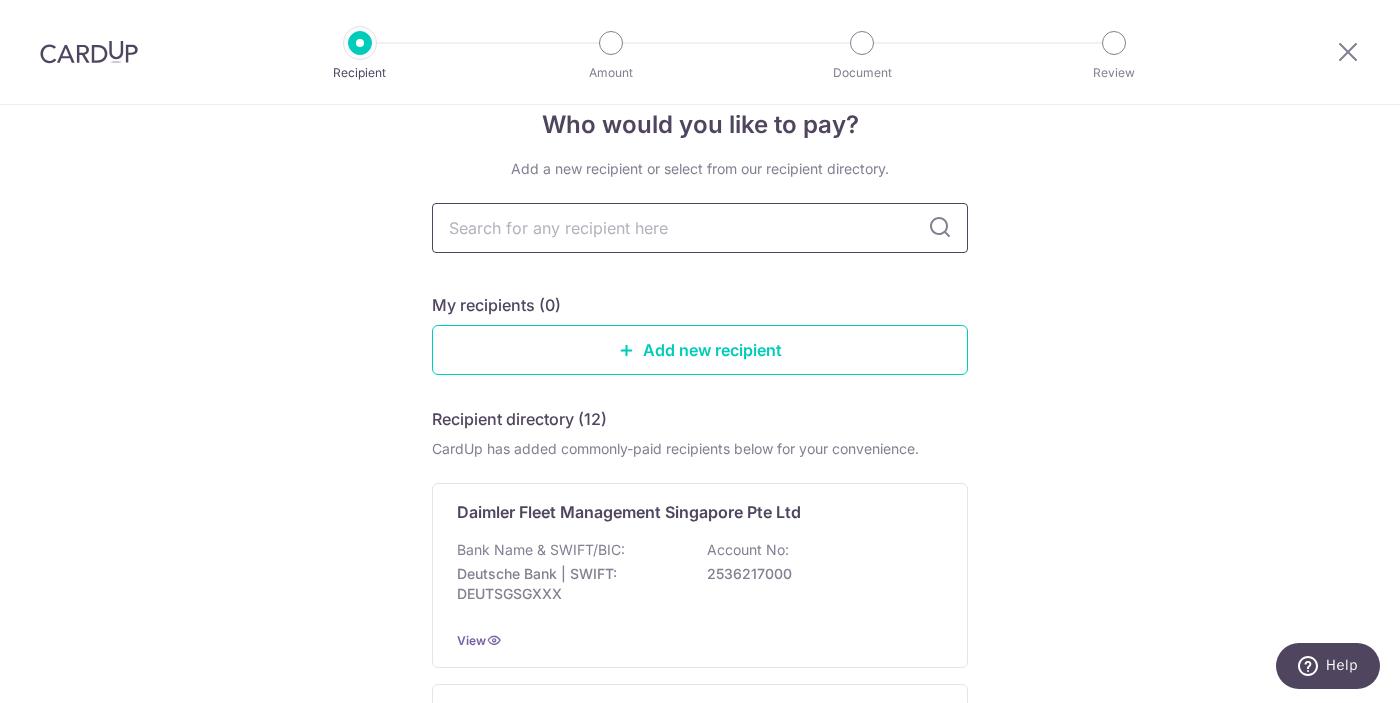 click at bounding box center [700, 228] 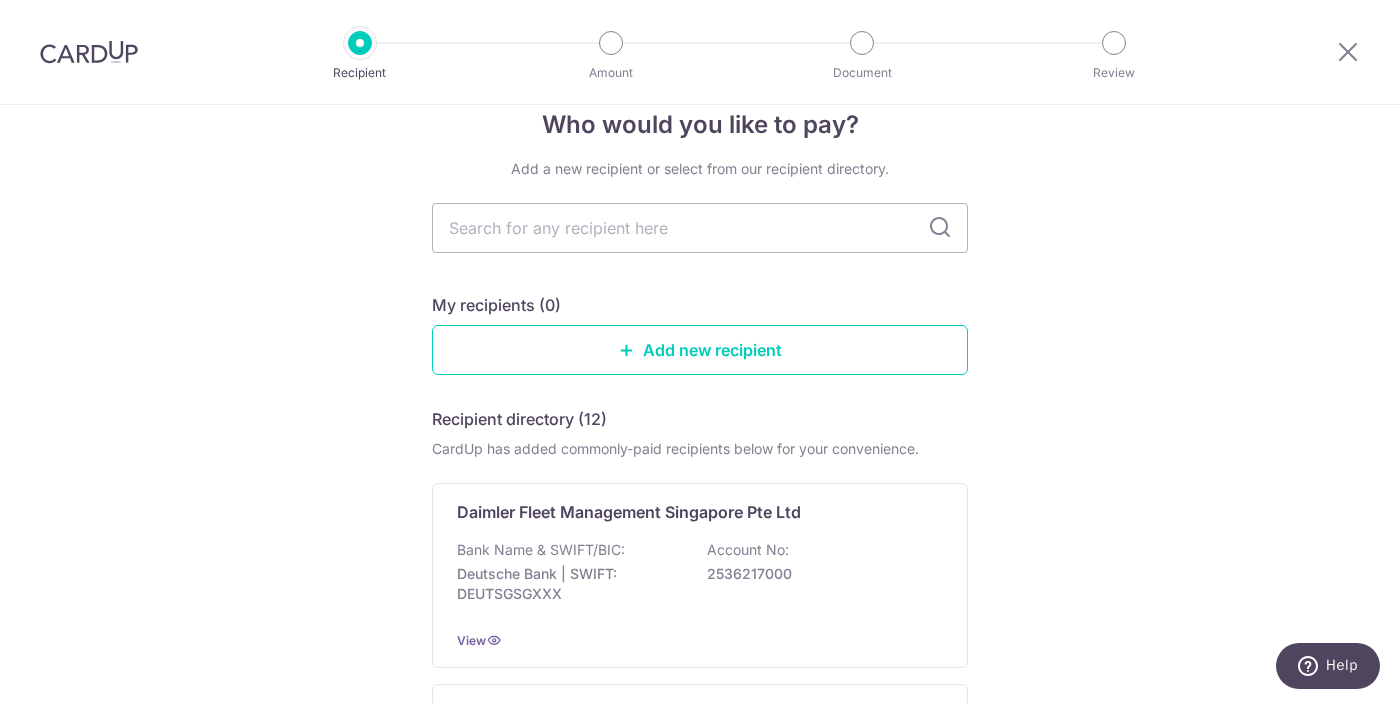 click at bounding box center [940, 228] 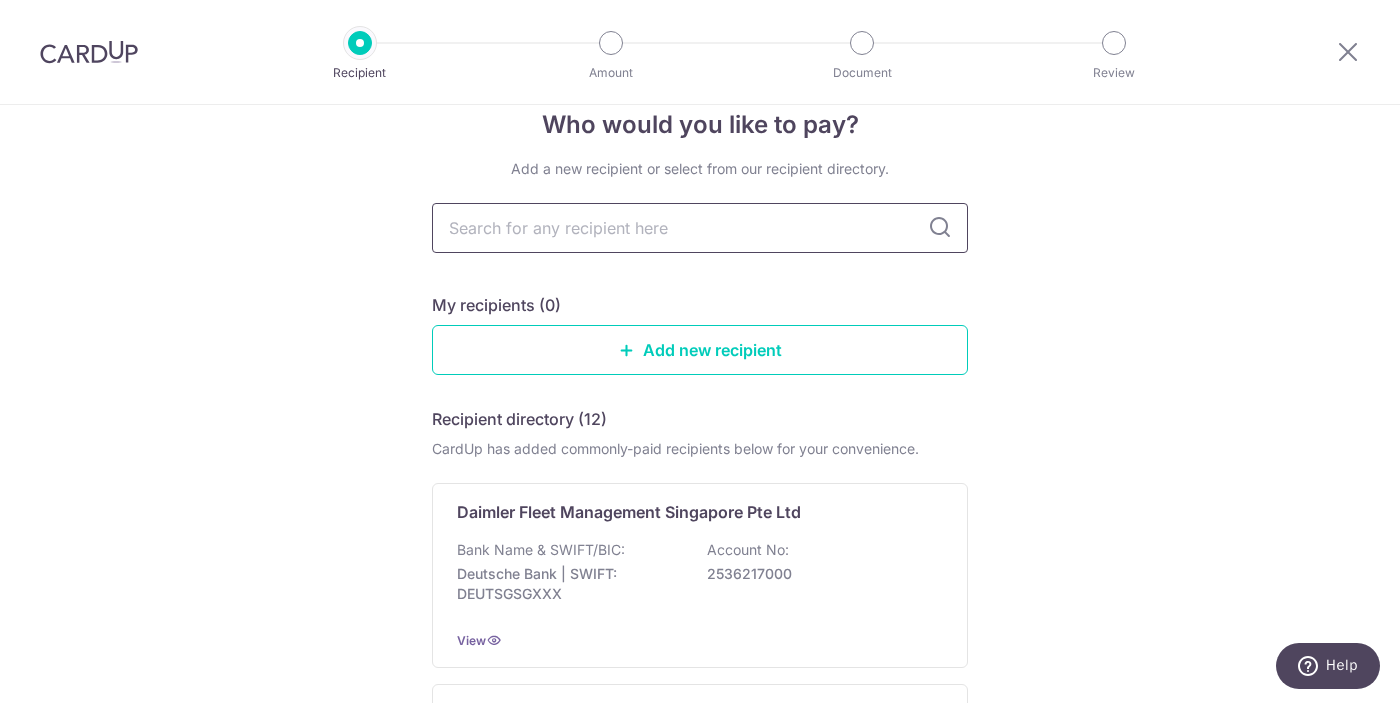 click at bounding box center [700, 228] 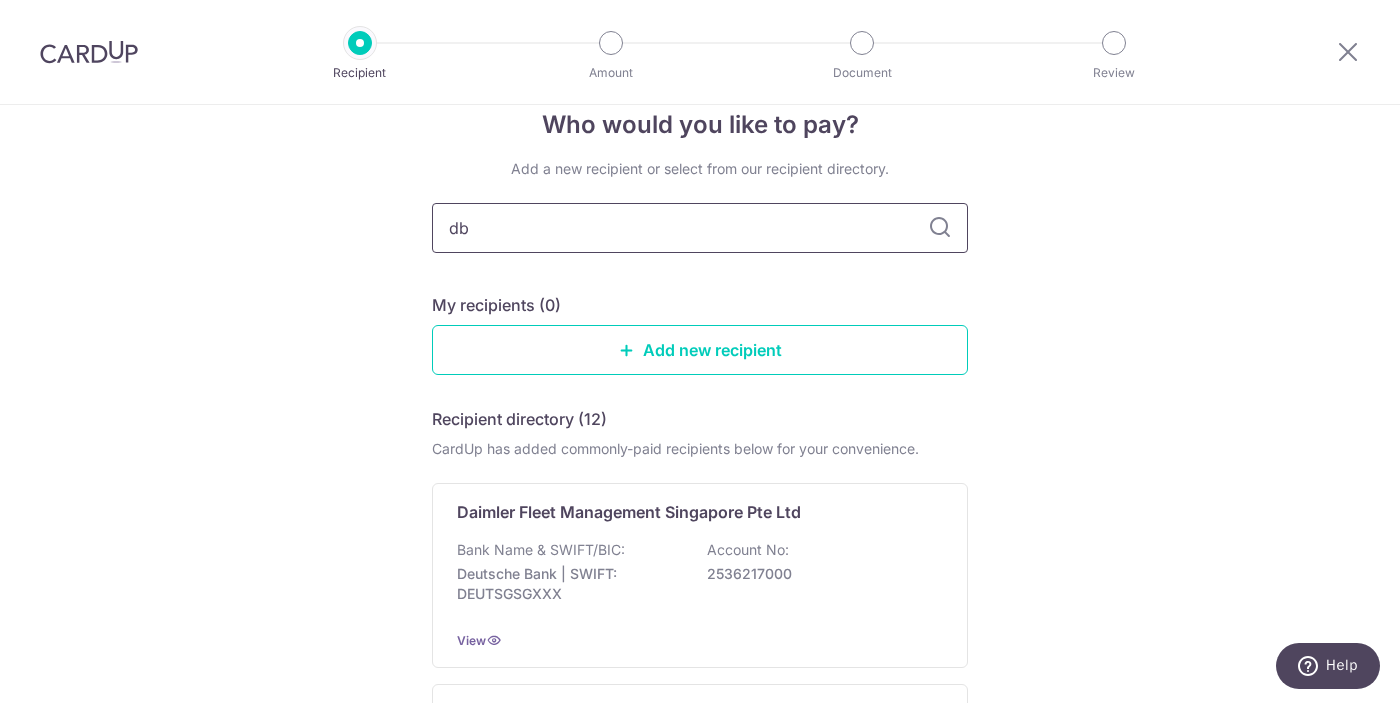 type on "dbs" 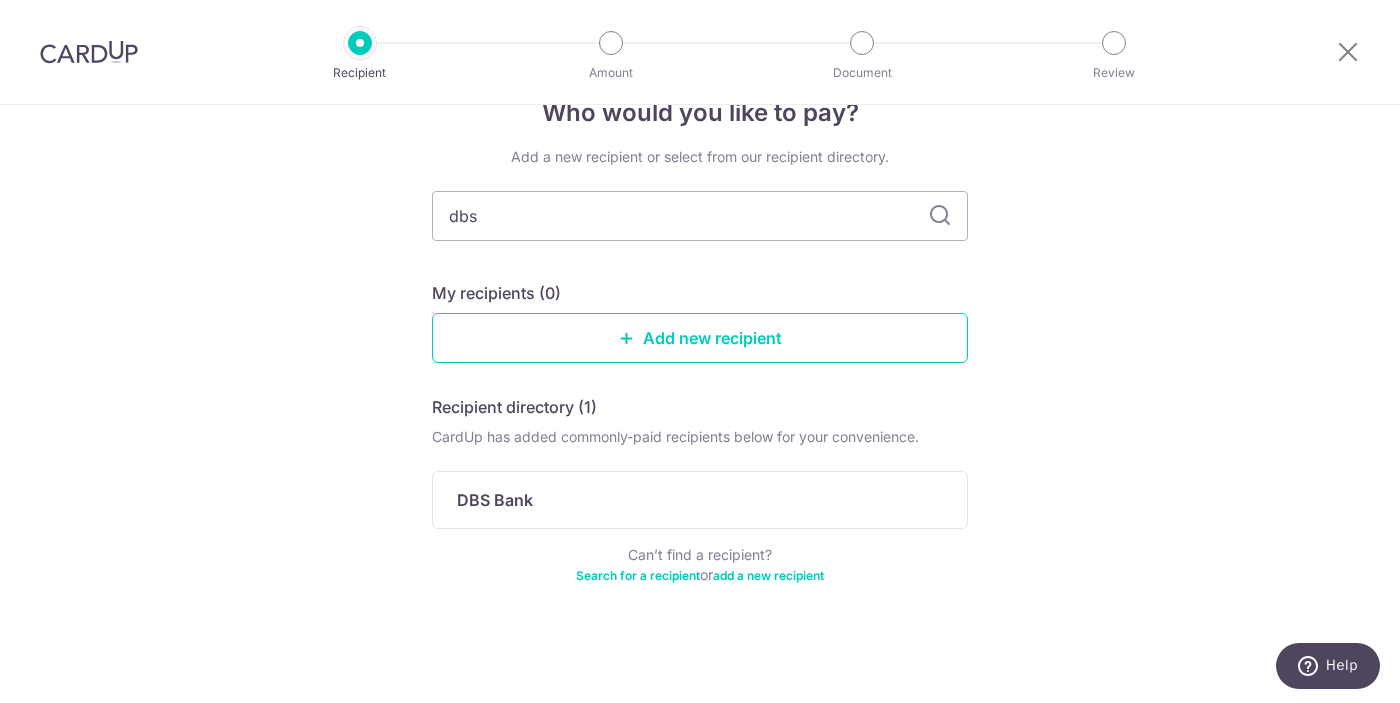 scroll, scrollTop: 49, scrollLeft: 0, axis: vertical 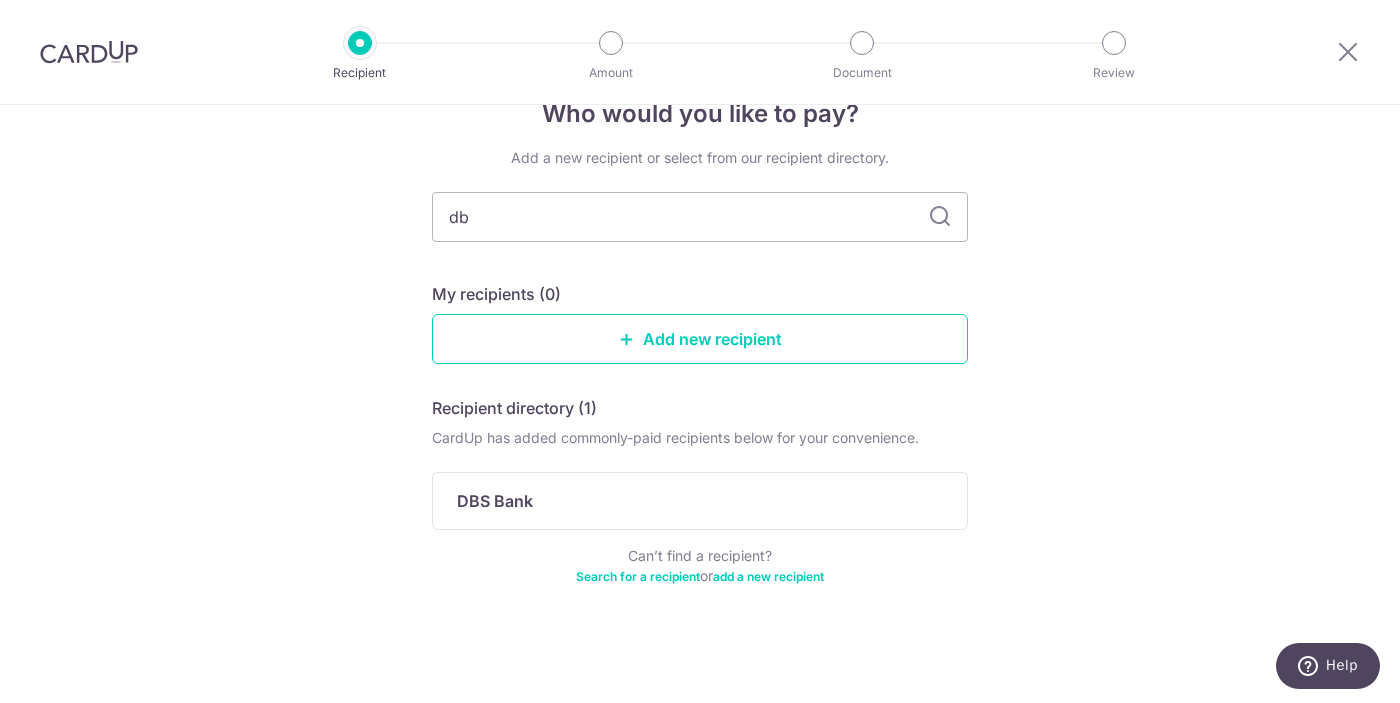 type on "d" 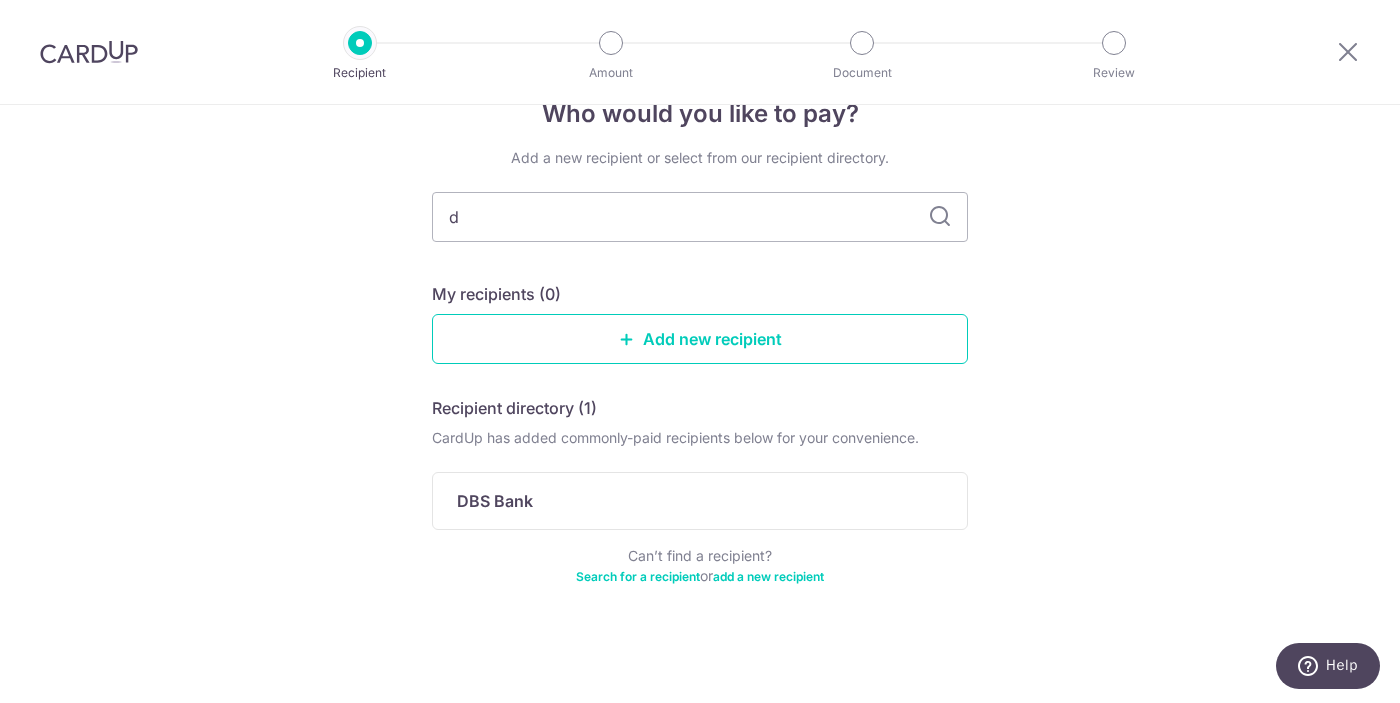 type 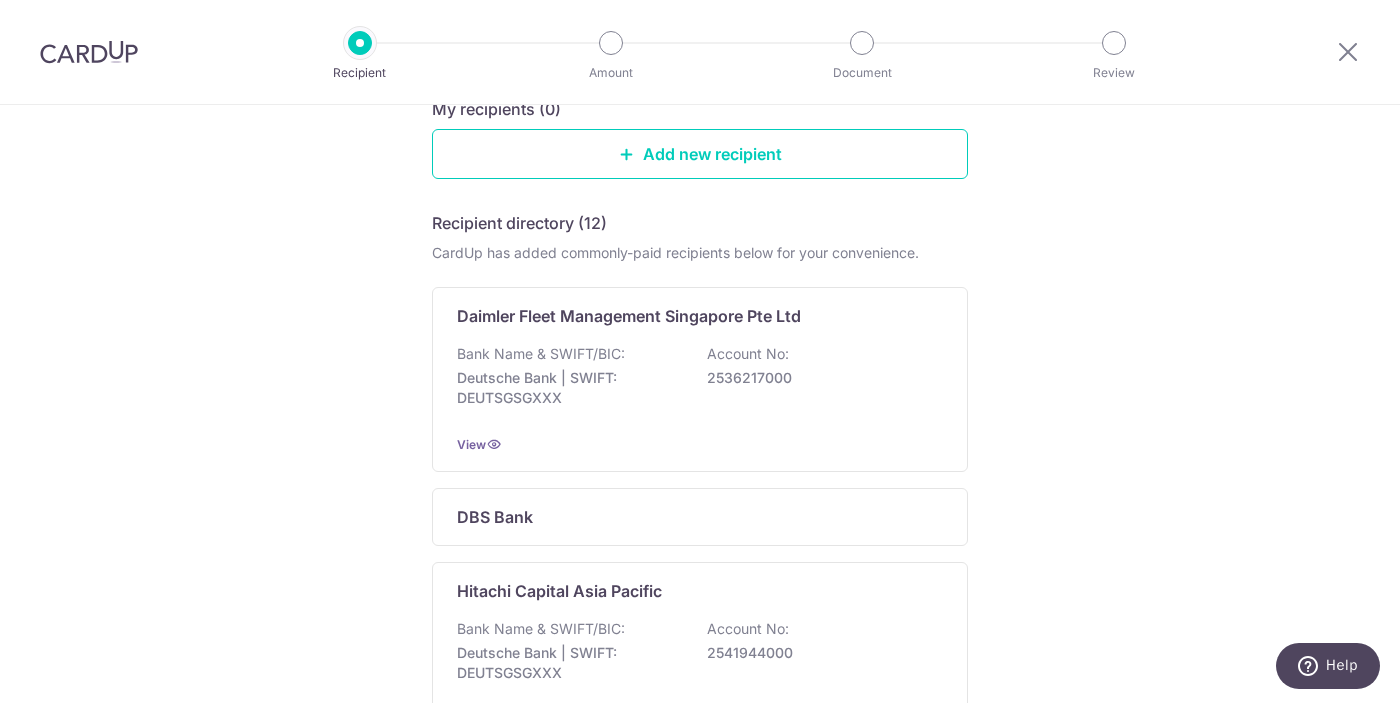 scroll, scrollTop: 0, scrollLeft: 0, axis: both 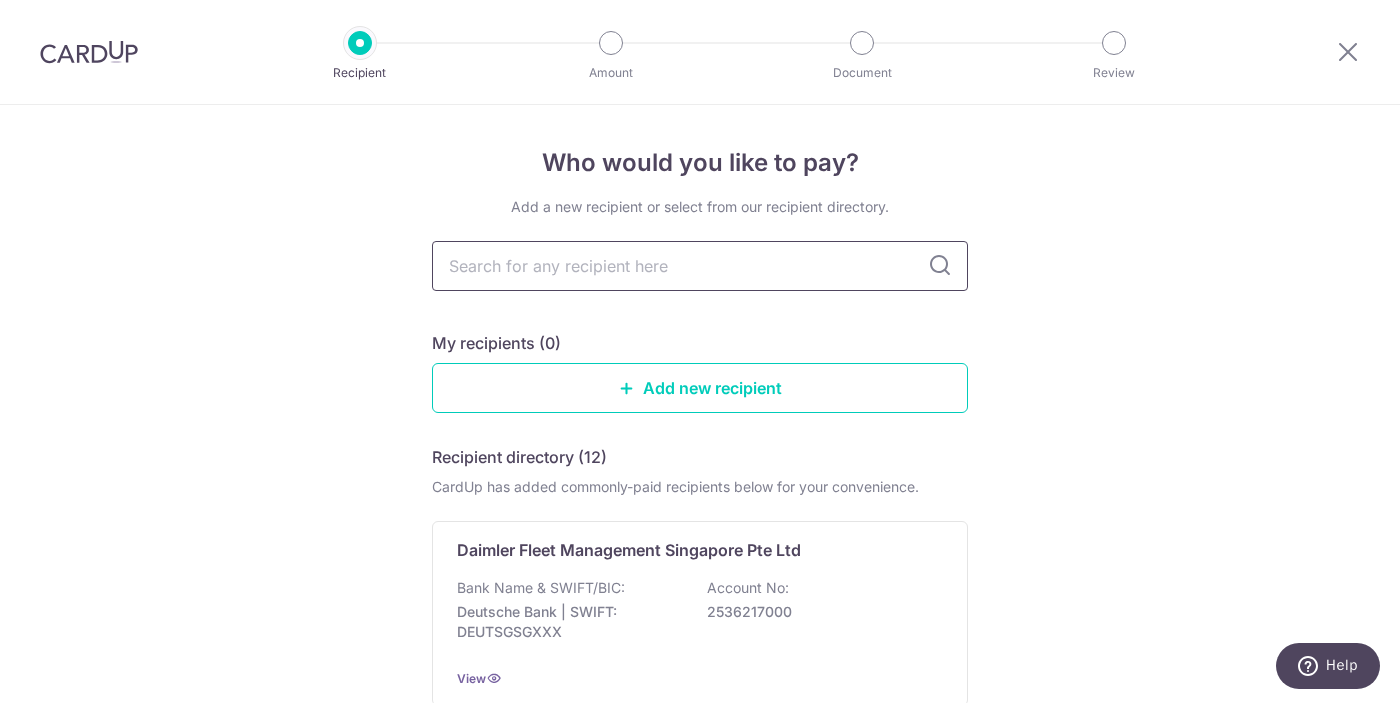 click at bounding box center [700, 266] 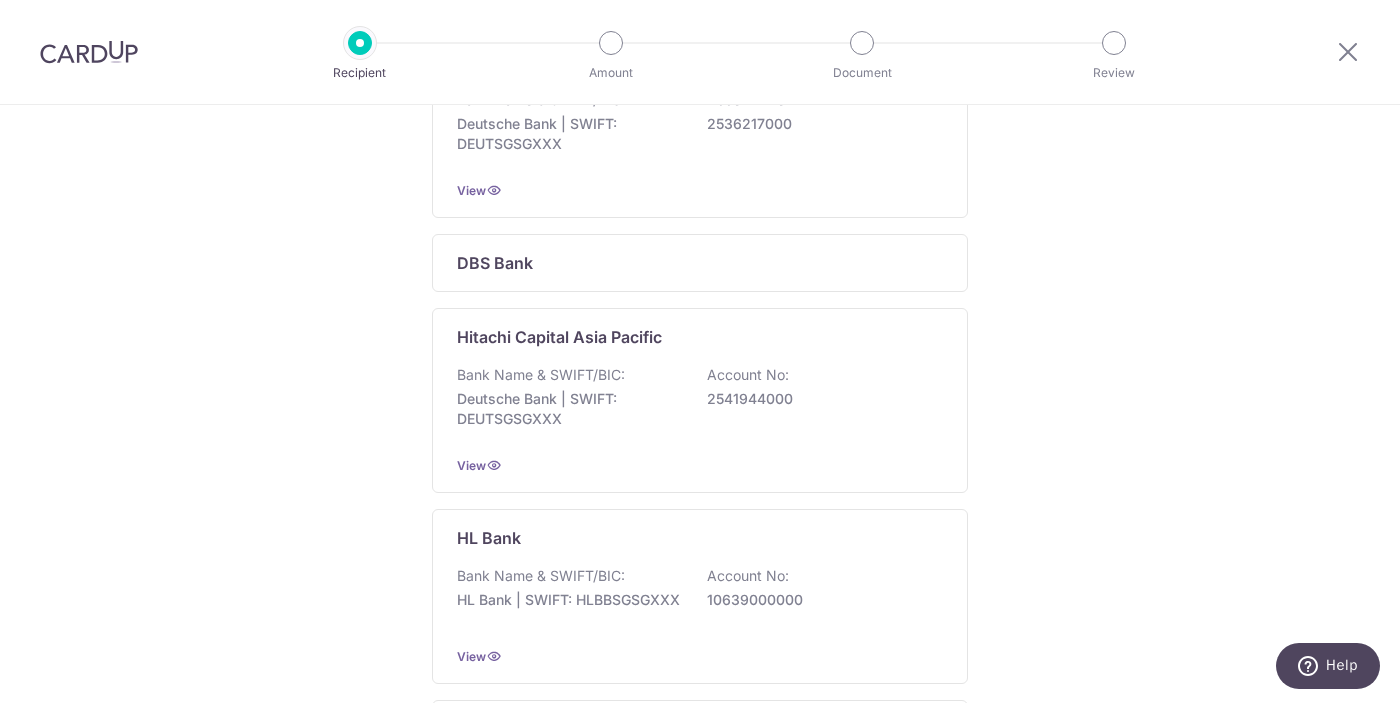 scroll, scrollTop: 445, scrollLeft: 0, axis: vertical 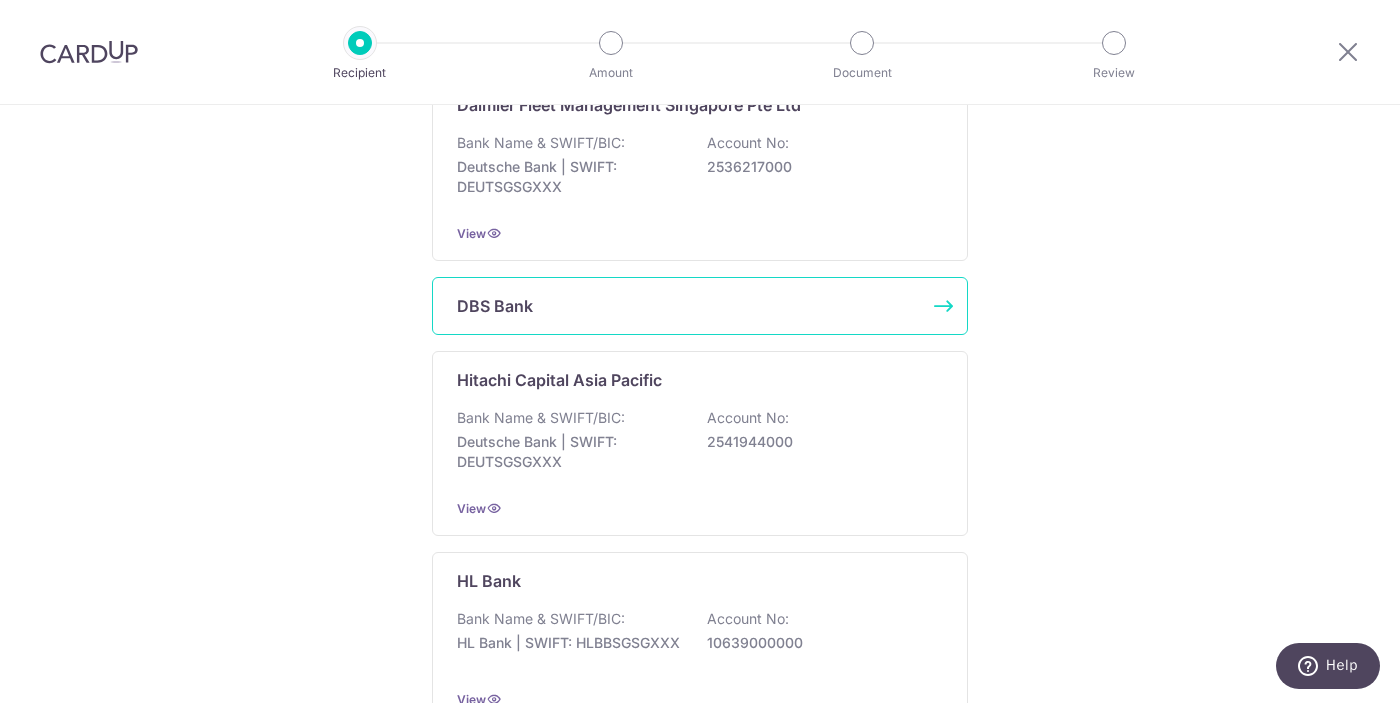 click on "DBS Bank" at bounding box center (688, 306) 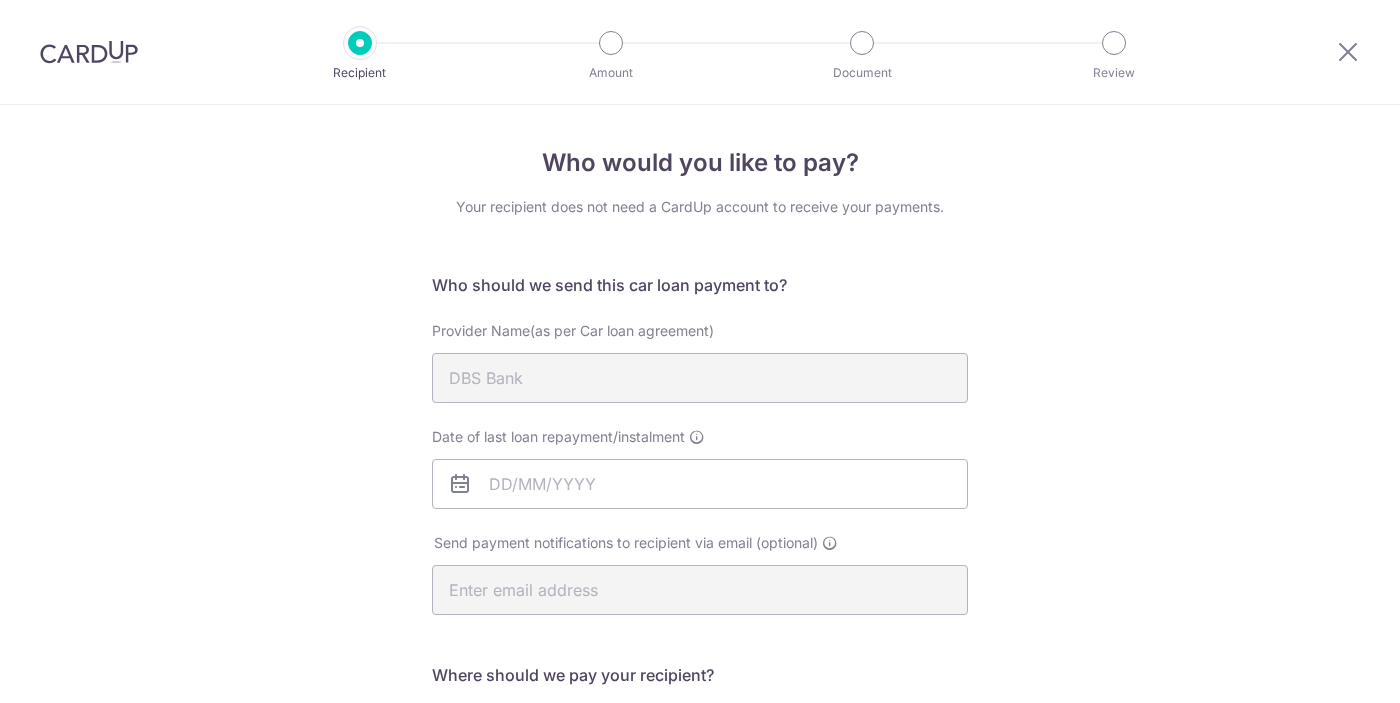scroll, scrollTop: 0, scrollLeft: 0, axis: both 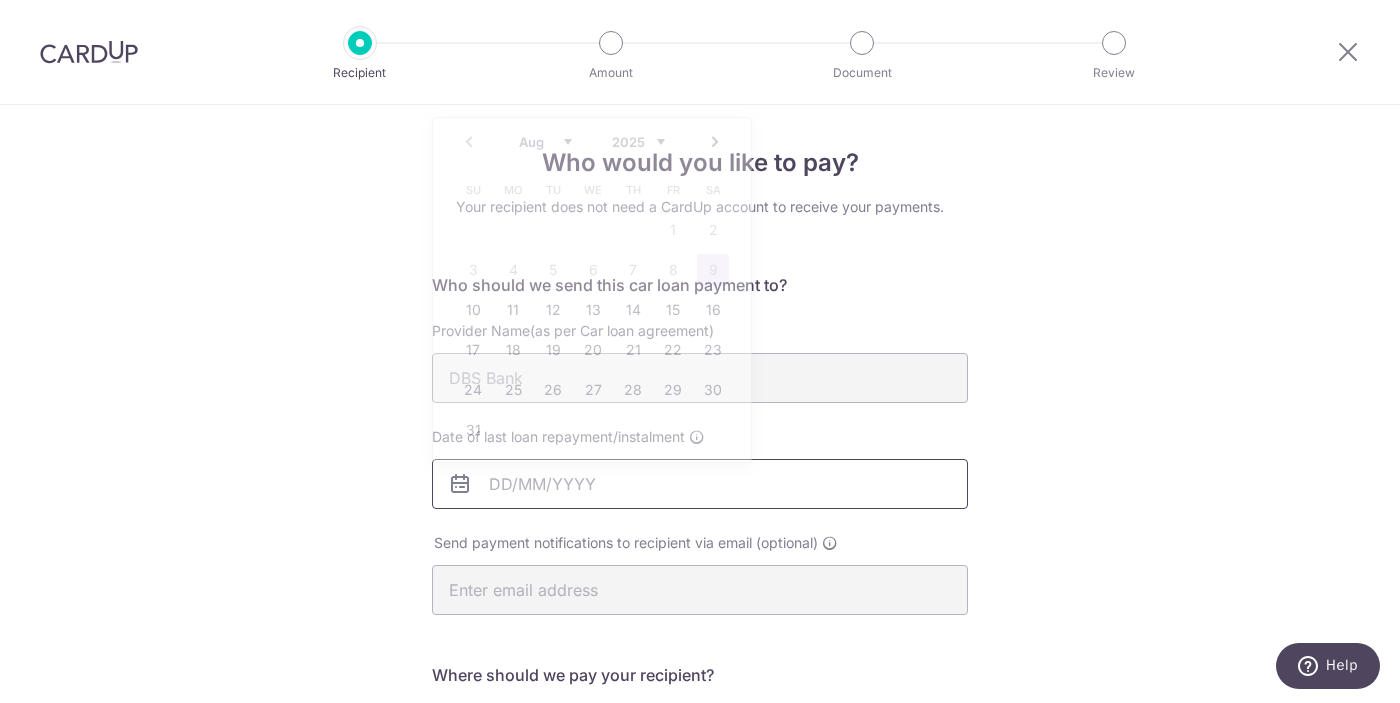 click on "Date of last loan repayment/instalment" at bounding box center [700, 484] 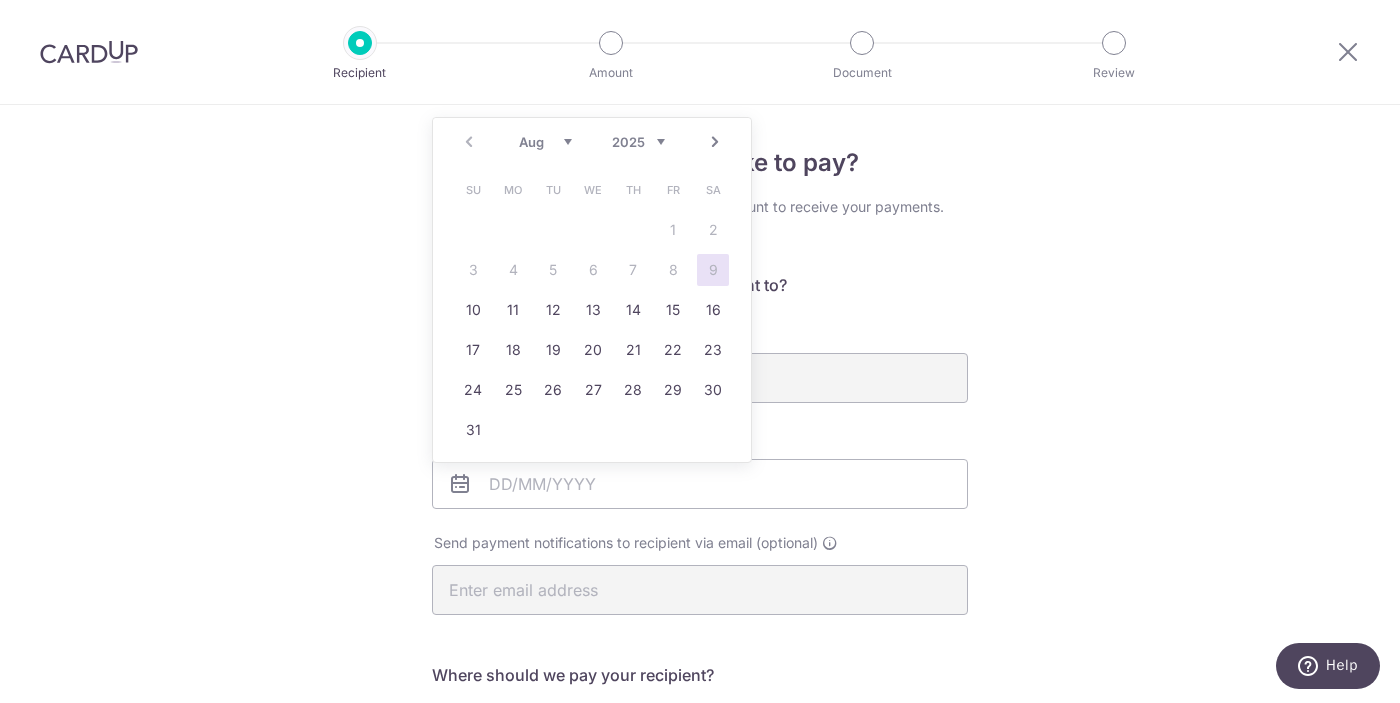 click on "Prev Next Aug Sep Oct Nov Dec 2025 2026 2027 2028 2029 2030 2031 2032 2033 2034 2035" at bounding box center (592, 142) 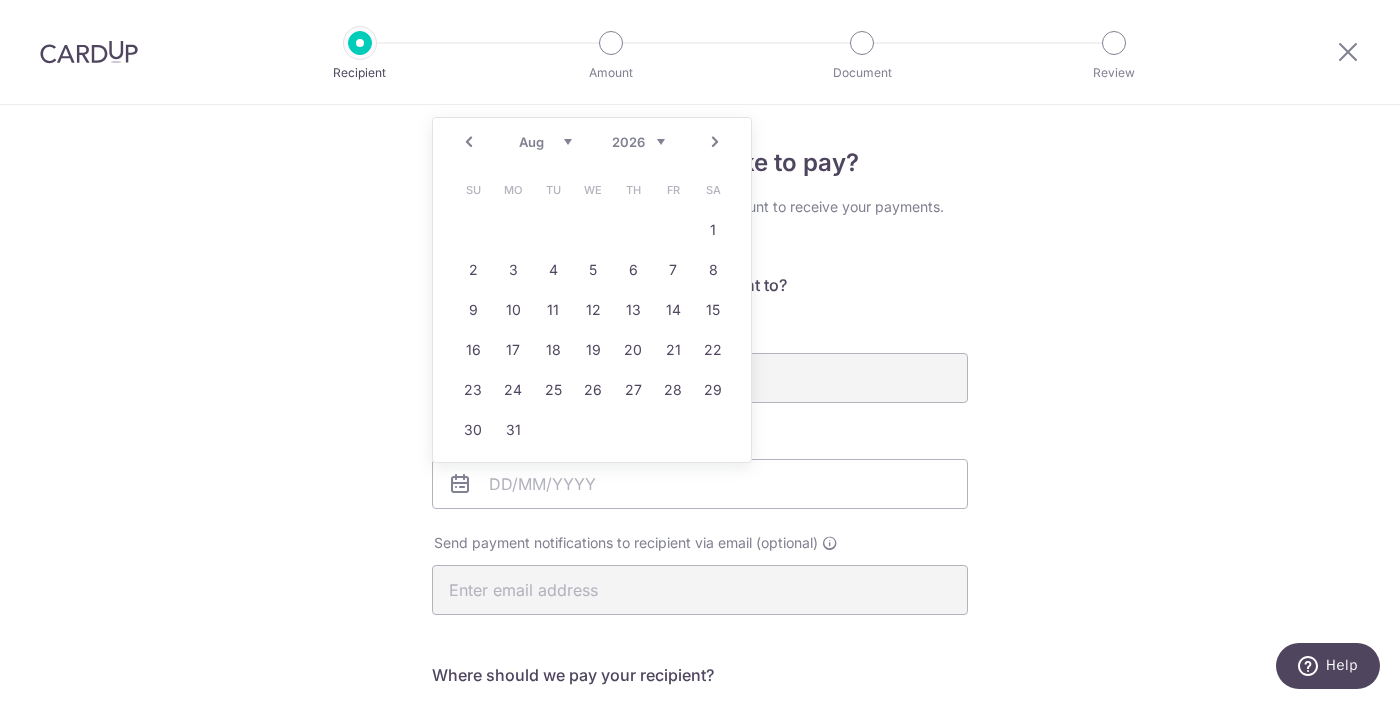 click on "Jan Feb Mar Apr May Jun Jul Aug Sep Oct Nov Dec" at bounding box center [545, 142] 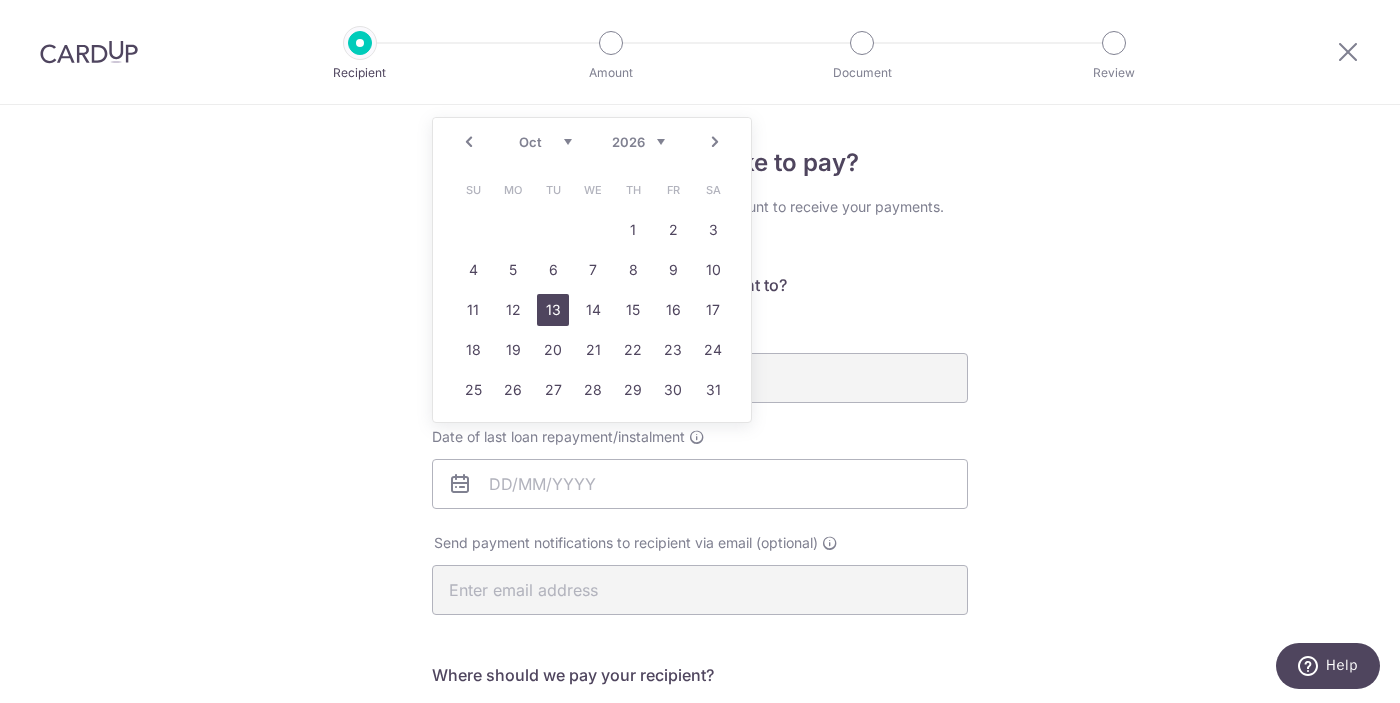 click on "13" at bounding box center (553, 310) 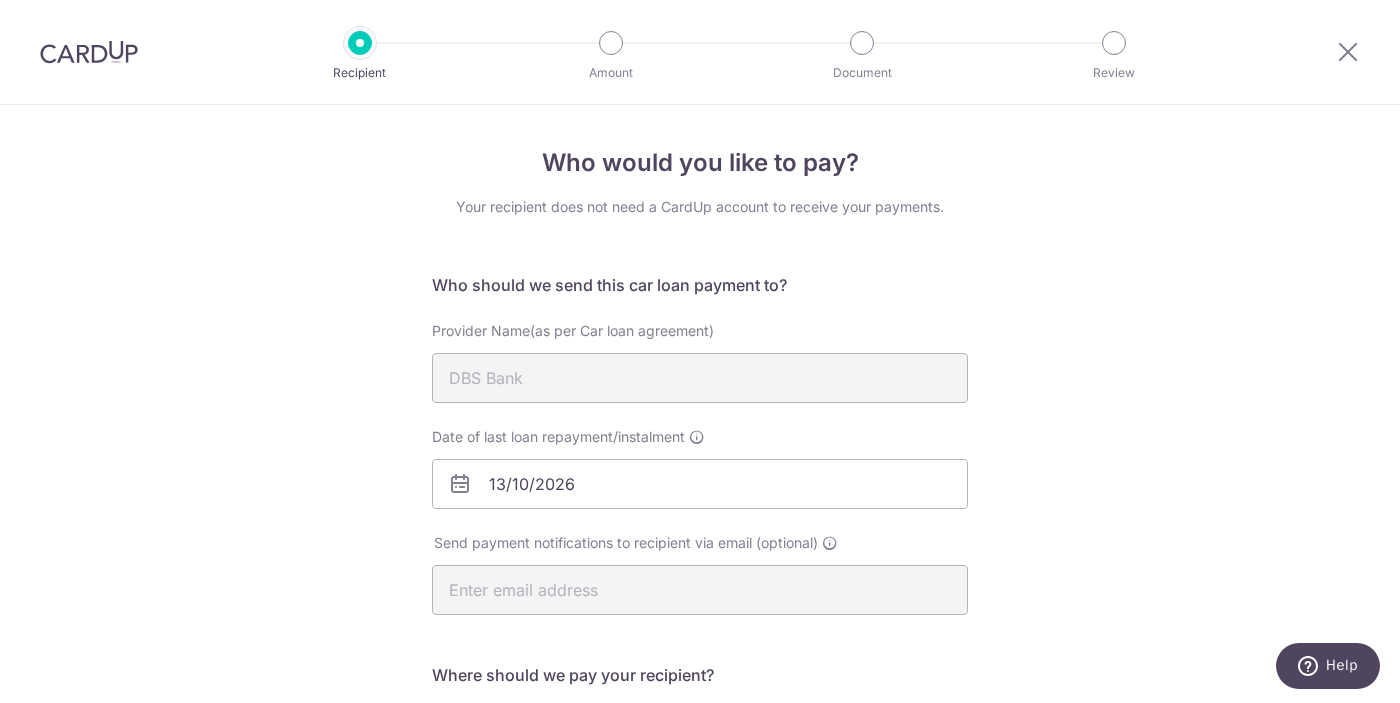 click on "Who would you like to pay?
Your recipient does not need a CardUp account to receive your payments.
Who should we send this car loan payment to?
Provider Name(as per Car loan agreement)
DBS Bank
Date of last loan repayment/instalment
13/10/2026
Send payment notifications to recipient via email (optional)
translation missing: en.no key" at bounding box center (700, 654) 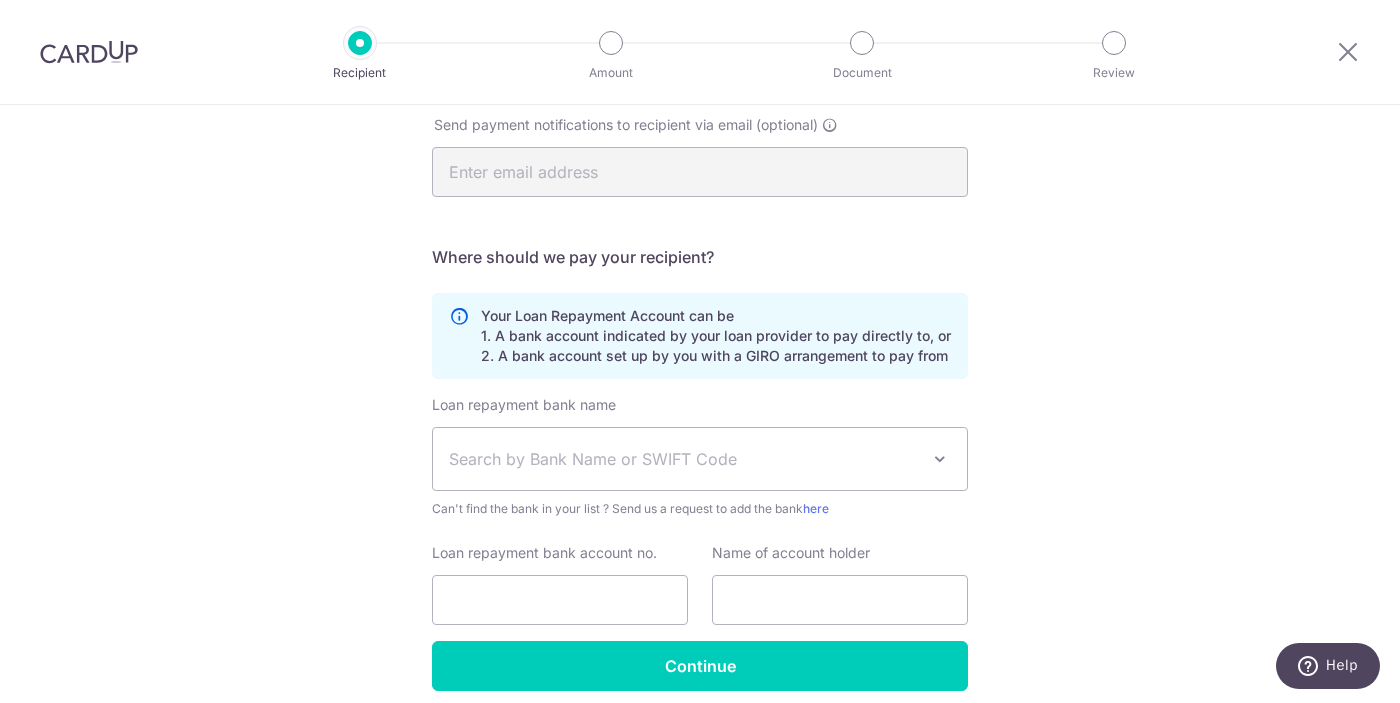 scroll, scrollTop: 421, scrollLeft: 0, axis: vertical 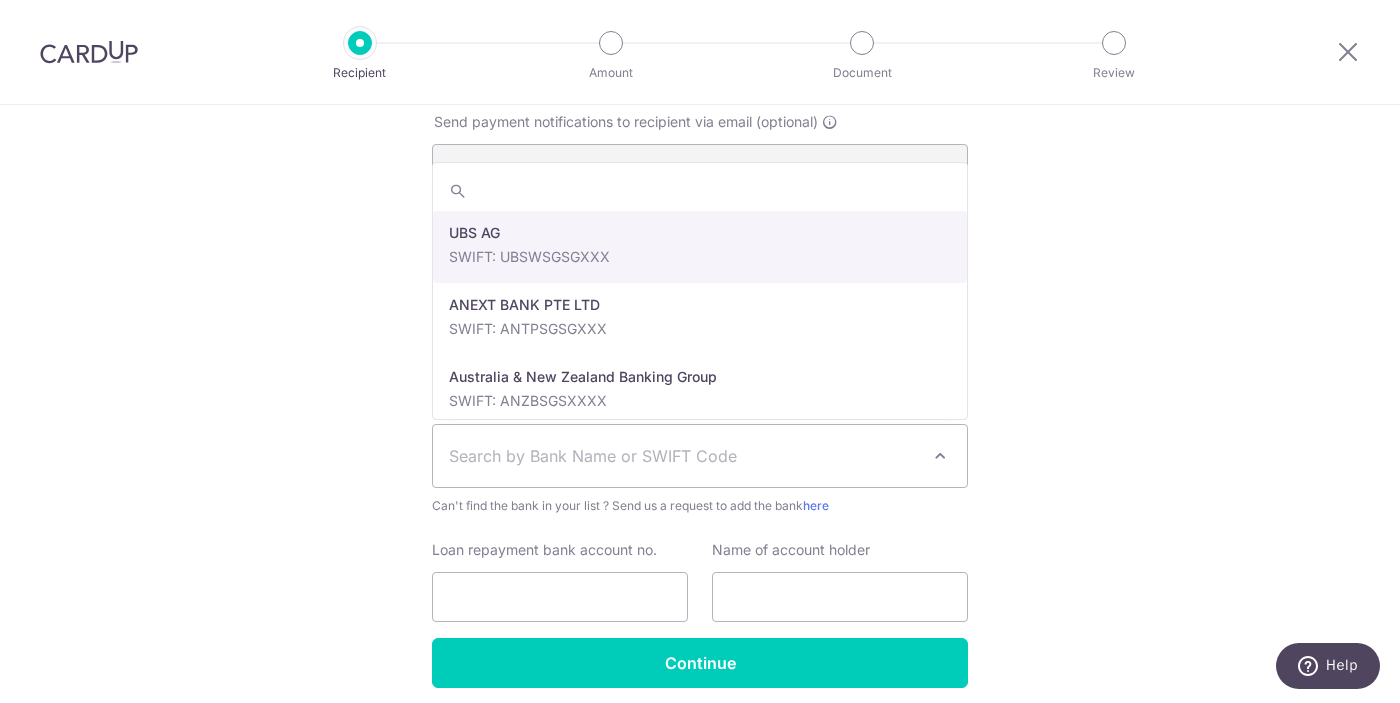 click on "Search by Bank Name or SWIFT Code" at bounding box center (684, 456) 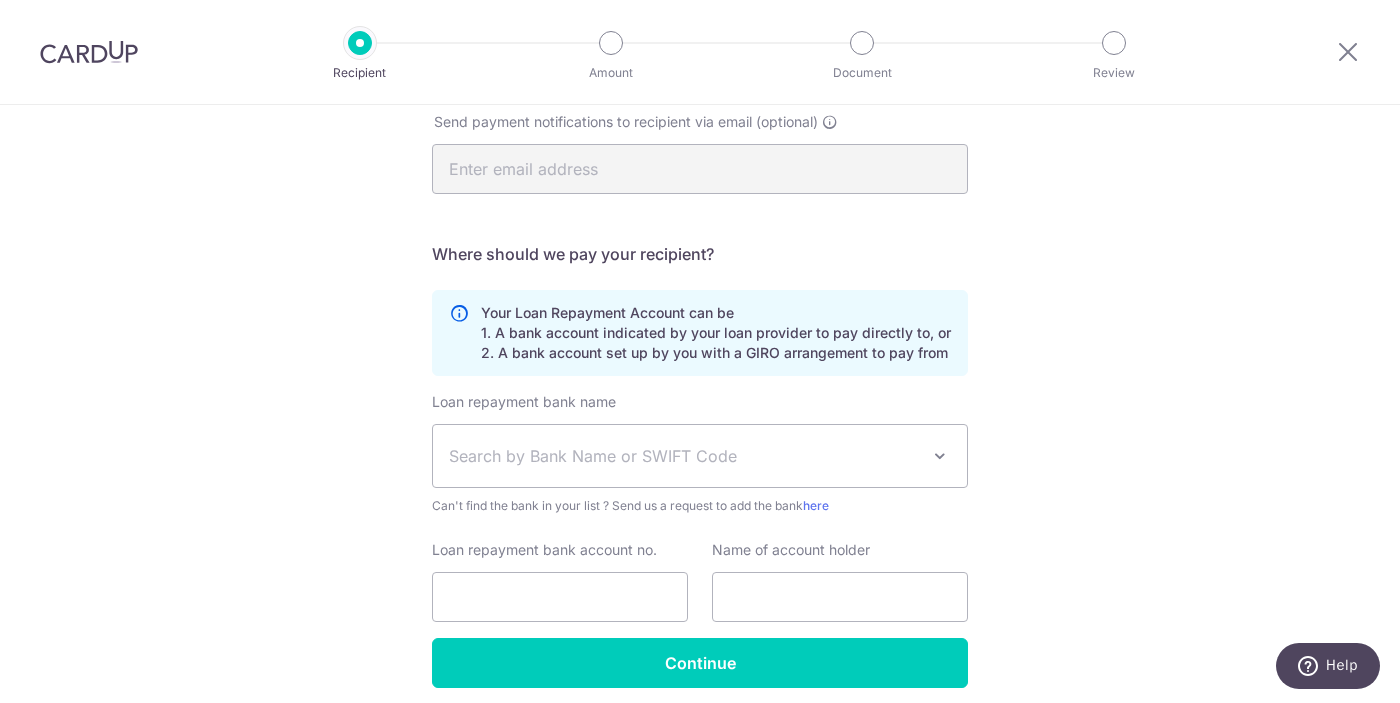 click on "Who would you like to pay?
Your recipient does not need a CardUp account to receive your payments.
Who should we send this car loan payment to?
Provider Name(as per Car loan agreement)
DBS Bank
Date of last loan repayment/instalment
13/10/2026
Send payment notifications to recipient via email (optional)
translation missing: en.no key" at bounding box center [700, 233] 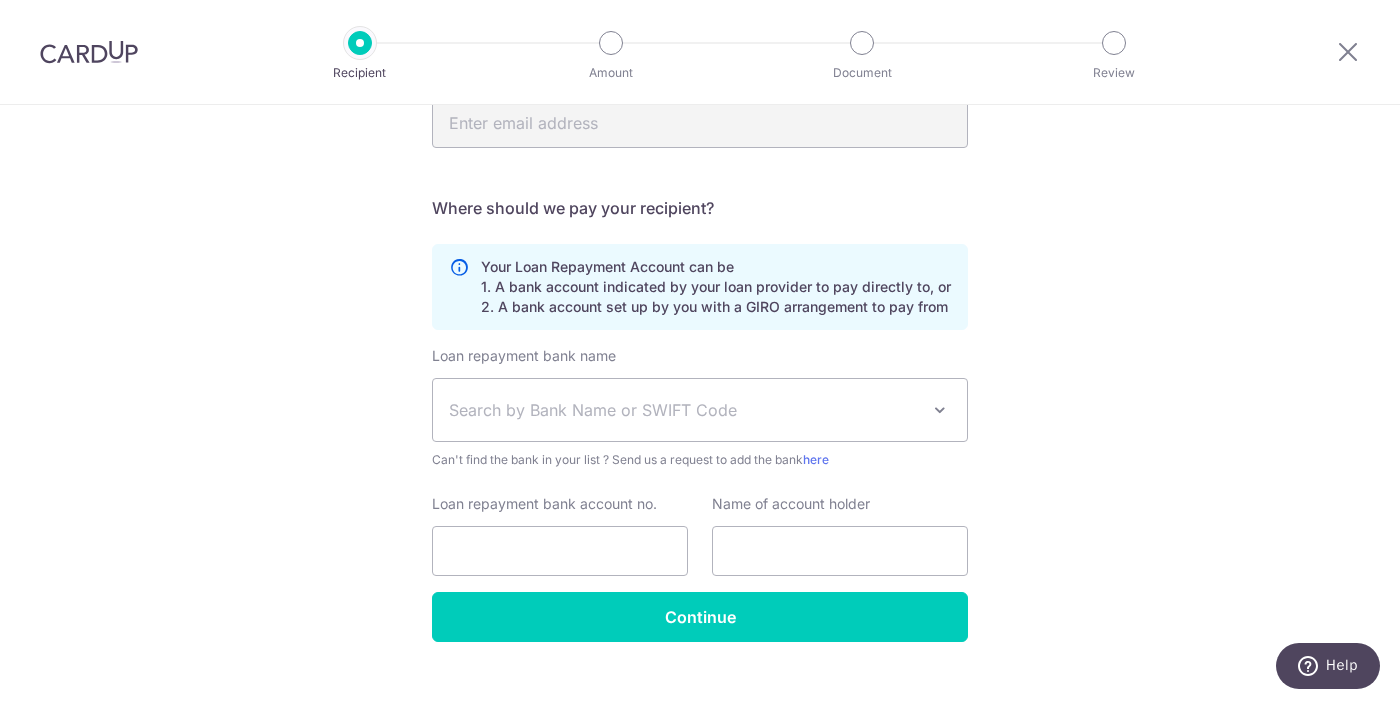 scroll, scrollTop: 481, scrollLeft: 0, axis: vertical 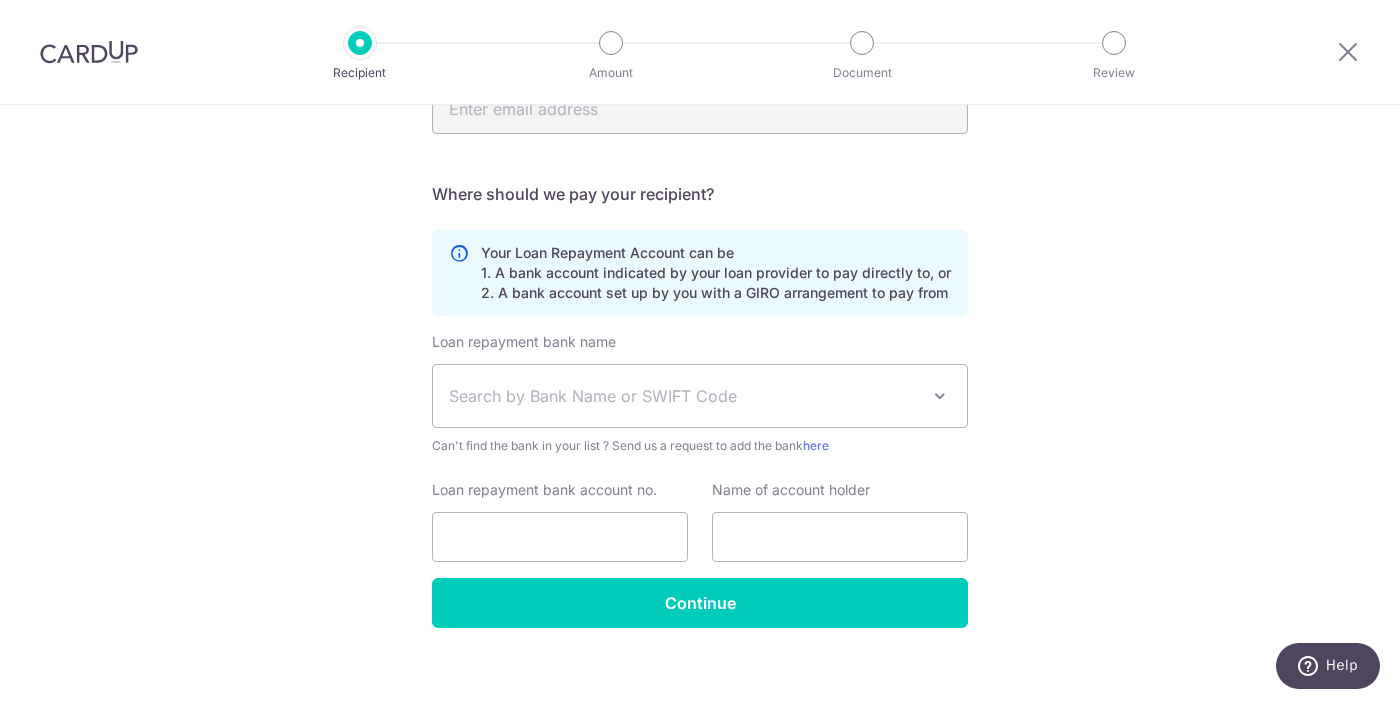 click on "Search by Bank Name or SWIFT Code" at bounding box center (684, 396) 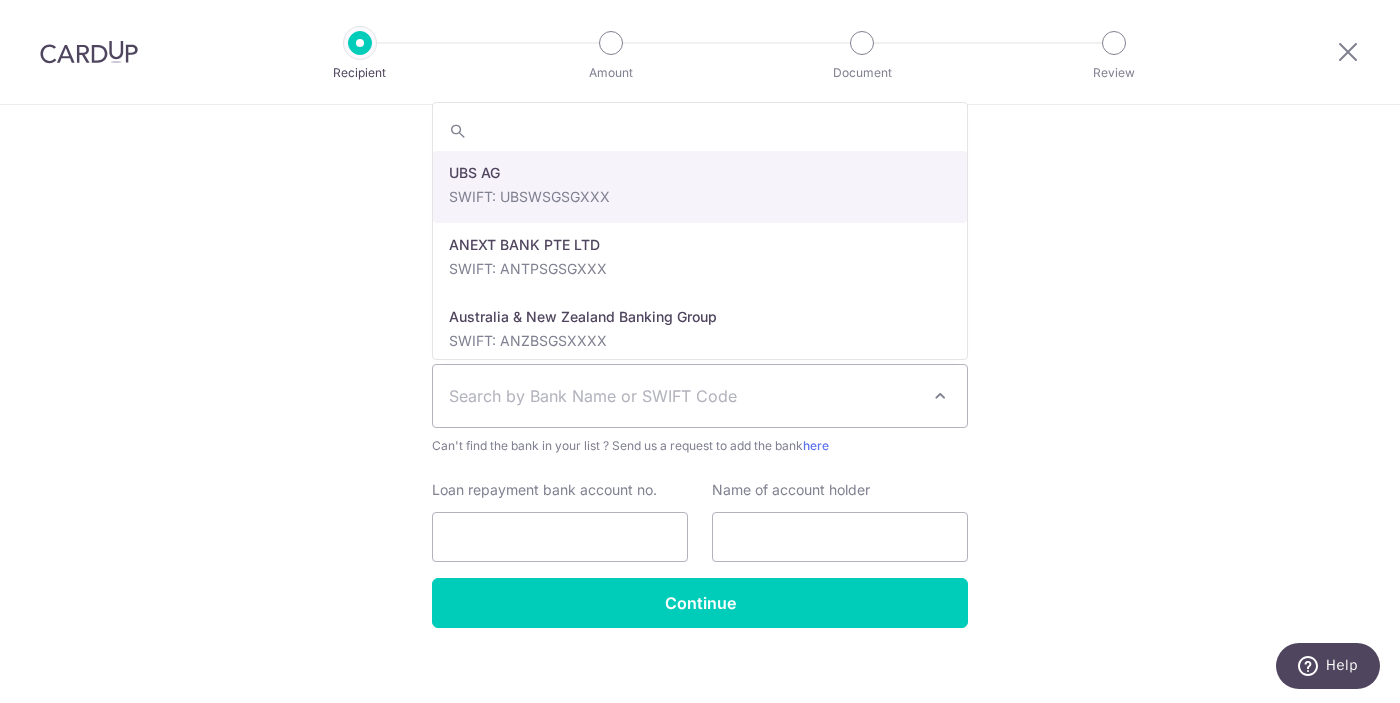 click at bounding box center [700, 131] 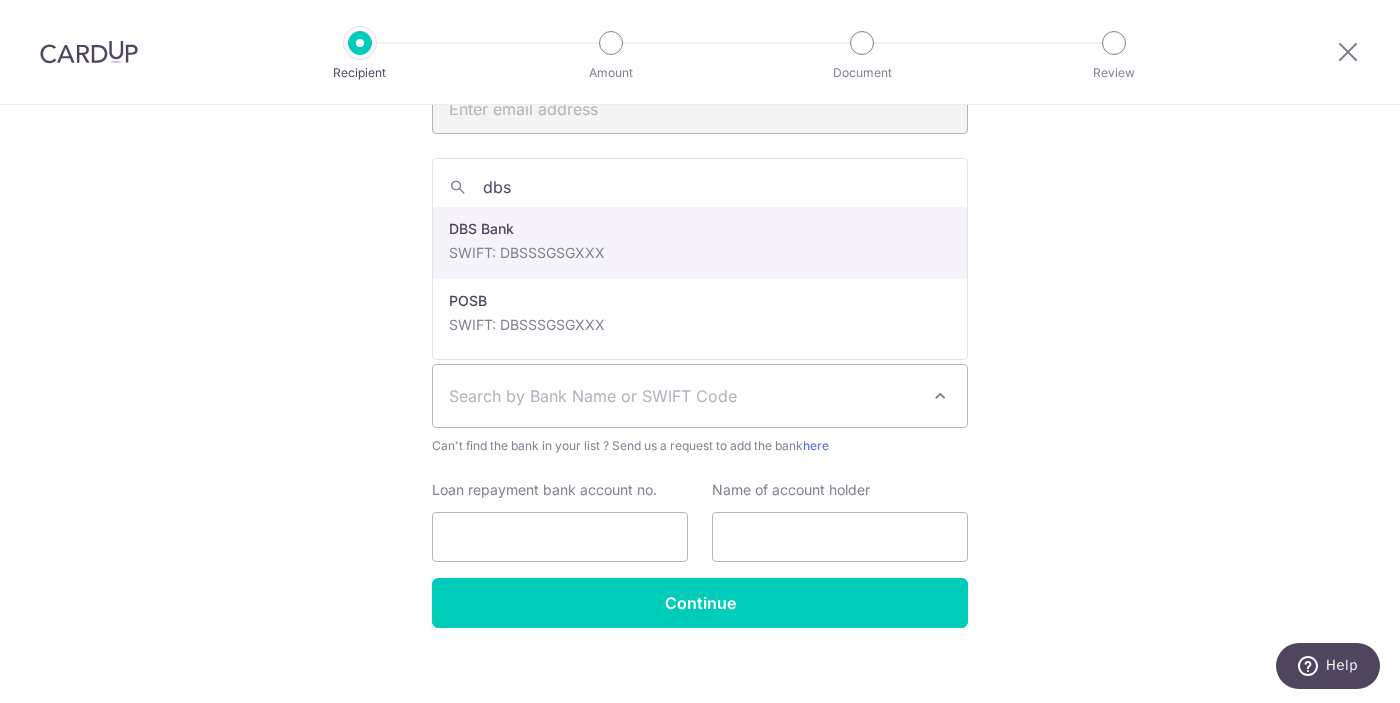 type on "dbs" 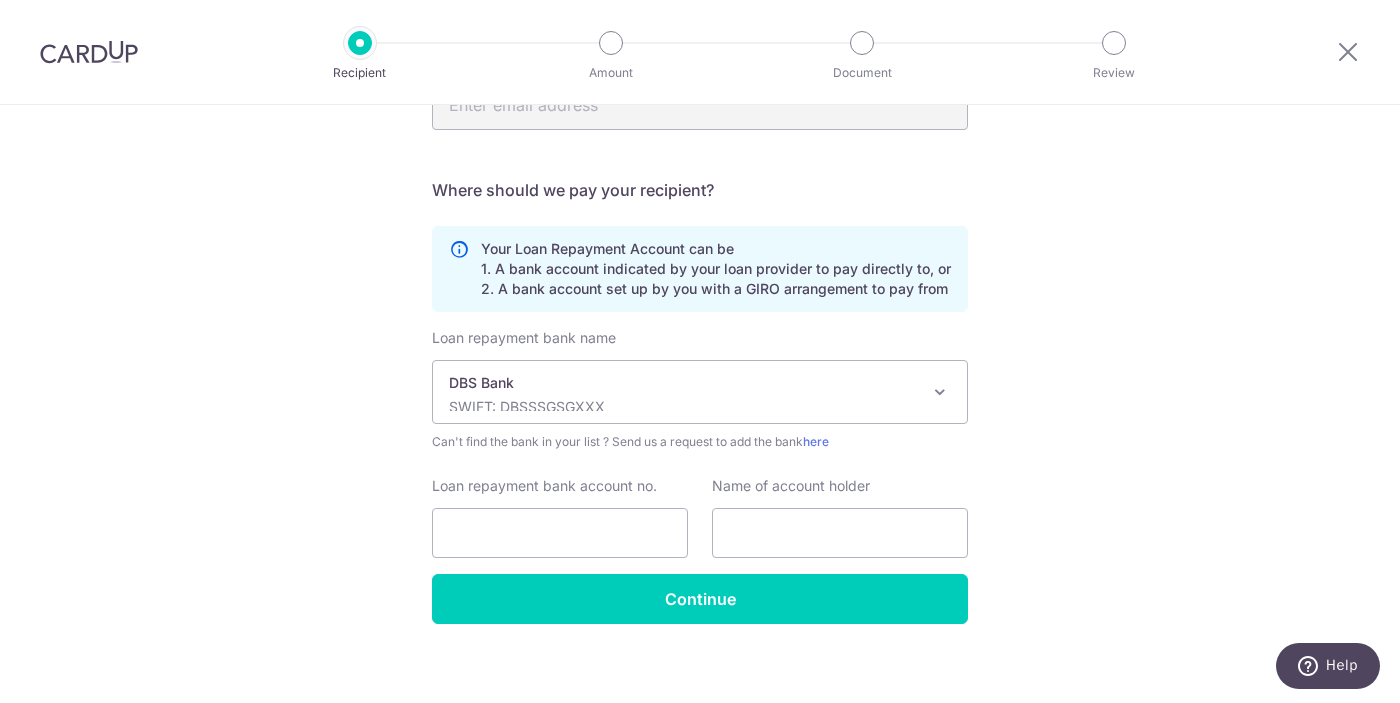 scroll, scrollTop: 499, scrollLeft: 0, axis: vertical 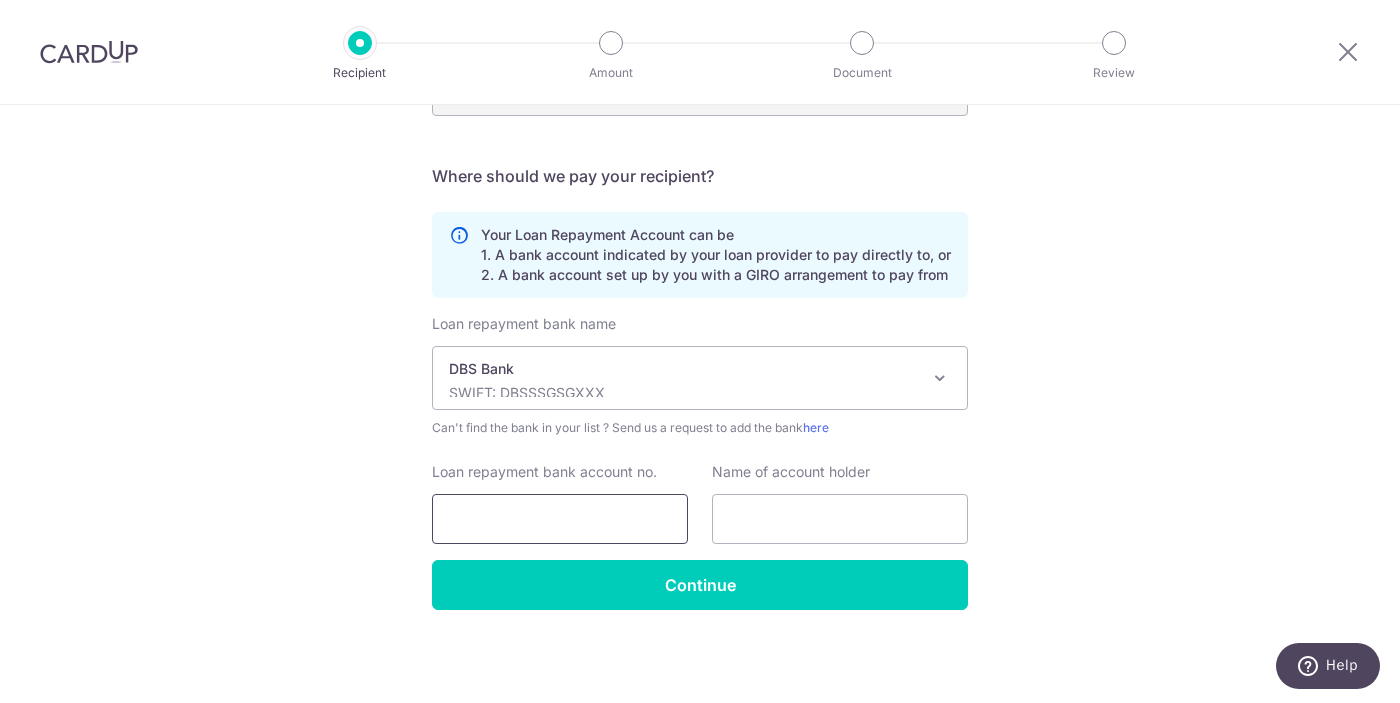 click on "Loan repayment bank account no." at bounding box center [560, 519] 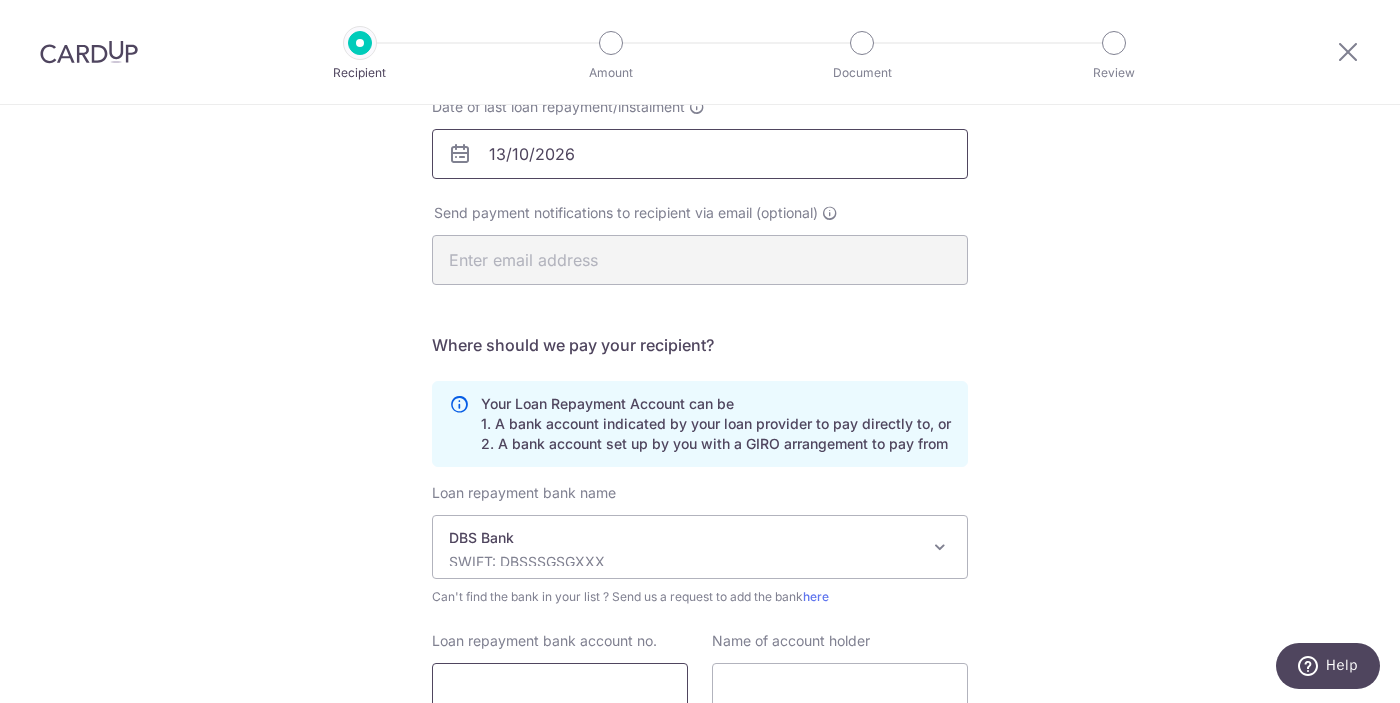scroll, scrollTop: 500, scrollLeft: 0, axis: vertical 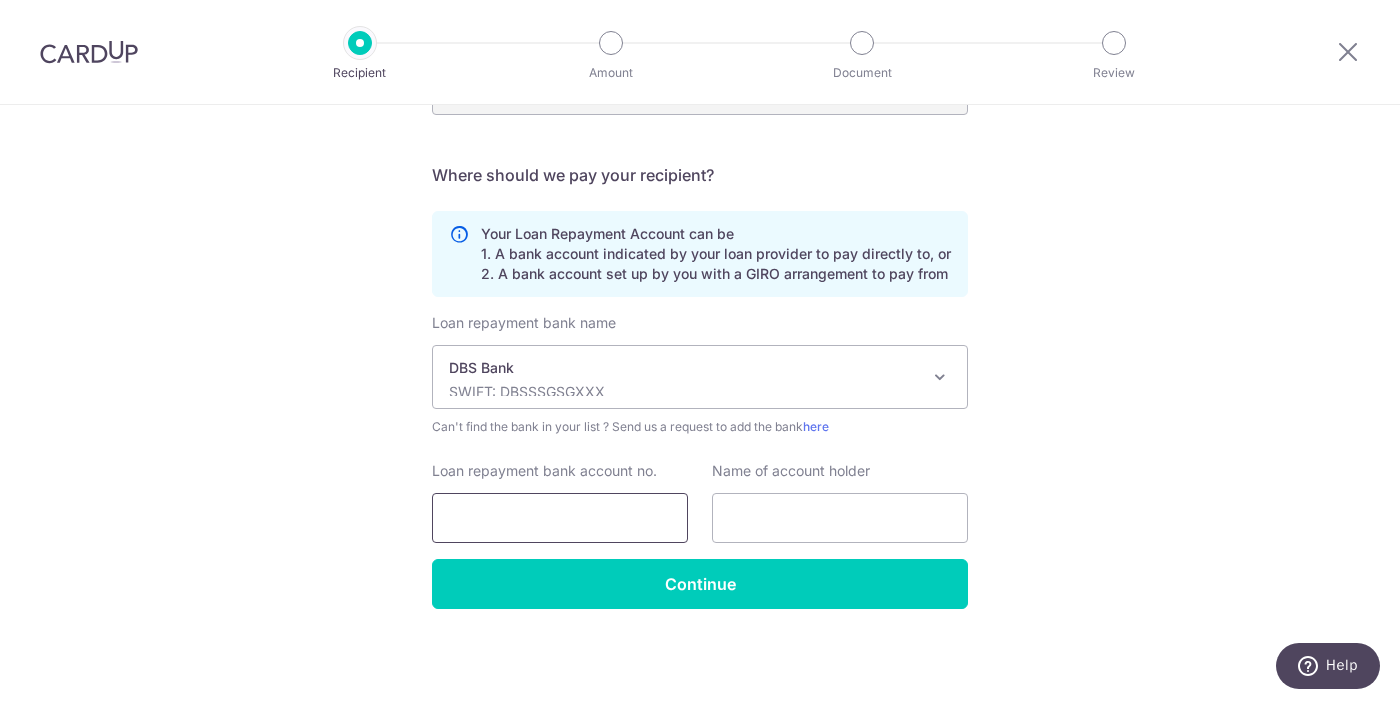 click on "Loan repayment bank account no." at bounding box center (560, 518) 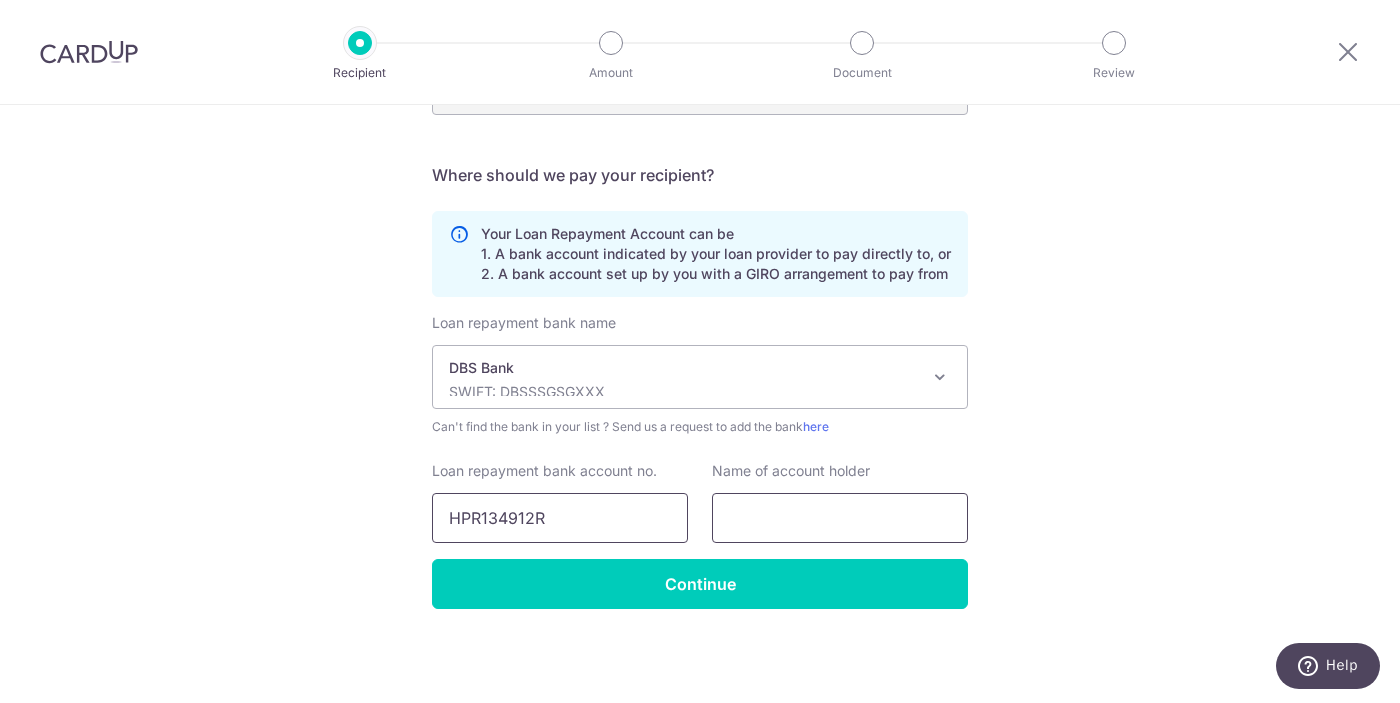 type on "HPR134912R" 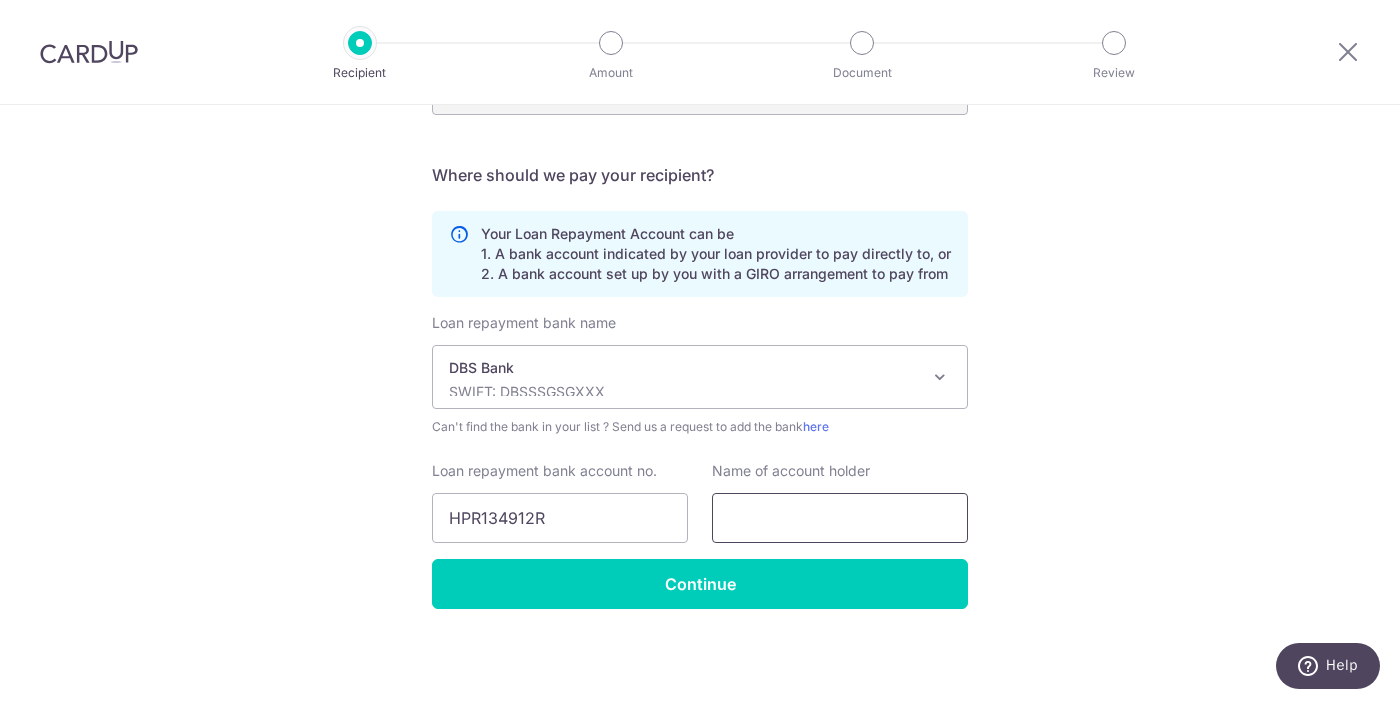 click at bounding box center (840, 518) 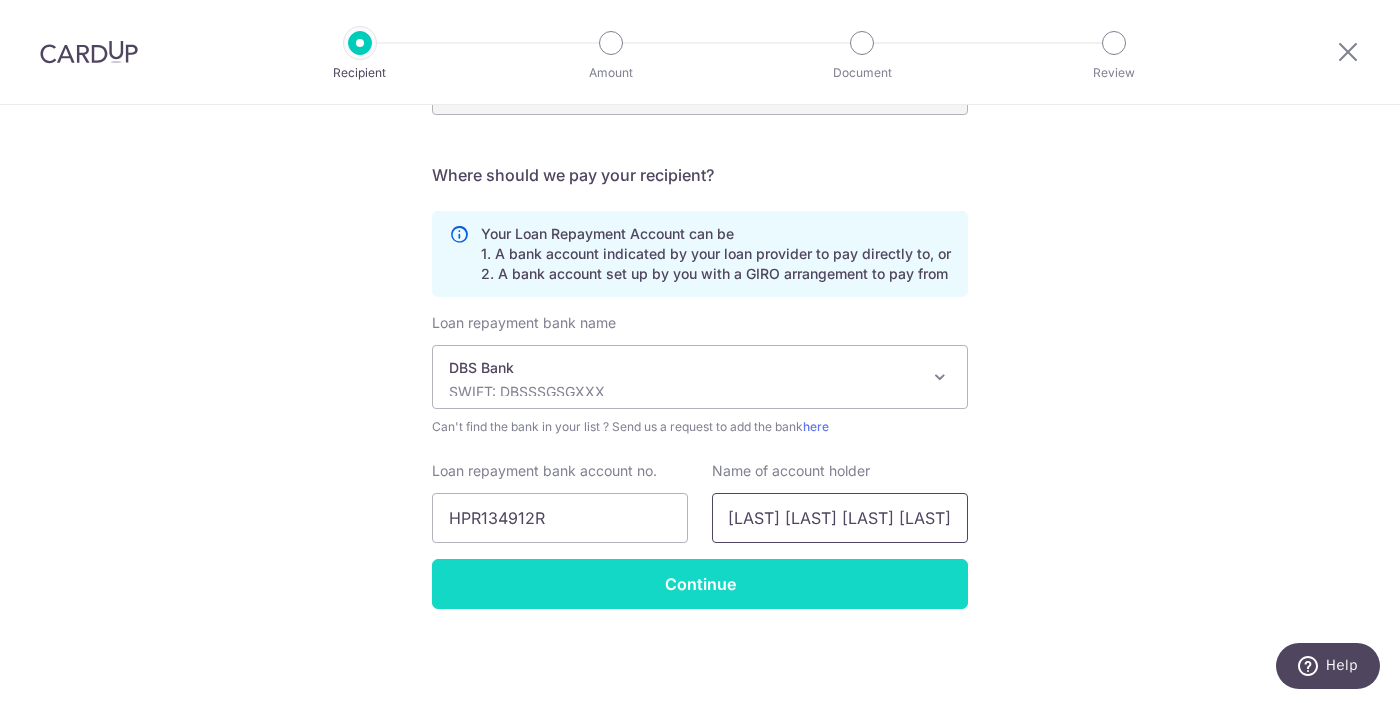 scroll, scrollTop: 0, scrollLeft: 123, axis: horizontal 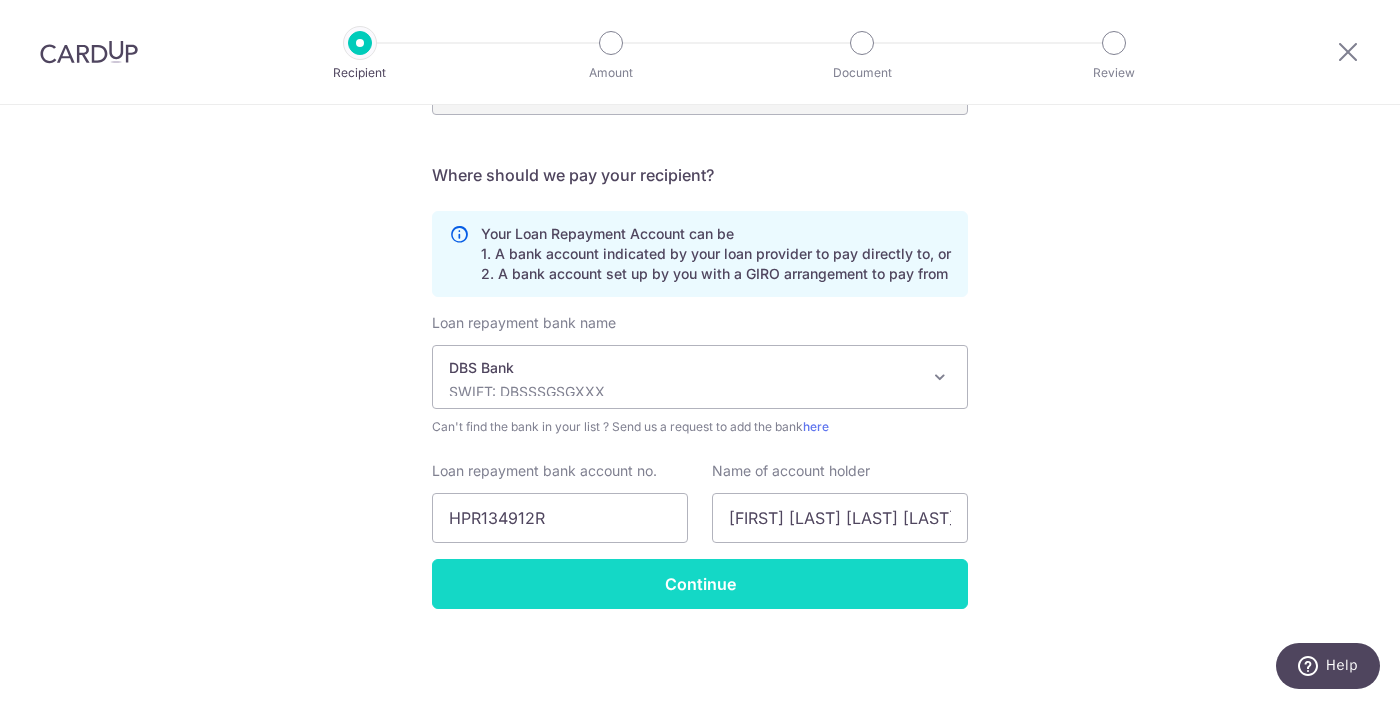 click on "Continue" at bounding box center [700, 584] 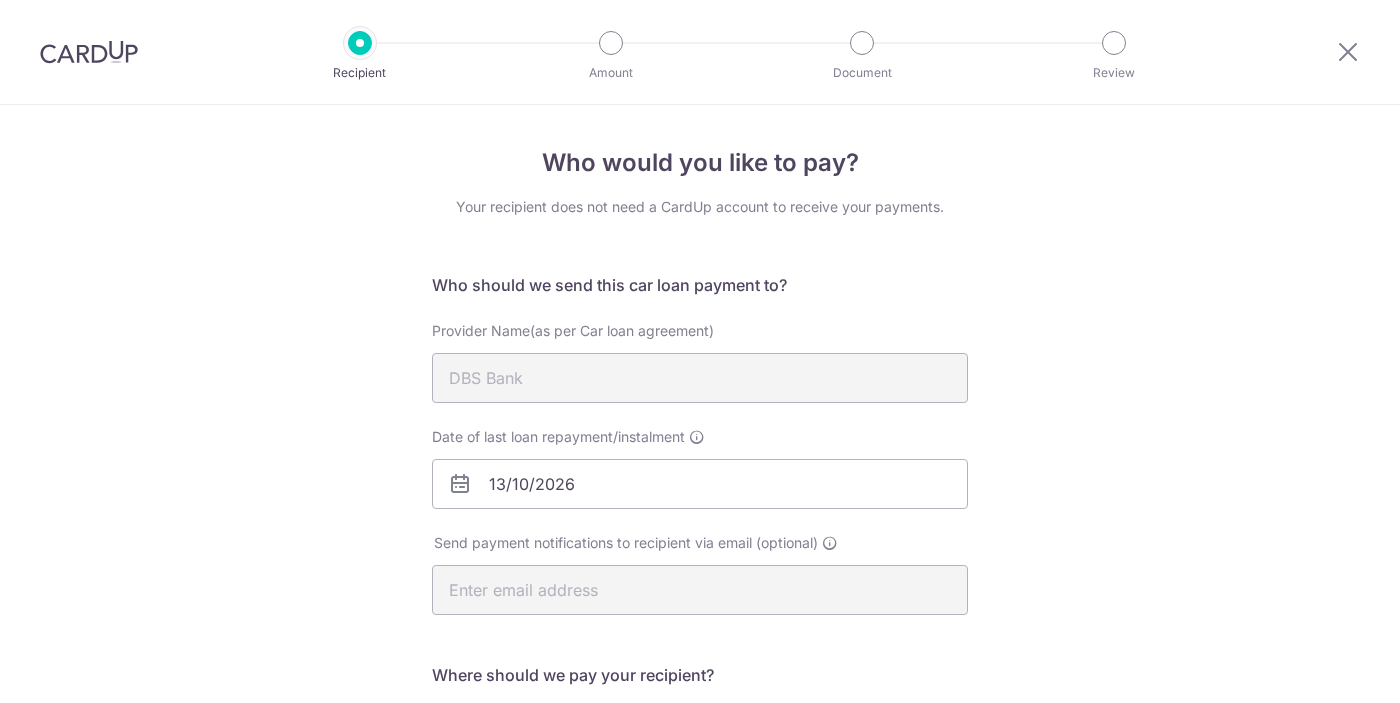 scroll, scrollTop: 0, scrollLeft: 0, axis: both 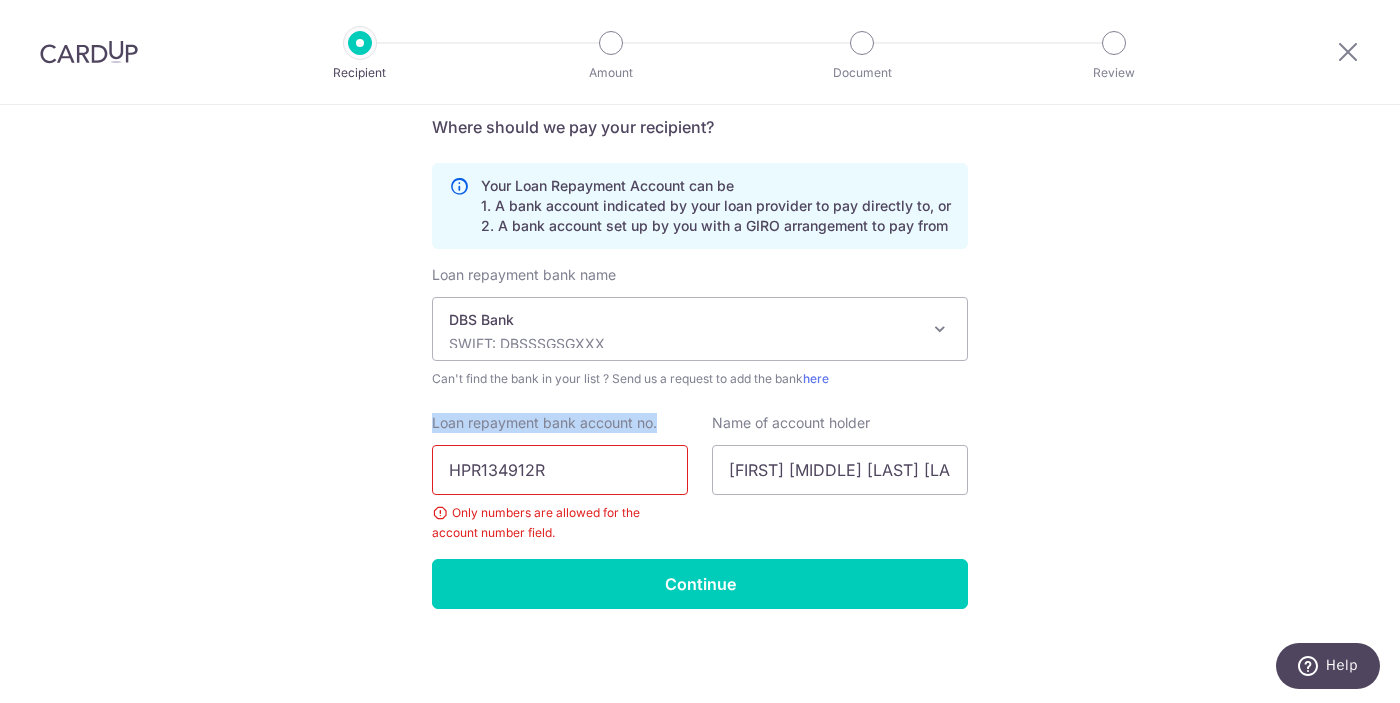 drag, startPoint x: 432, startPoint y: 420, endPoint x: 658, endPoint y: 432, distance: 226.31836 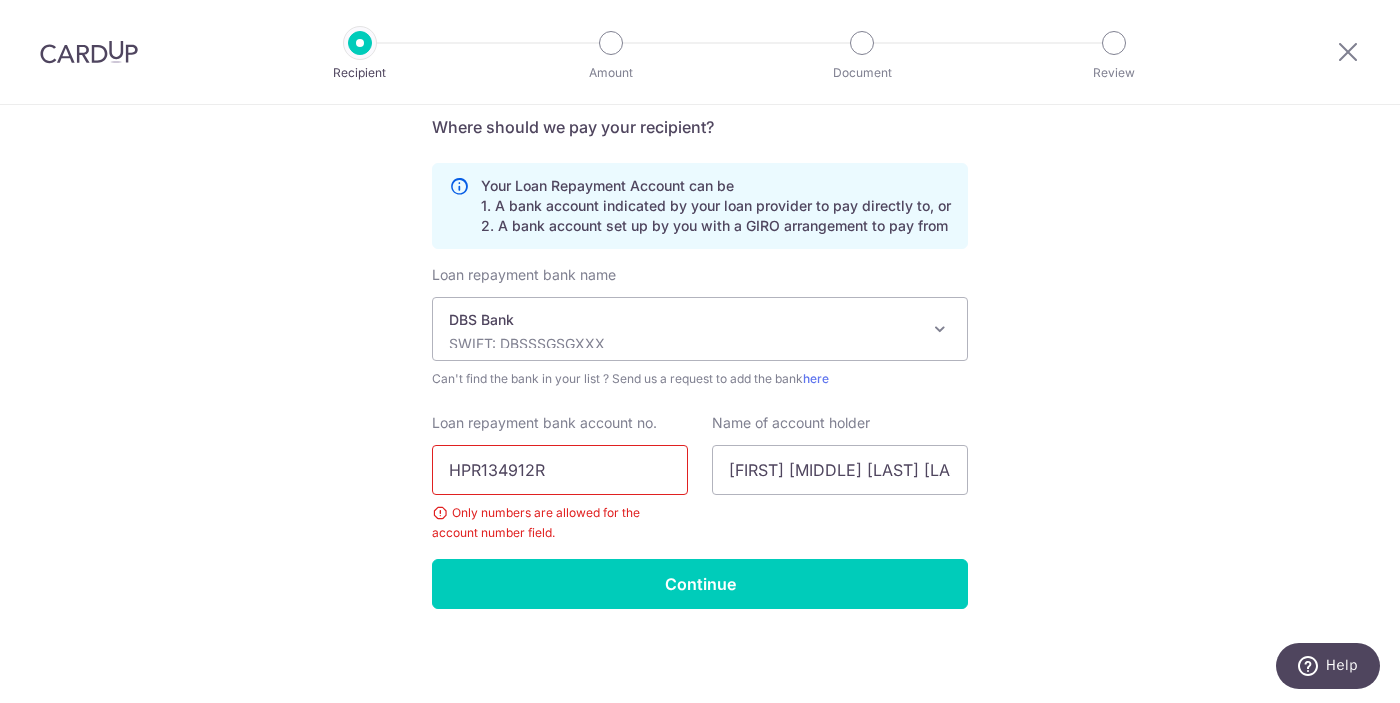 drag, startPoint x: 546, startPoint y: 473, endPoint x: 383, endPoint y: 459, distance: 163.60013 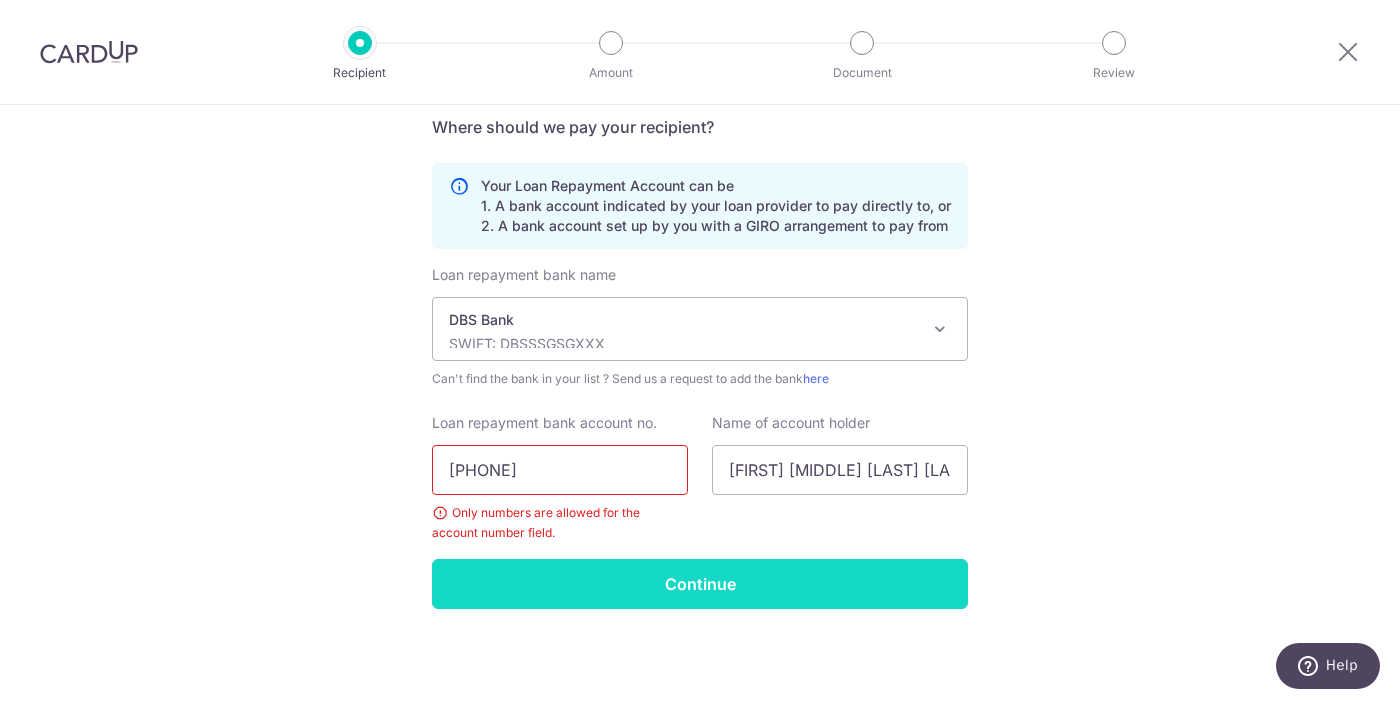 type on "115-39530-0" 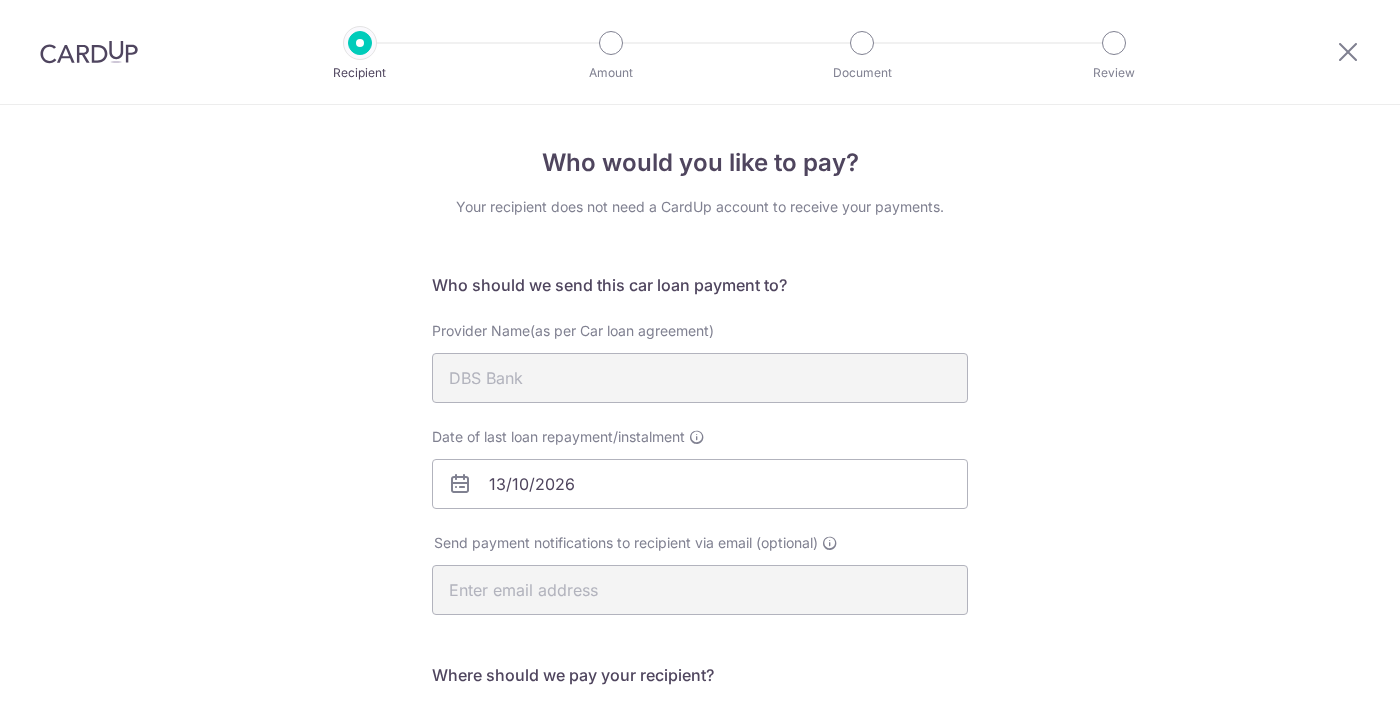 scroll, scrollTop: 0, scrollLeft: 0, axis: both 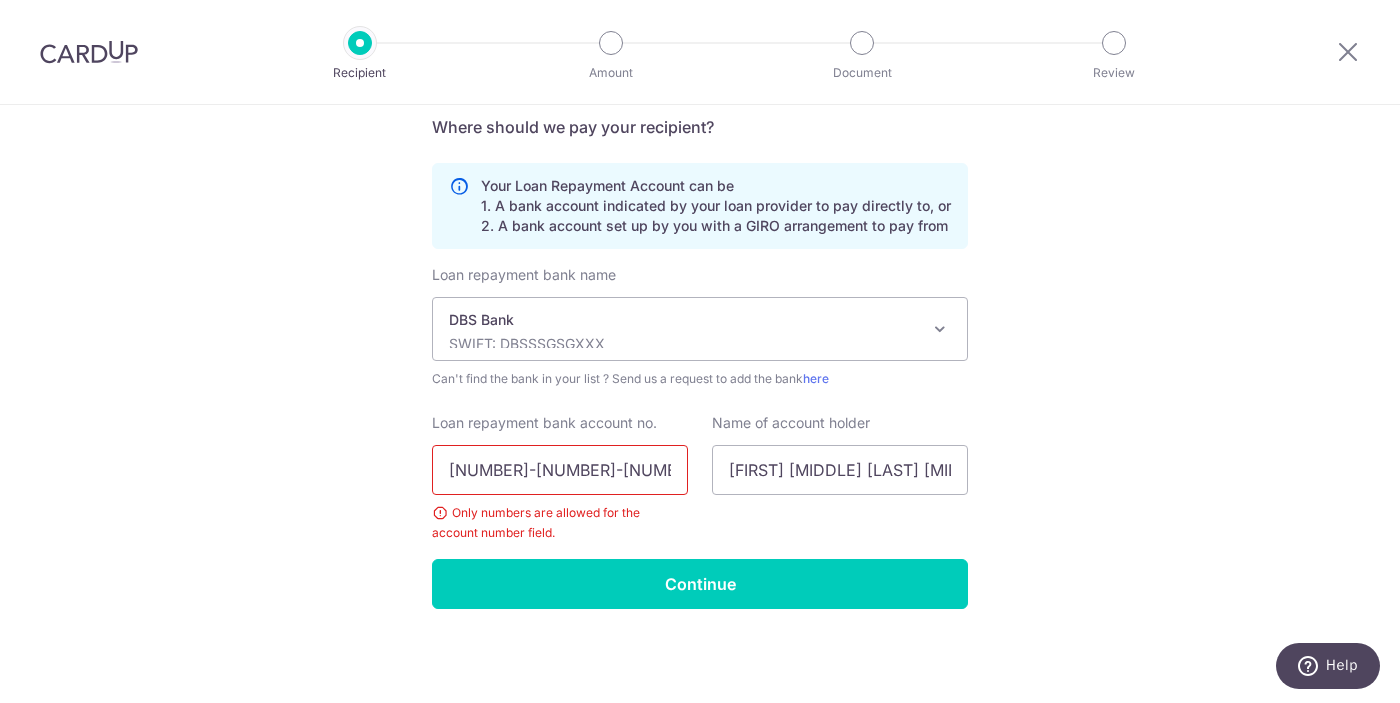 click on "[NUMBER]-[NUMBER]-[NUMBER]" at bounding box center (560, 470) 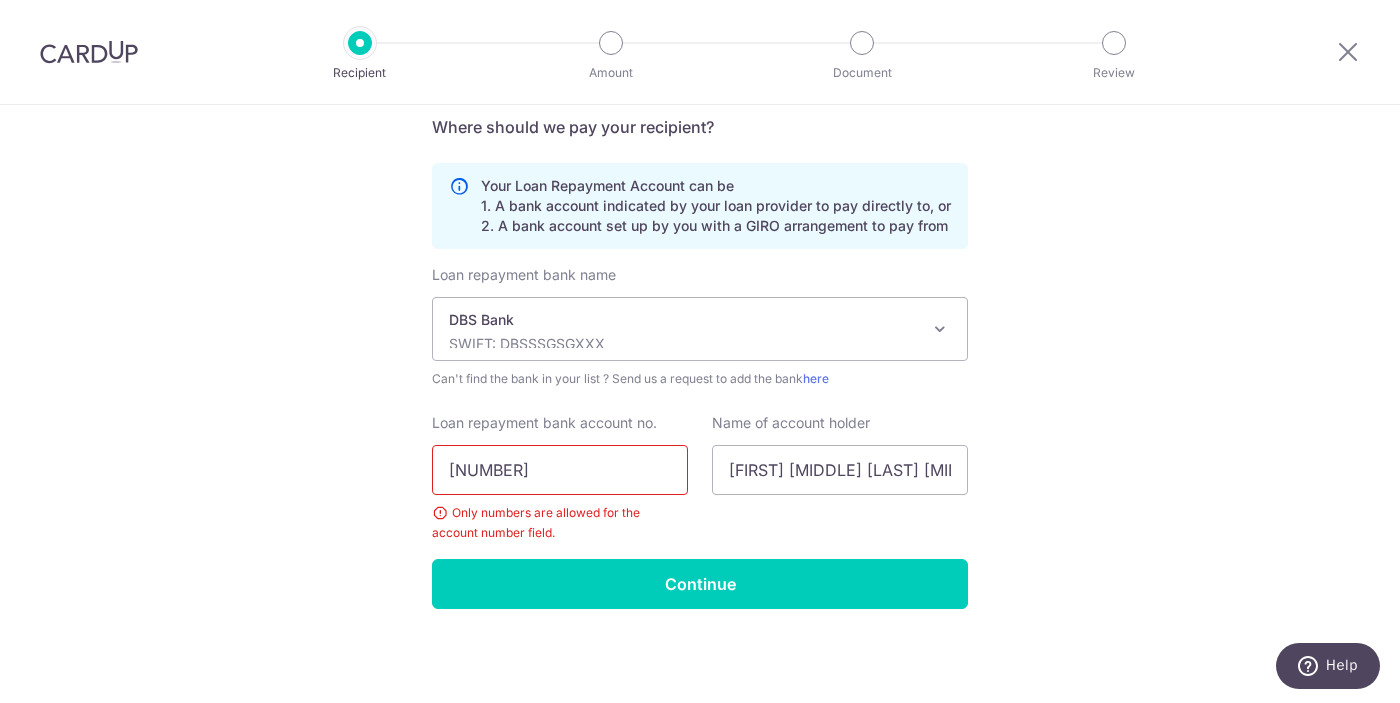 click on "[NUMBER]" at bounding box center (560, 470) 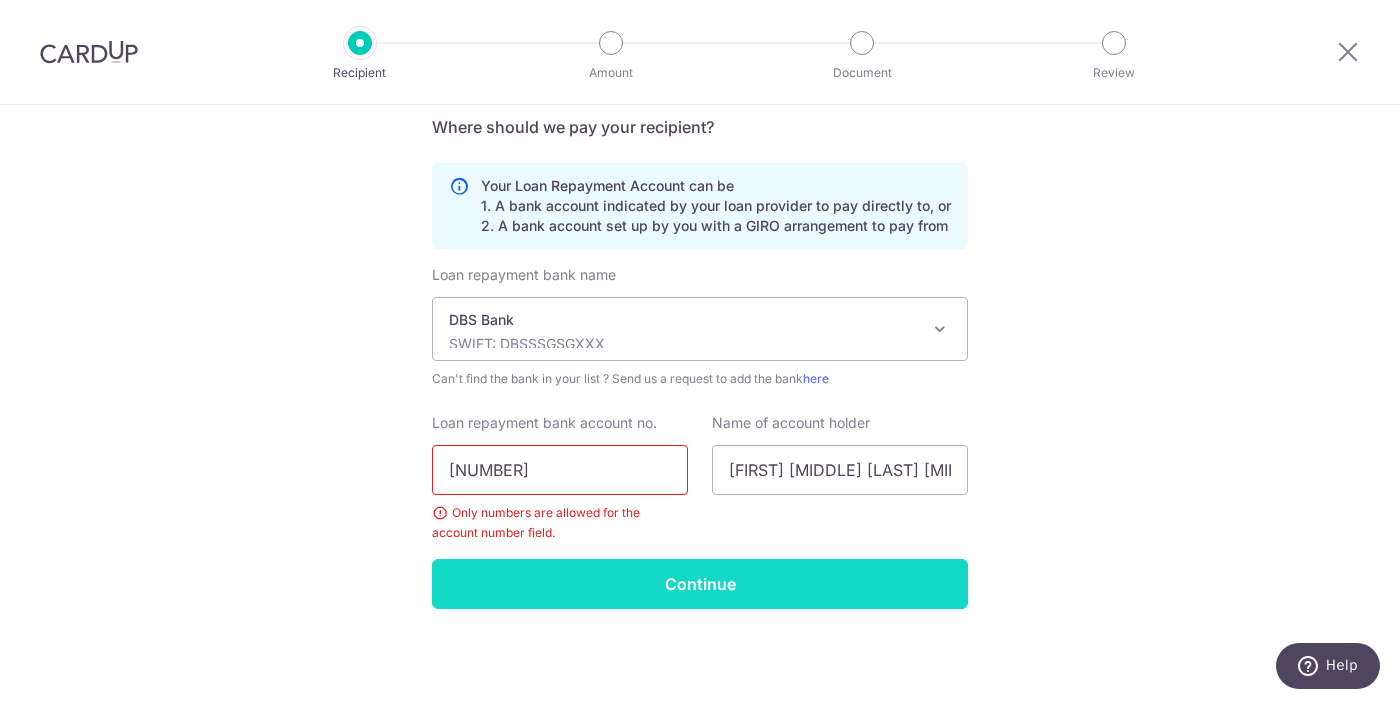 click on "Continue" at bounding box center (700, 584) 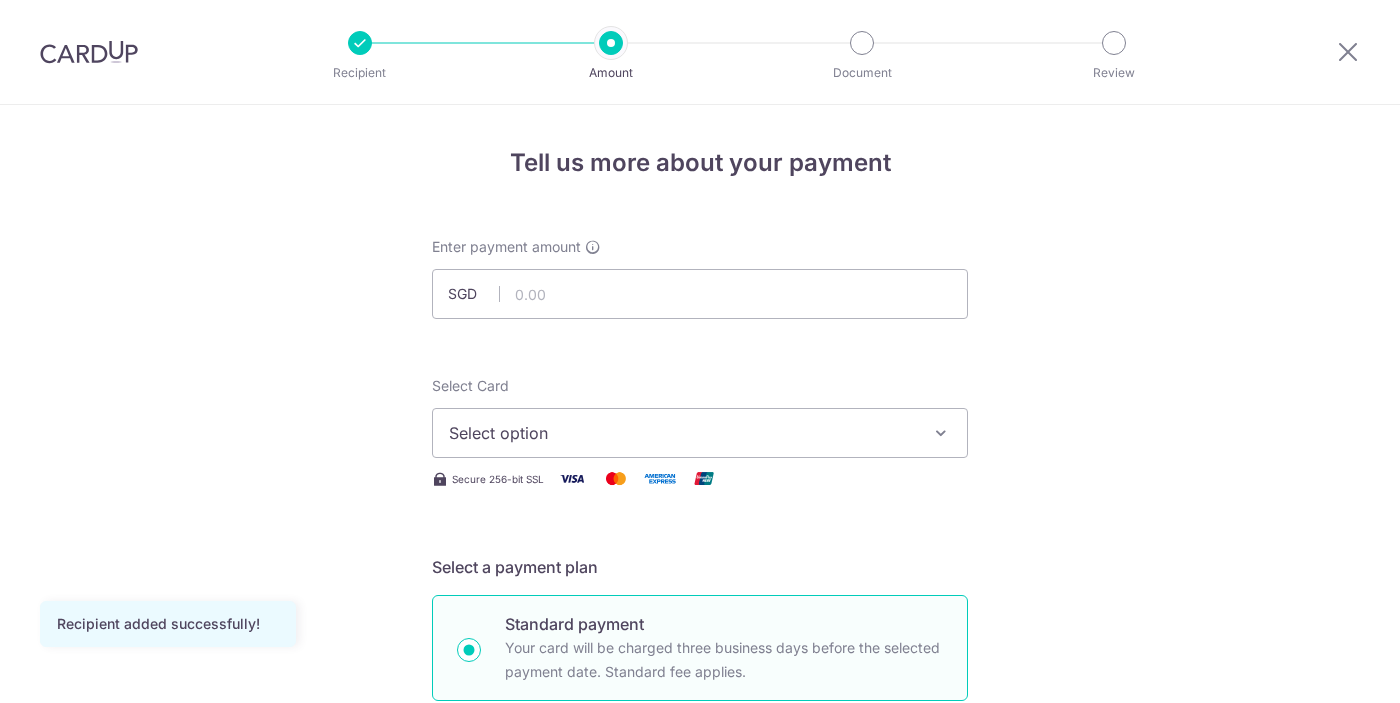 scroll, scrollTop: 0, scrollLeft: 0, axis: both 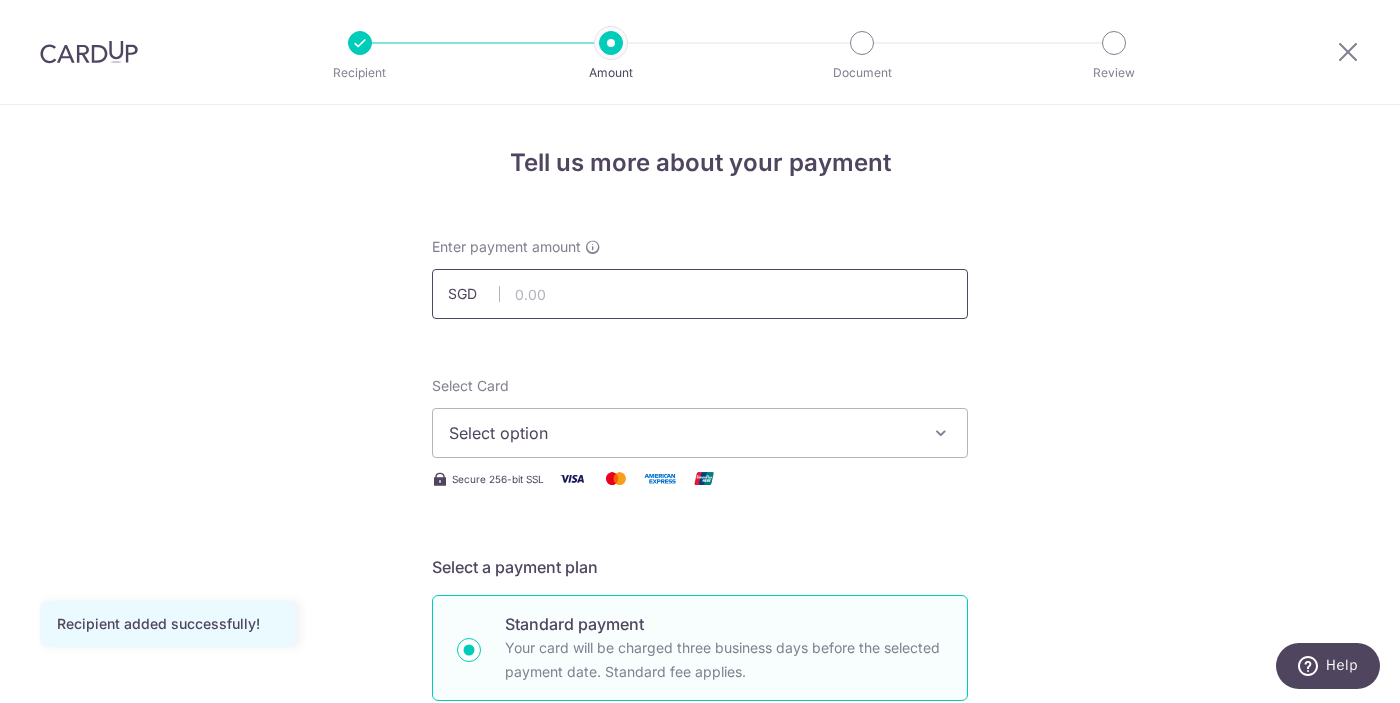 click at bounding box center (700, 294) 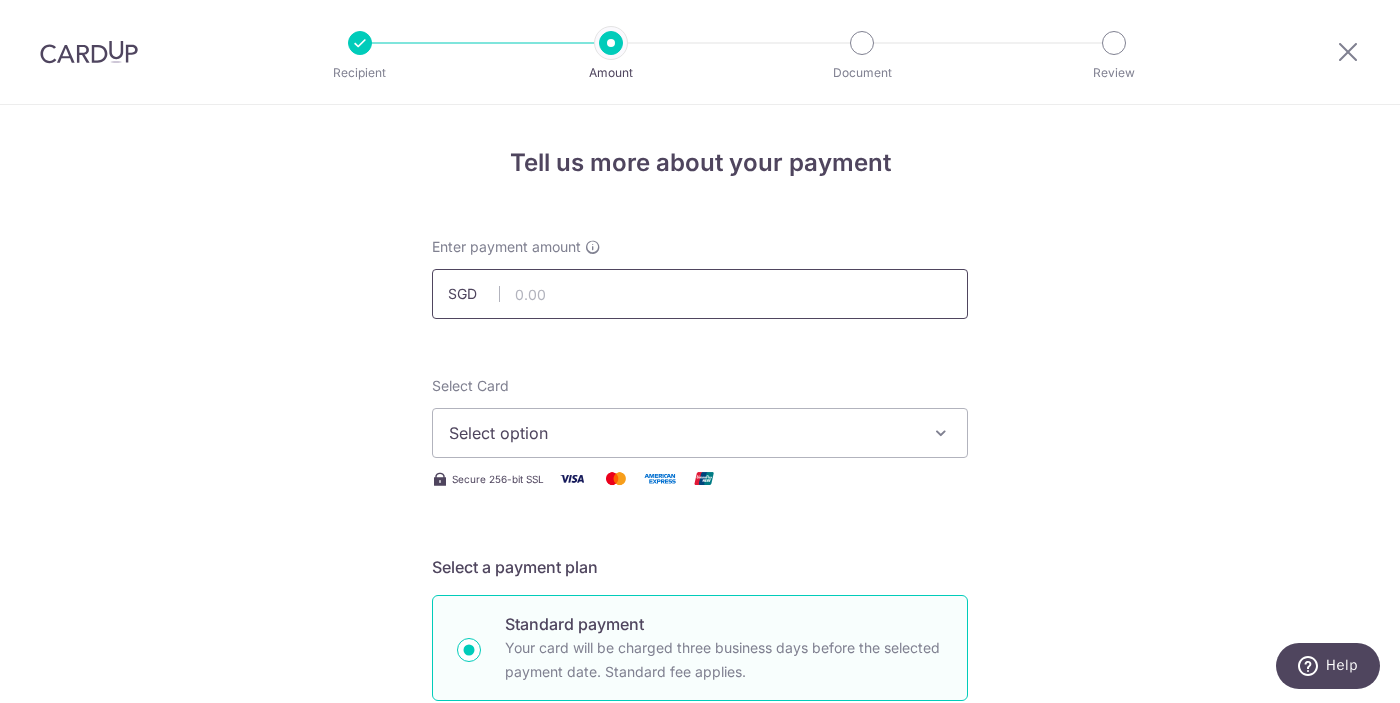 click at bounding box center [700, 294] 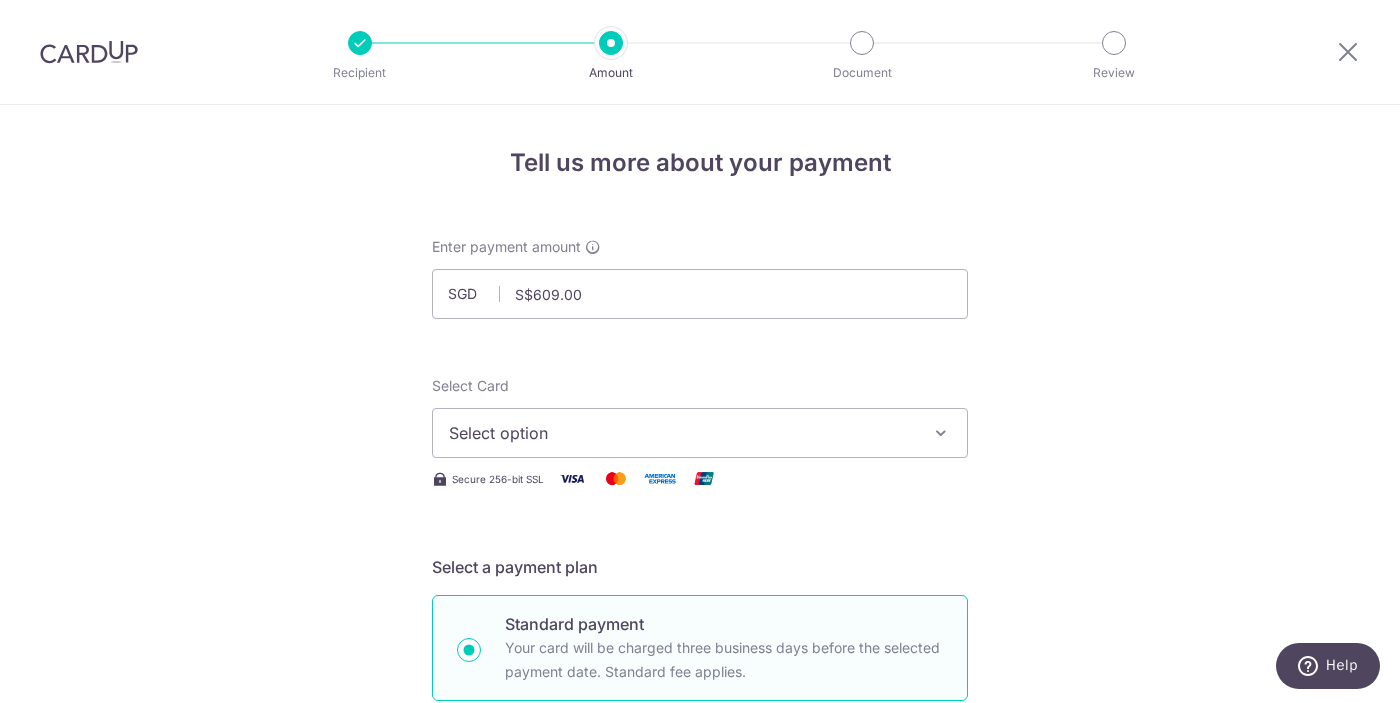 type on "609.00" 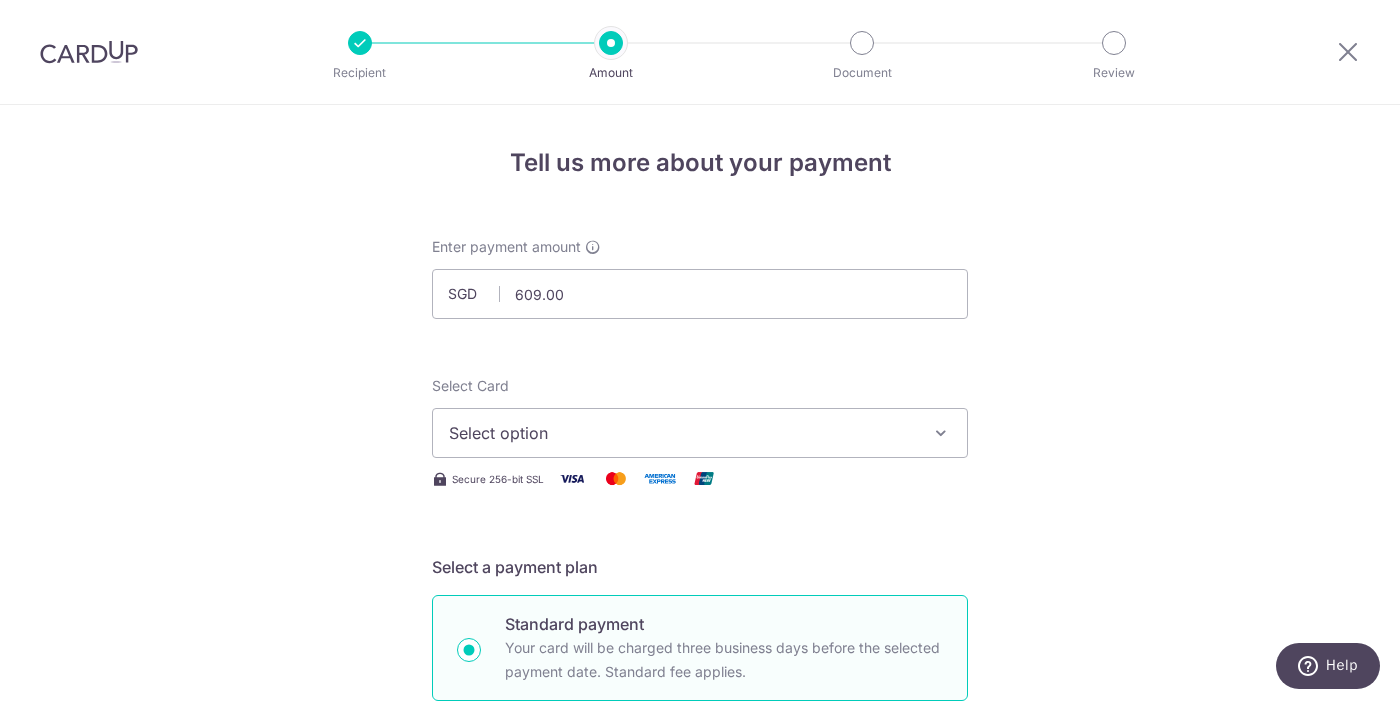 click on "Select option" at bounding box center [682, 433] 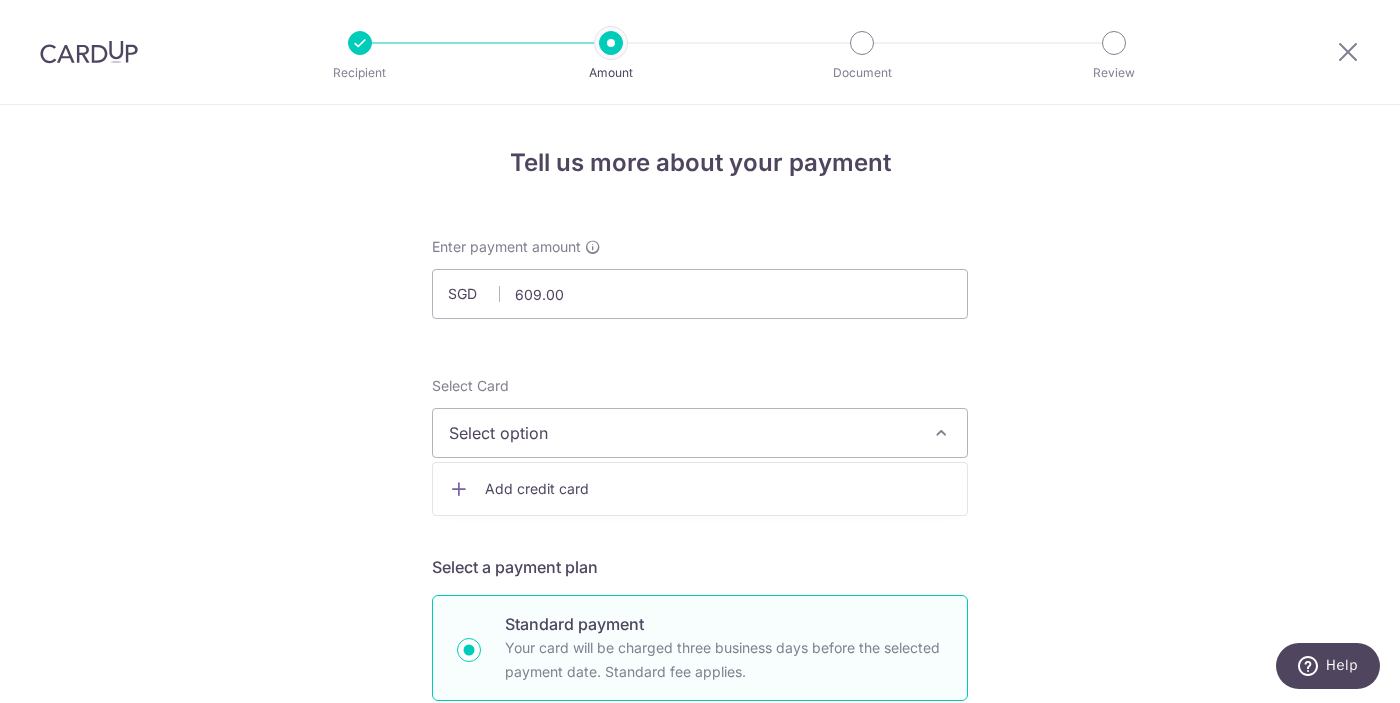 click on "Add credit card" at bounding box center [718, 489] 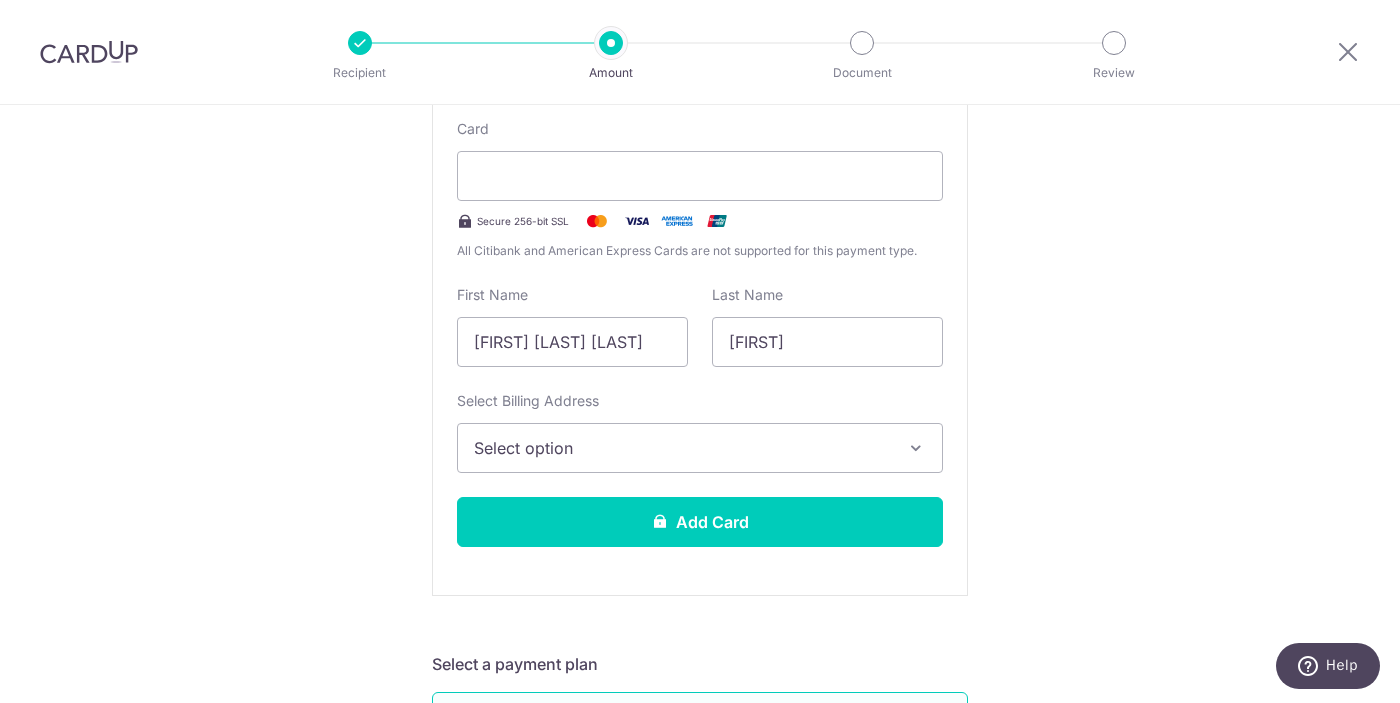 scroll, scrollTop: 429, scrollLeft: 0, axis: vertical 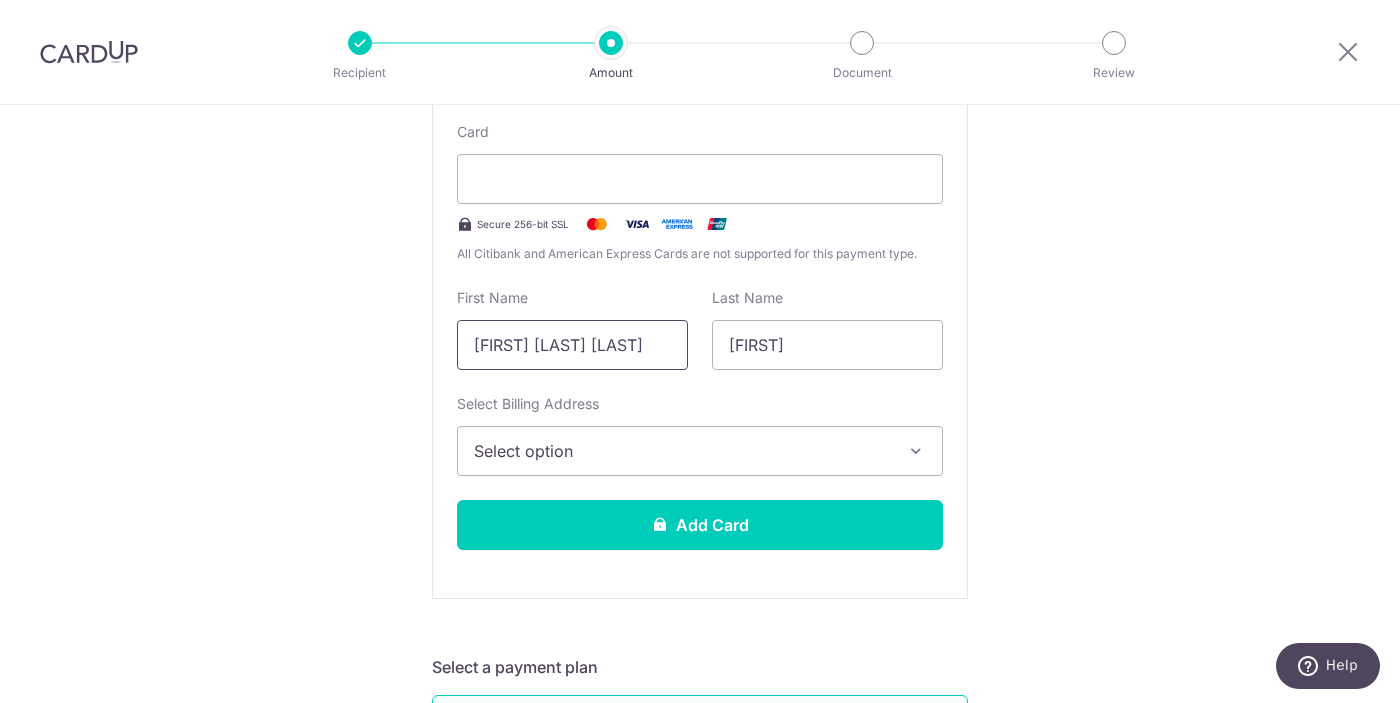 click on "[FIRST] [LAST] [LAST]" at bounding box center [572, 345] 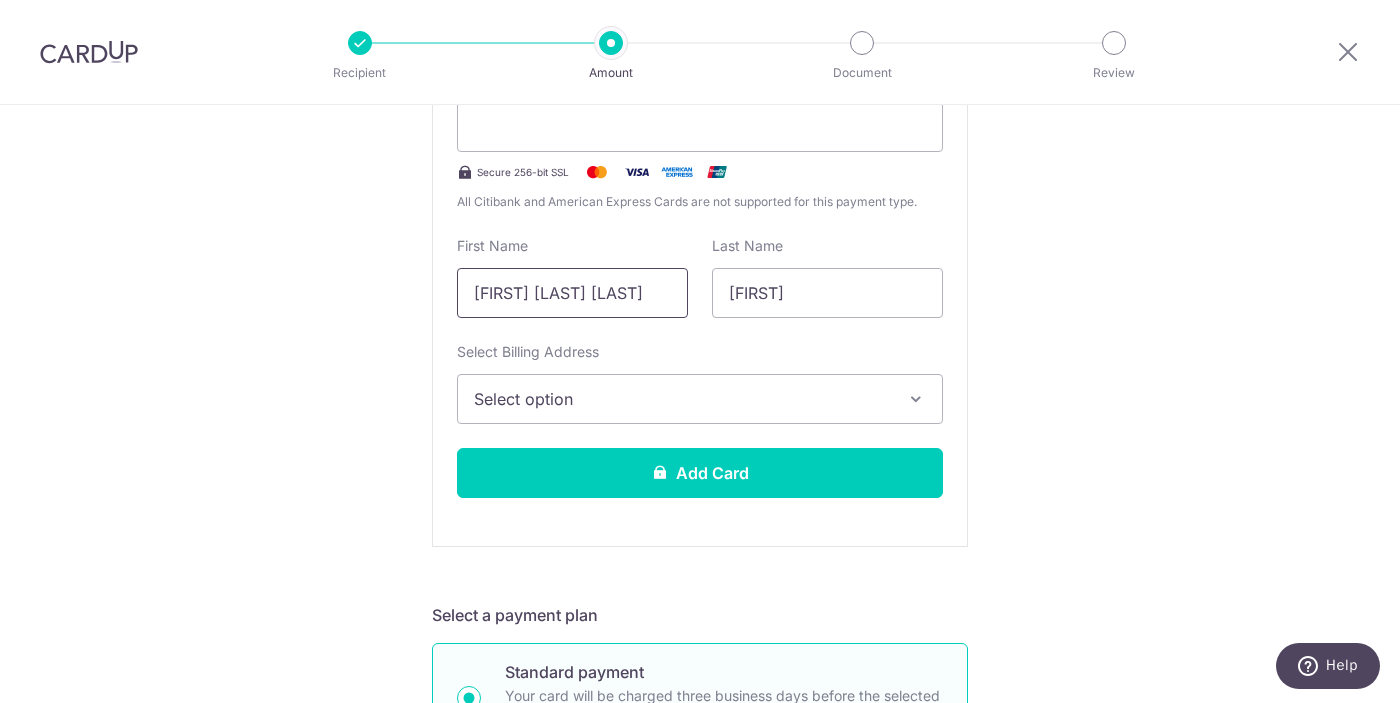 scroll, scrollTop: 483, scrollLeft: 0, axis: vertical 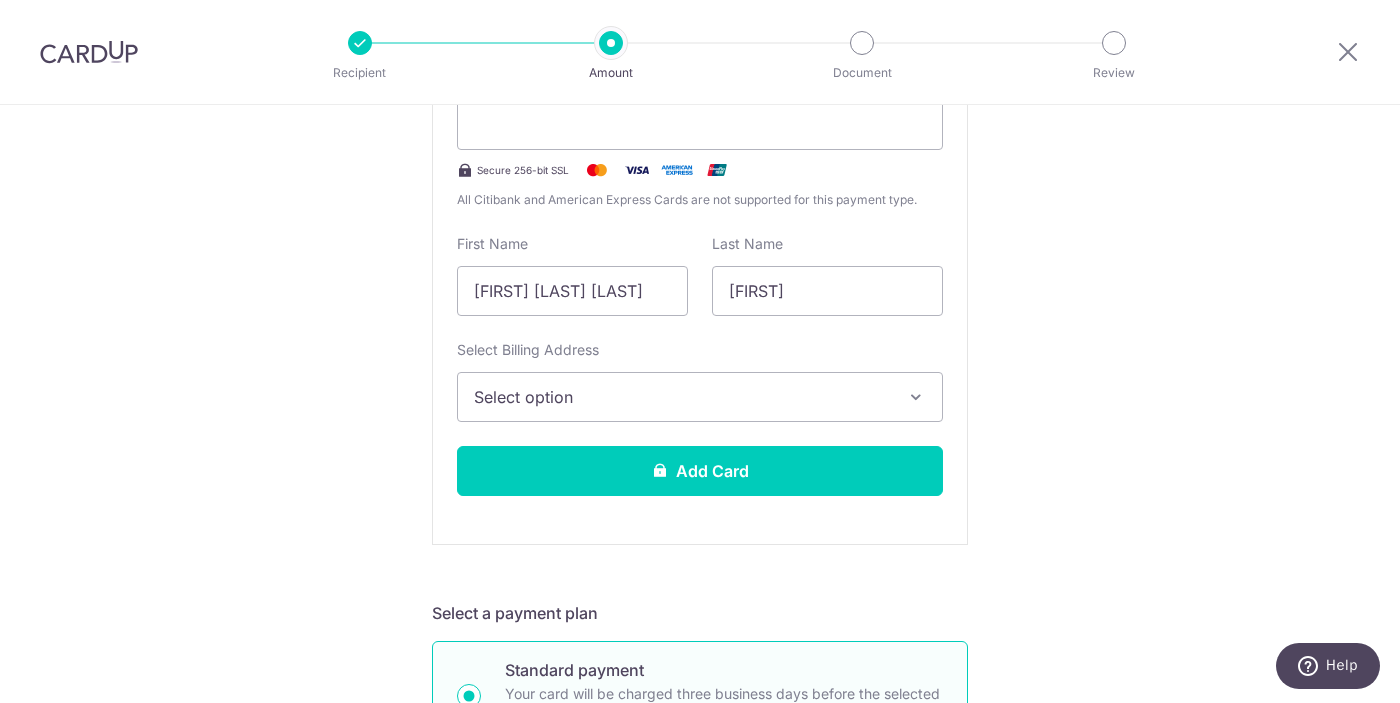 click on "Select option" at bounding box center (682, 397) 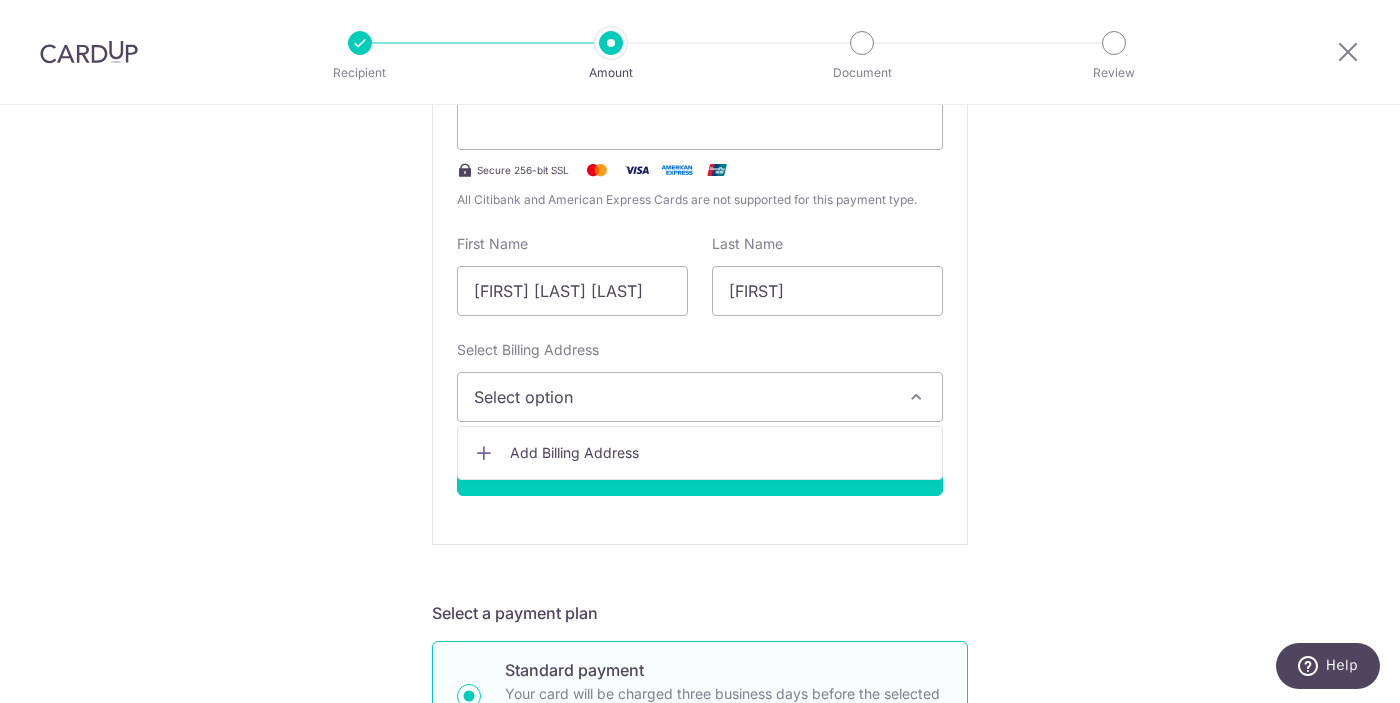 click on "Add Billing Address" at bounding box center (718, 453) 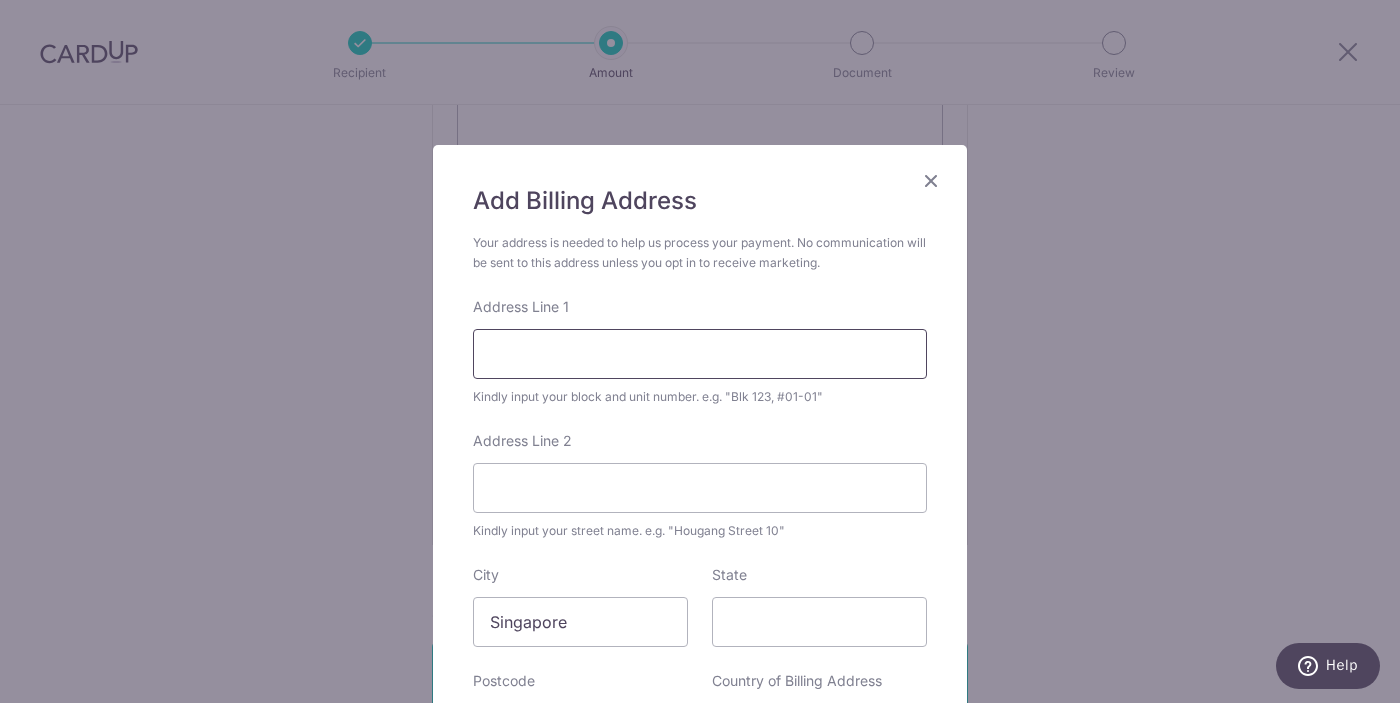 click on "Address Line 1" at bounding box center [700, 354] 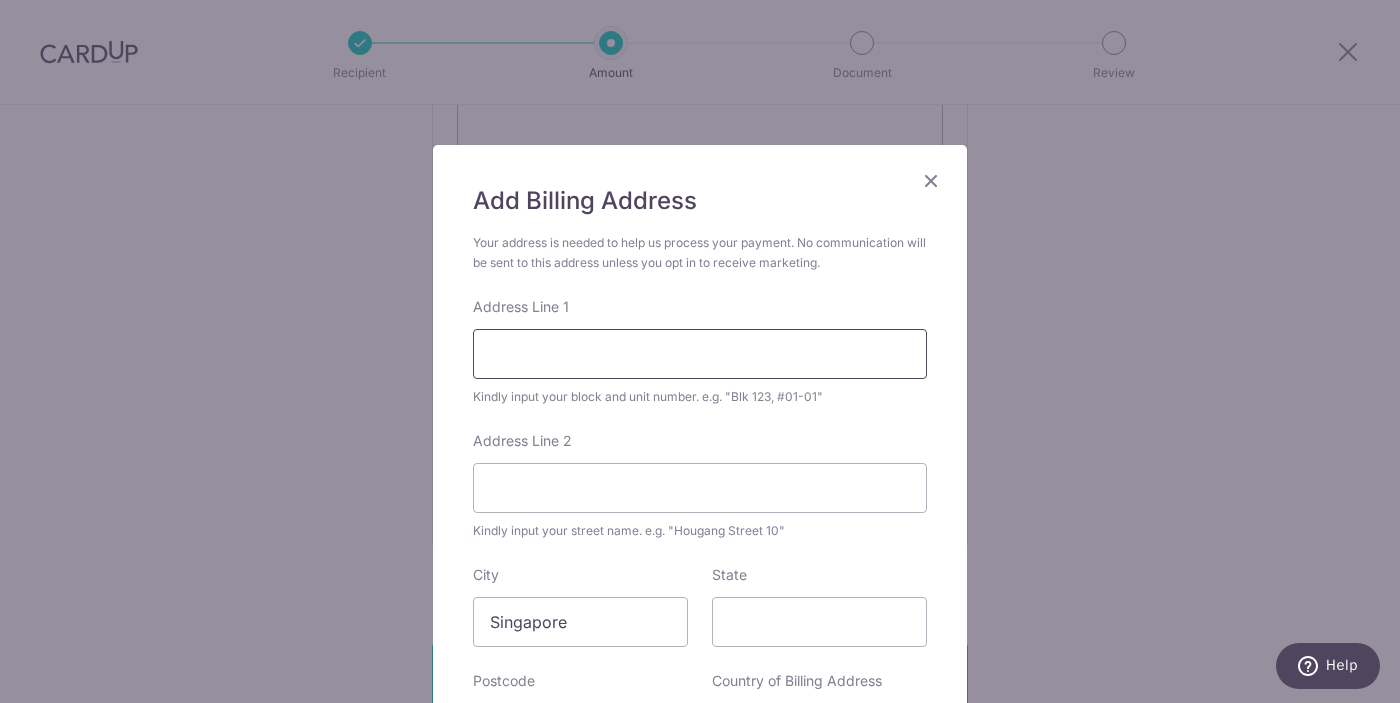 type on "404 PANDAN GARDEN 03-31" 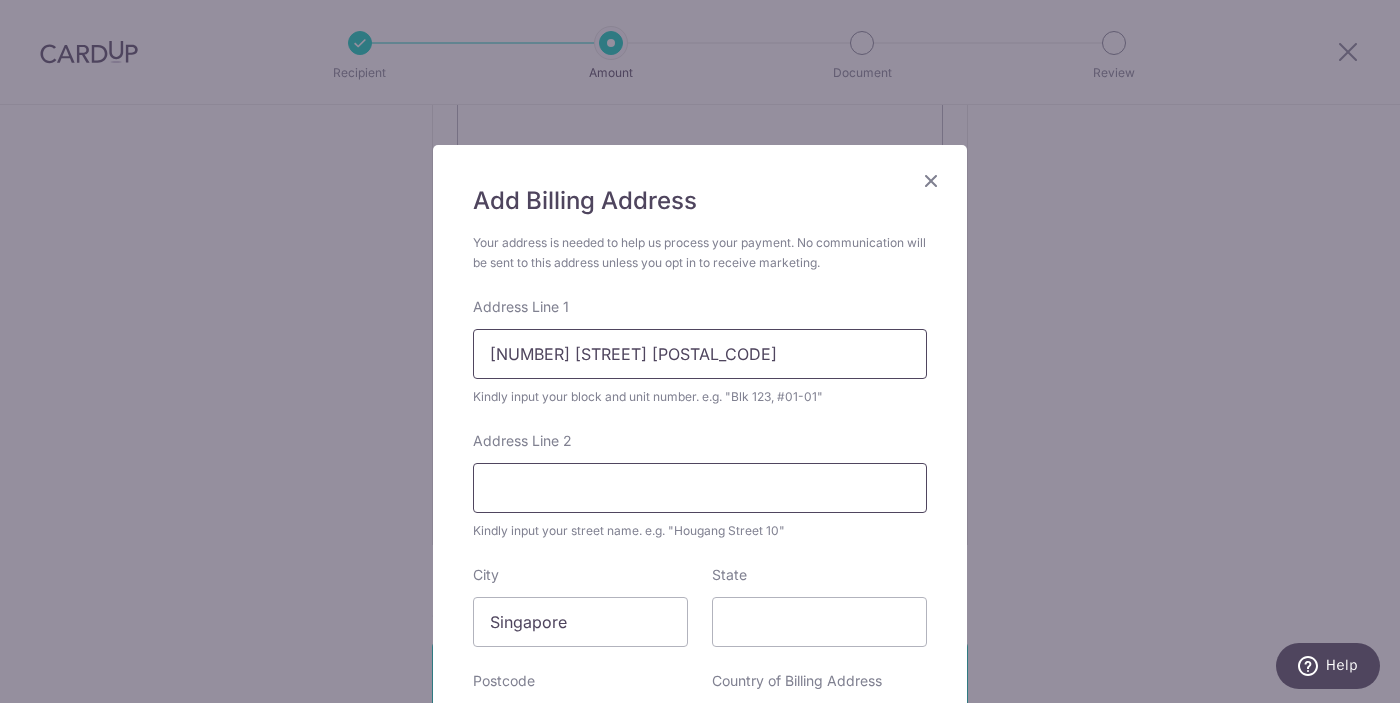 type on "404 PANDAN GARDEN 03-31" 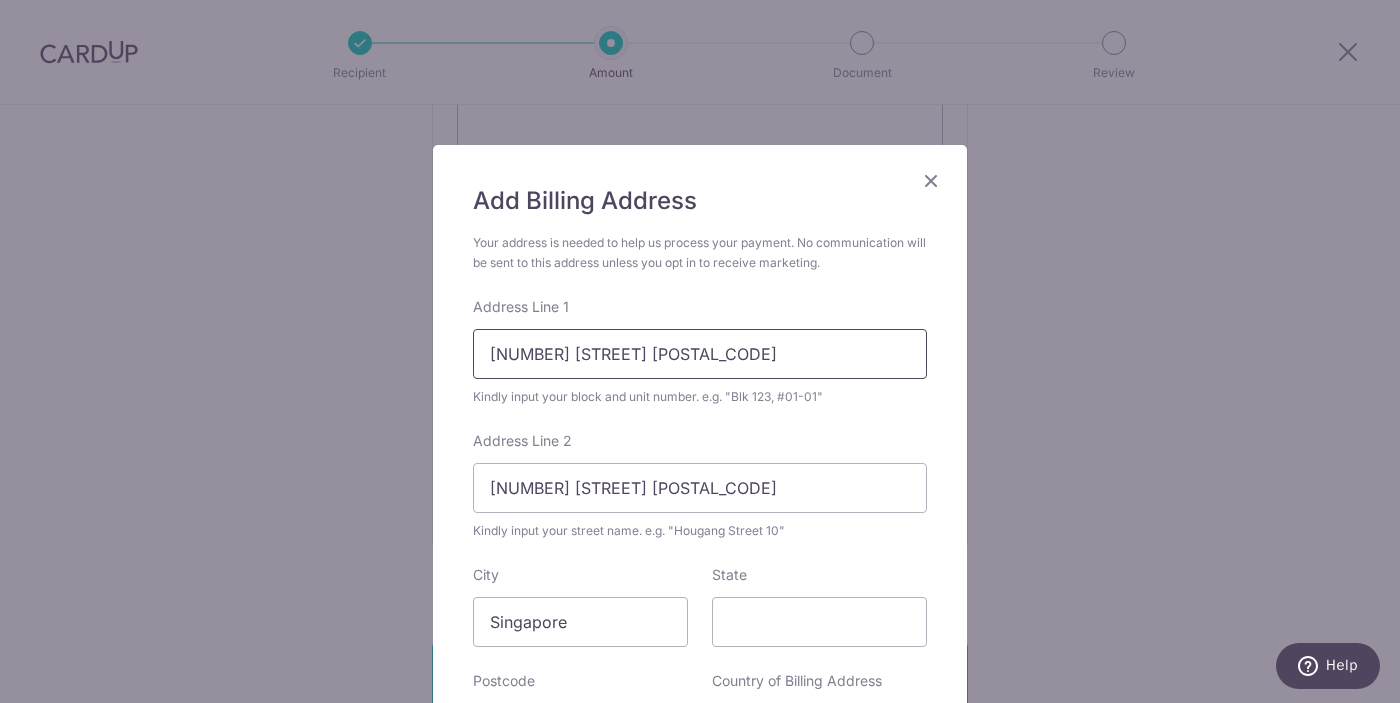 type on "600404" 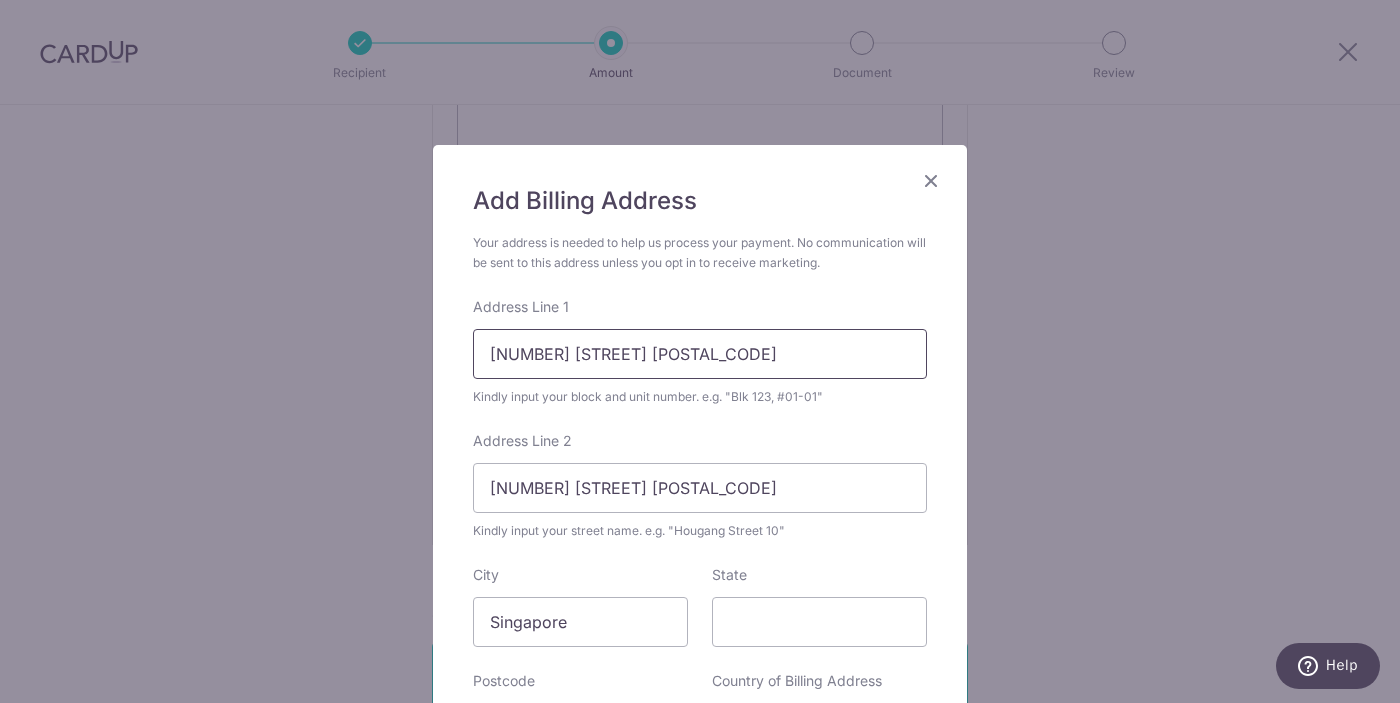 scroll, scrollTop: 309, scrollLeft: 0, axis: vertical 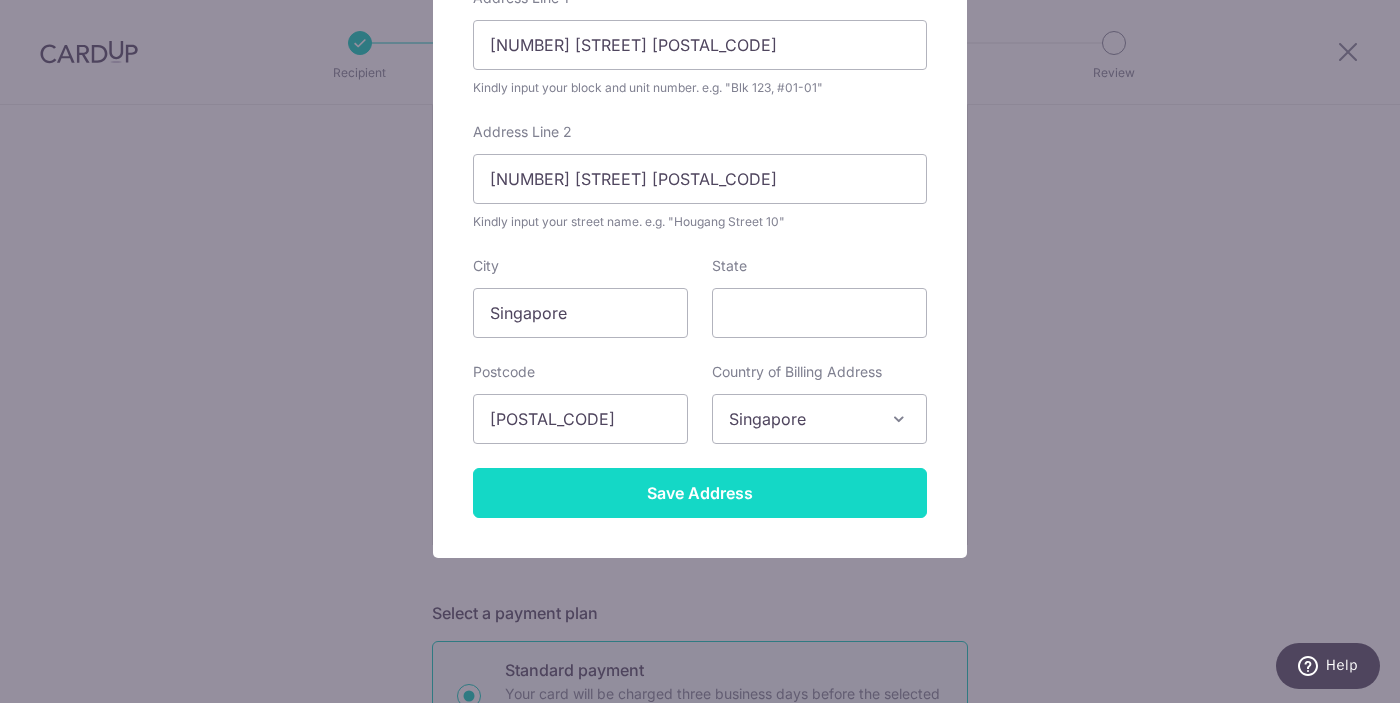 click on "Save Address" at bounding box center [700, 493] 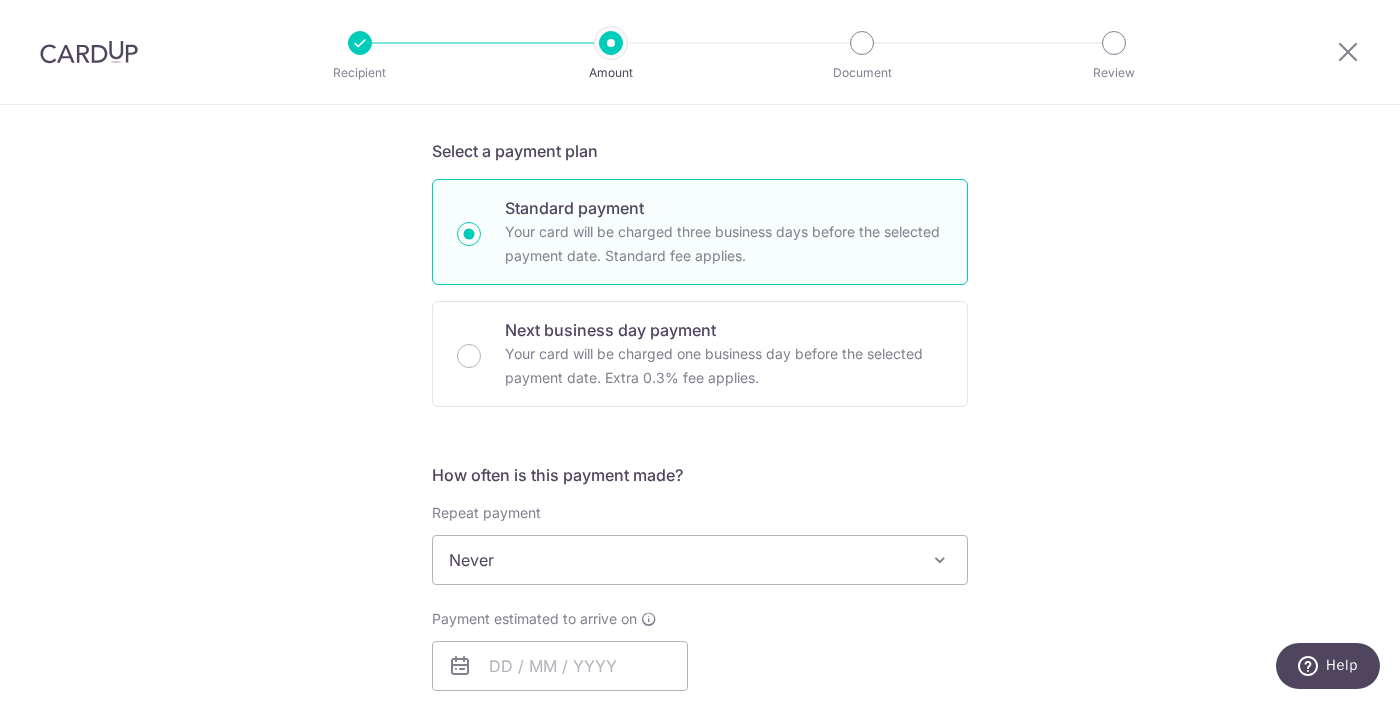 scroll, scrollTop: 989, scrollLeft: 0, axis: vertical 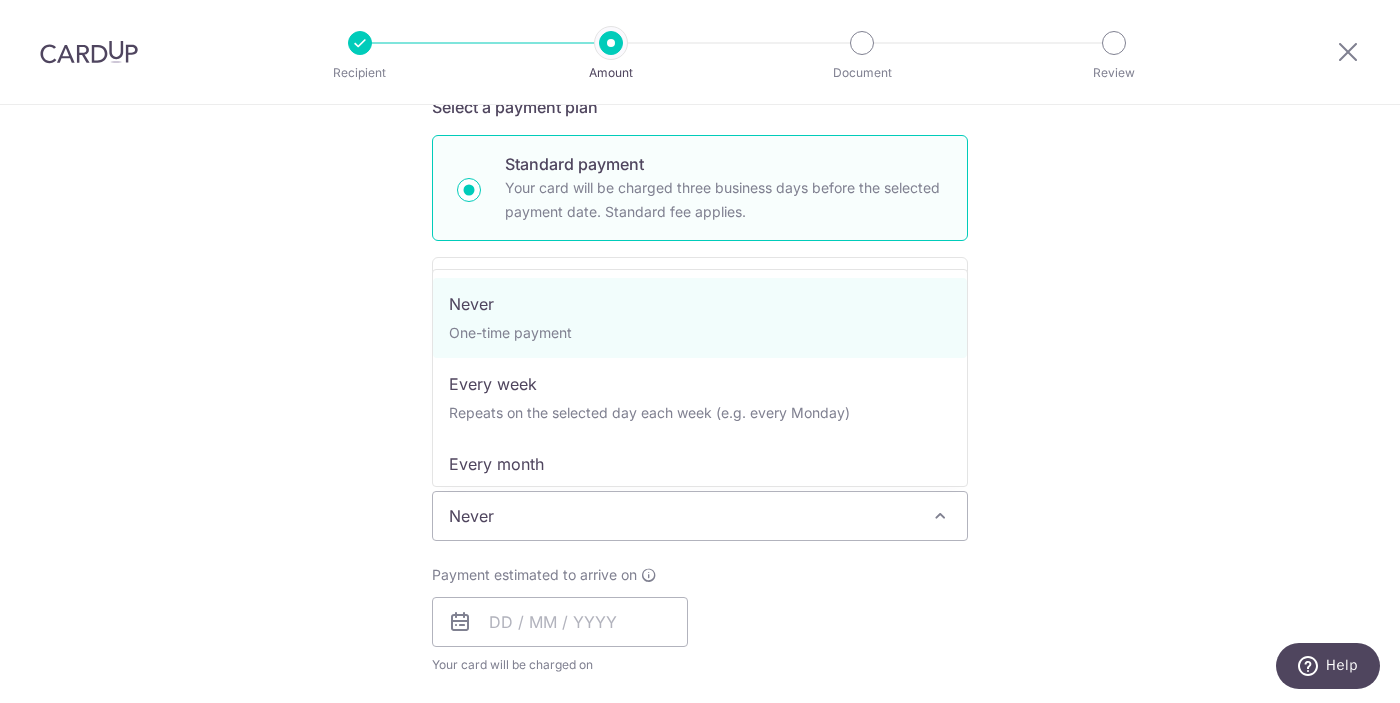 click on "Never" at bounding box center (700, 516) 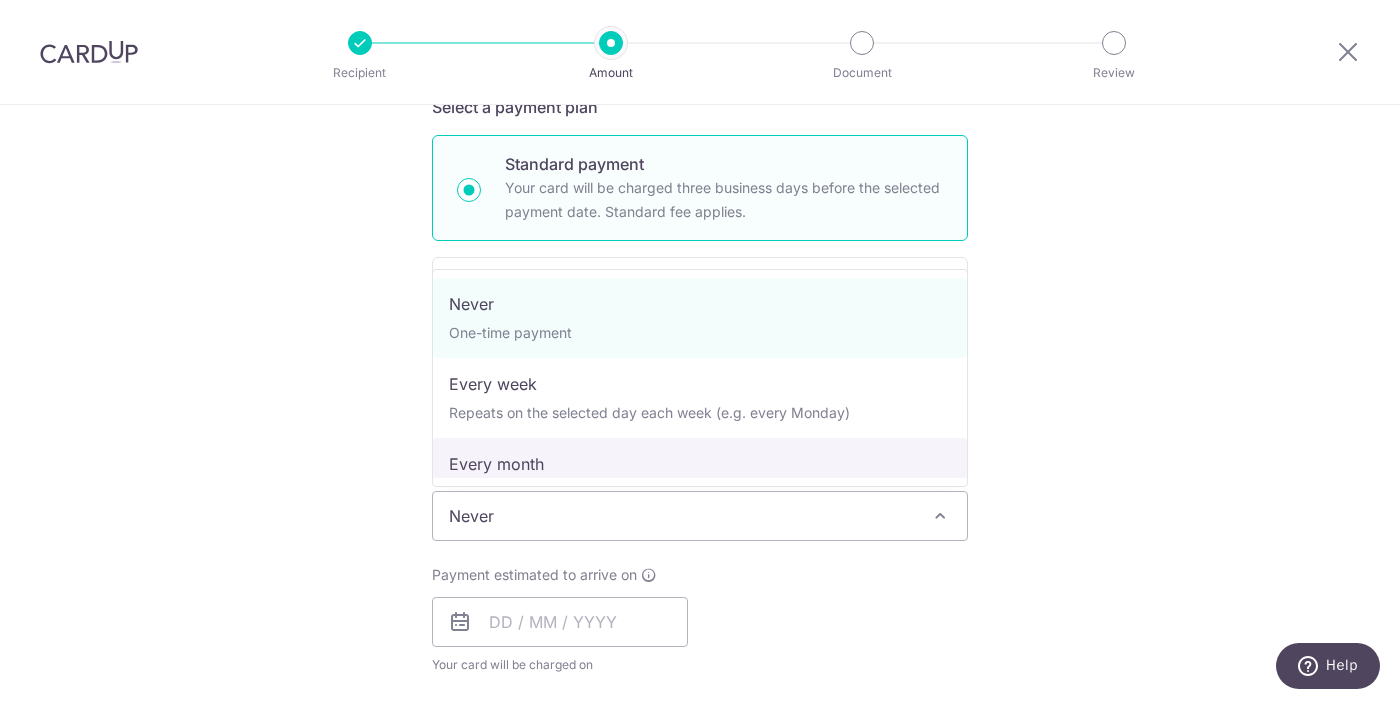 select on "3" 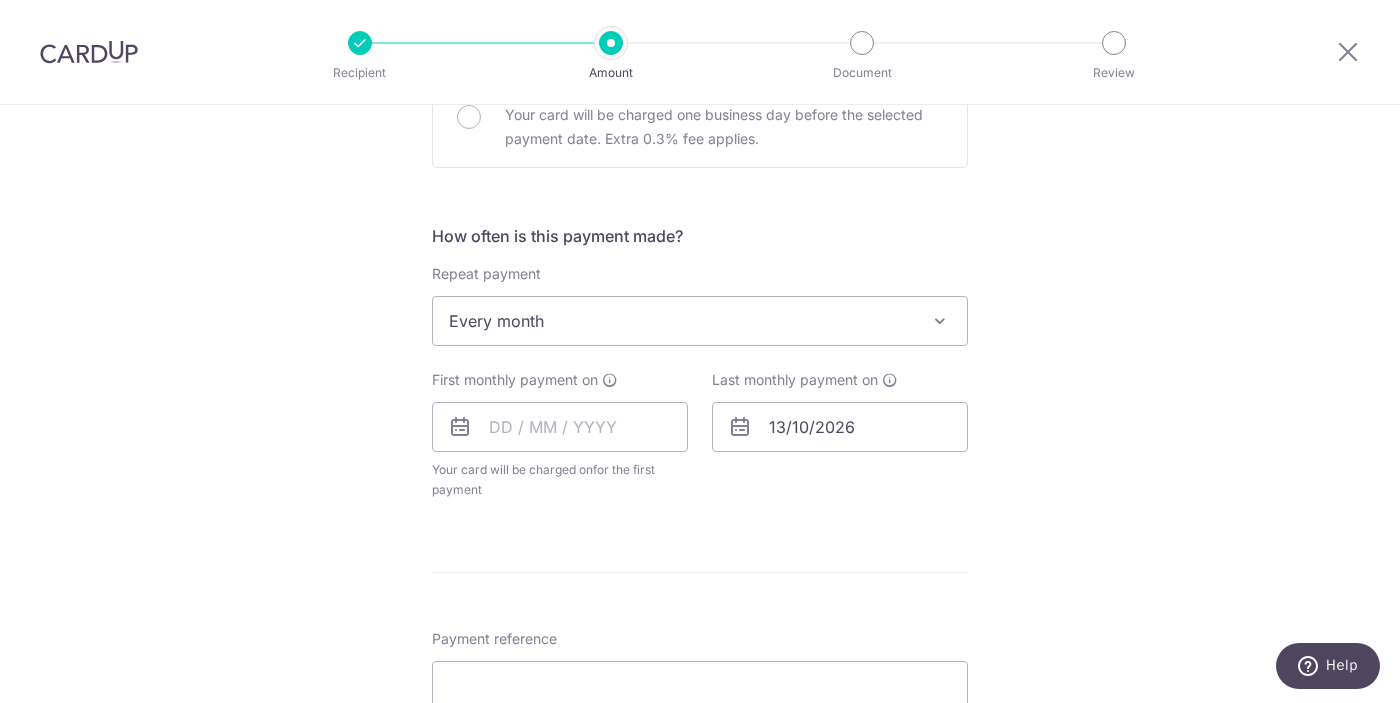scroll, scrollTop: 1187, scrollLeft: 0, axis: vertical 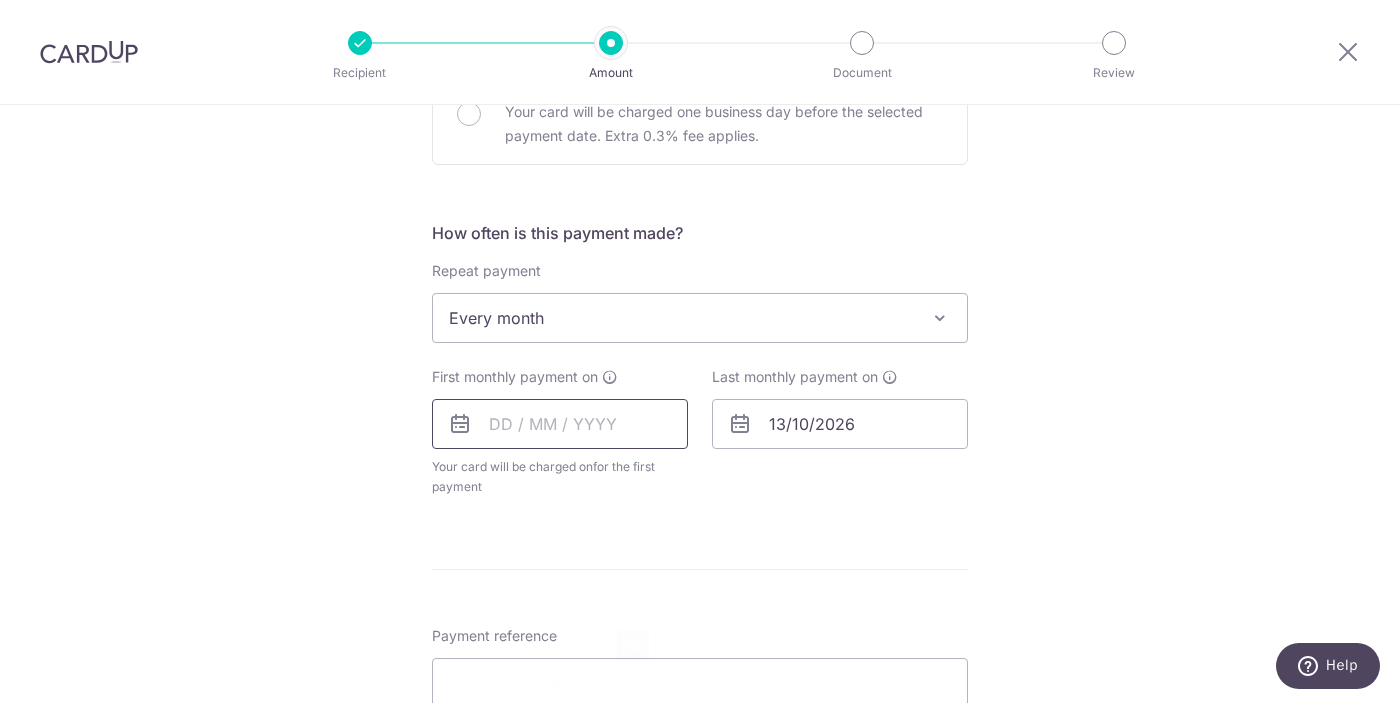 click at bounding box center [560, 424] 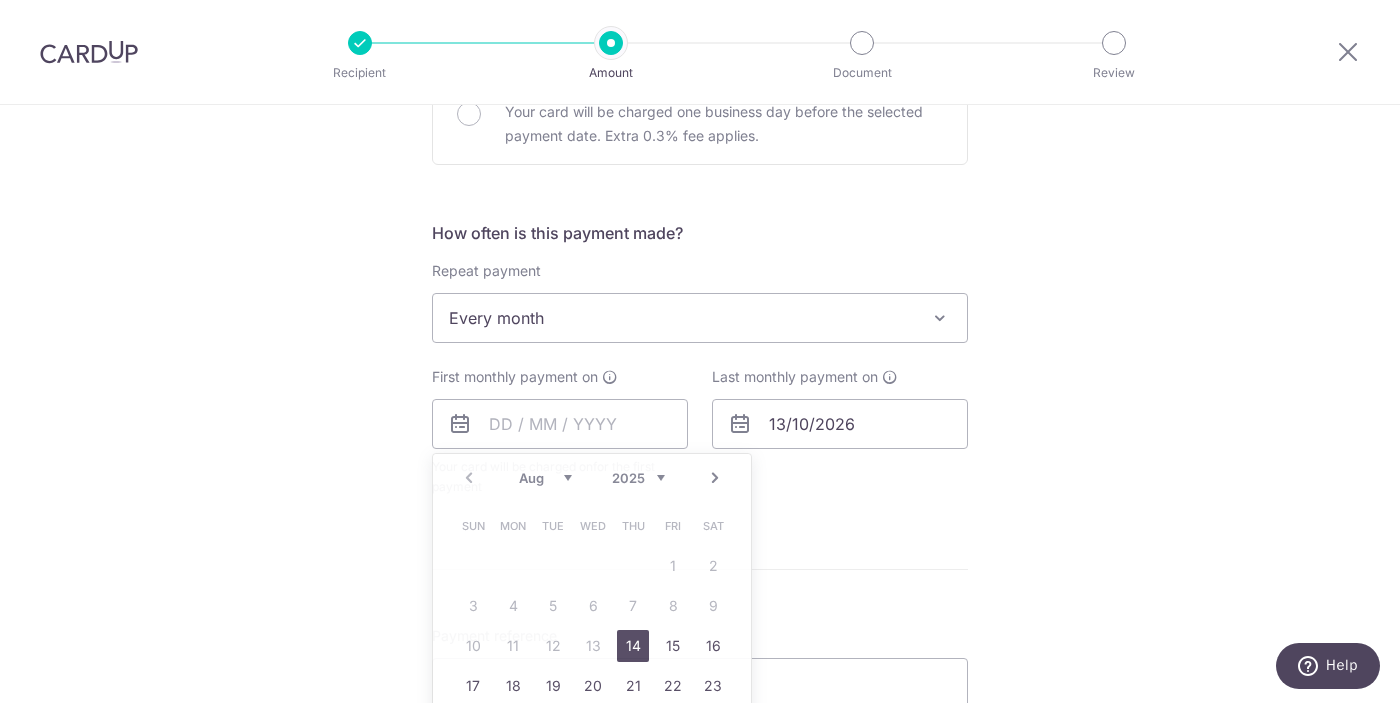 click on "Tell us more about your payment
Enter payment amount
SGD
609.00
609.00
Recipient added successfully!
Select Card
Add new card
Add credit card
Secure 256-bit SSL
Text
New card details
Card
Secure 256-bit SSL" at bounding box center (700, 97) 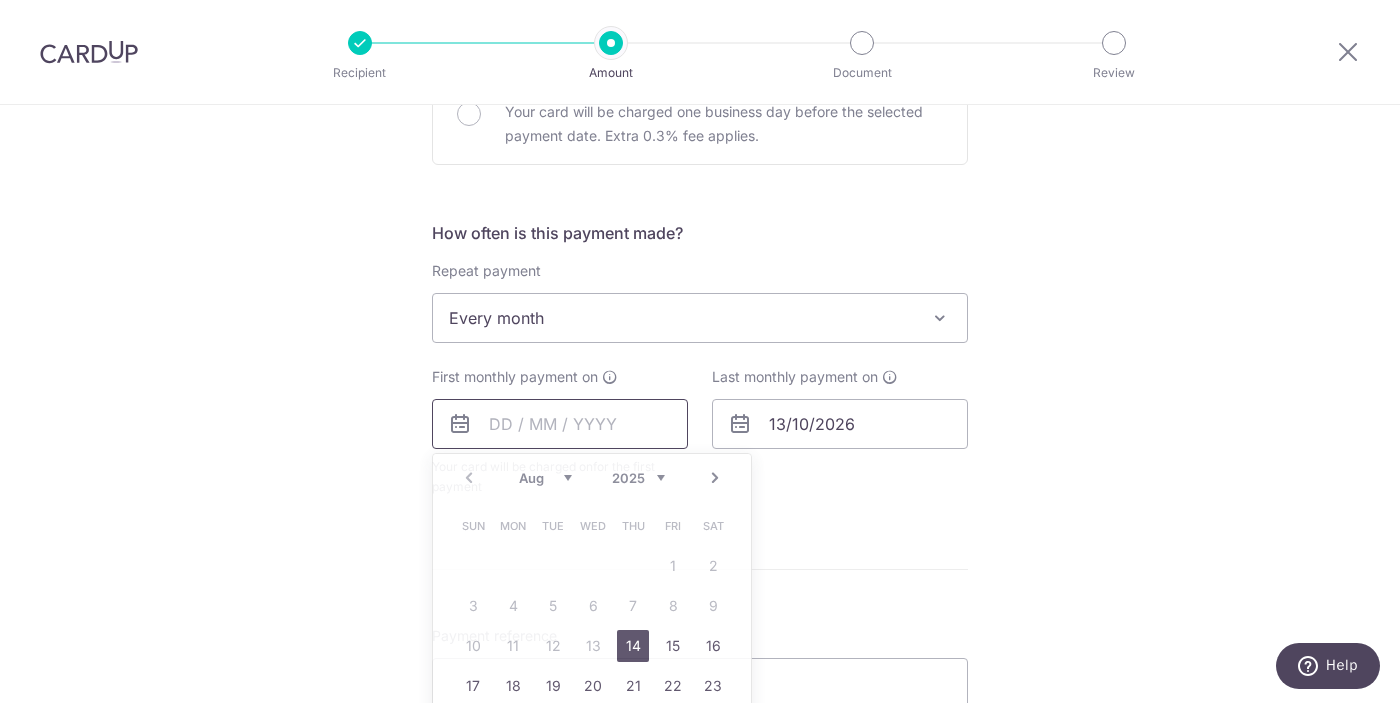 click at bounding box center (560, 424) 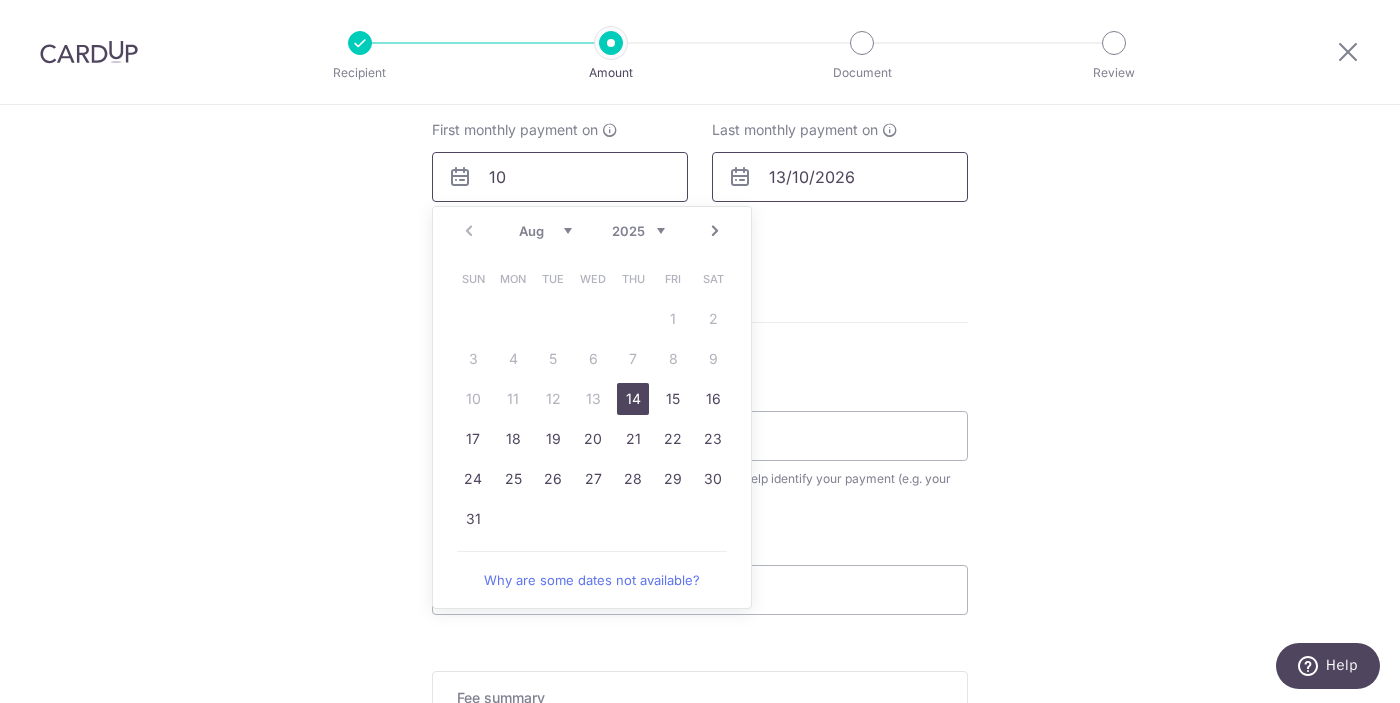 scroll, scrollTop: 1435, scrollLeft: 0, axis: vertical 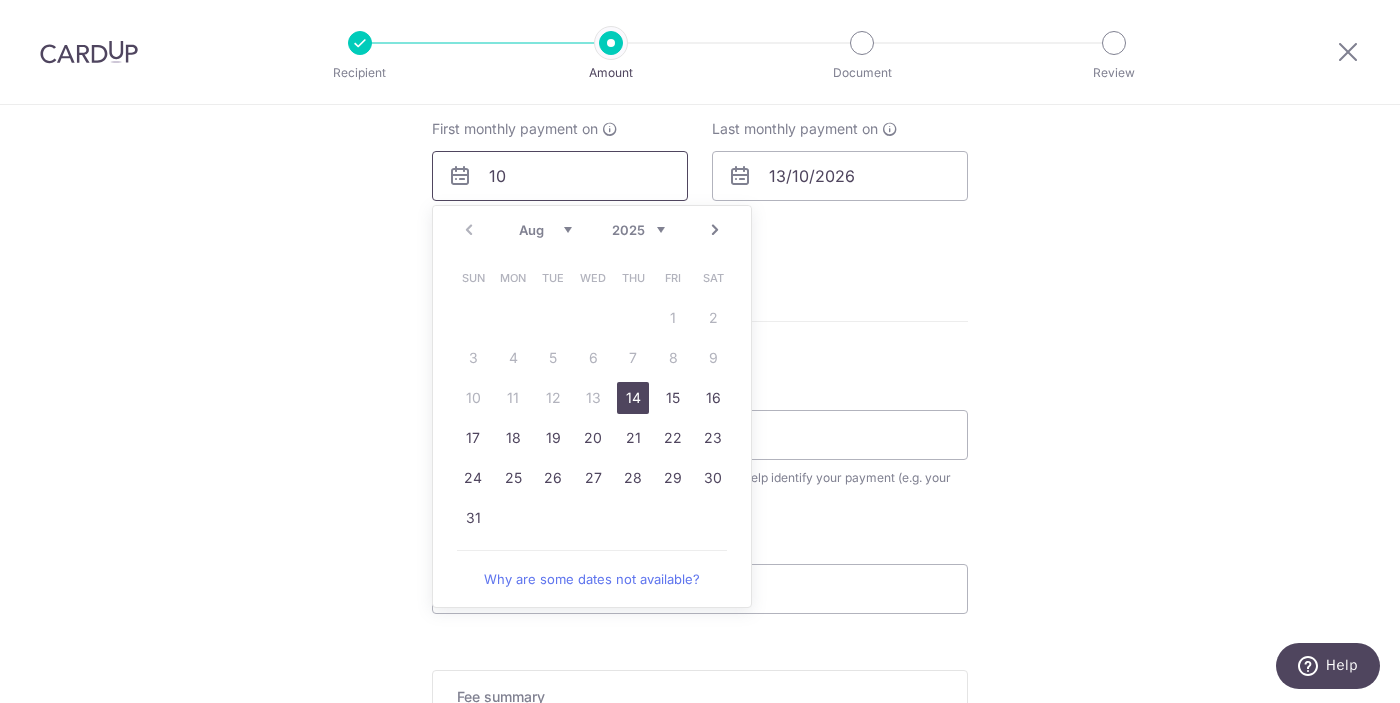 type on "10" 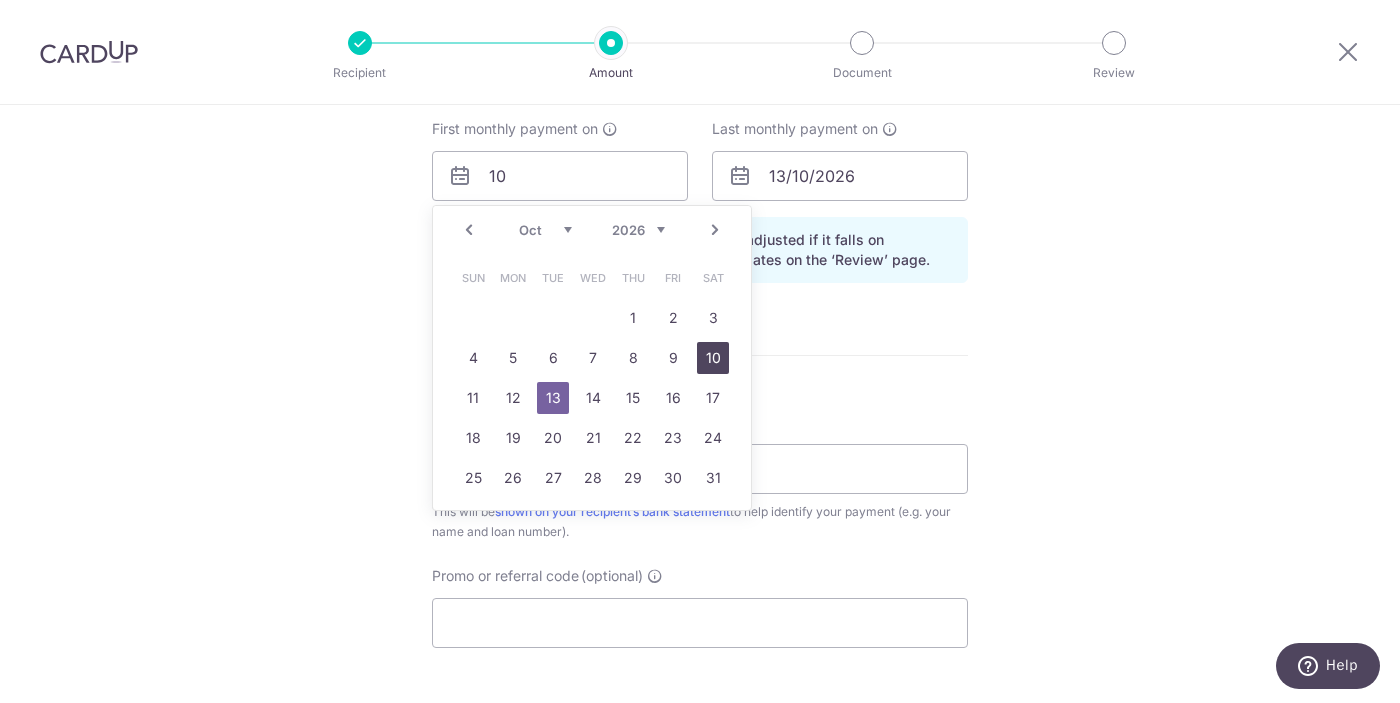 click on "10" at bounding box center [713, 358] 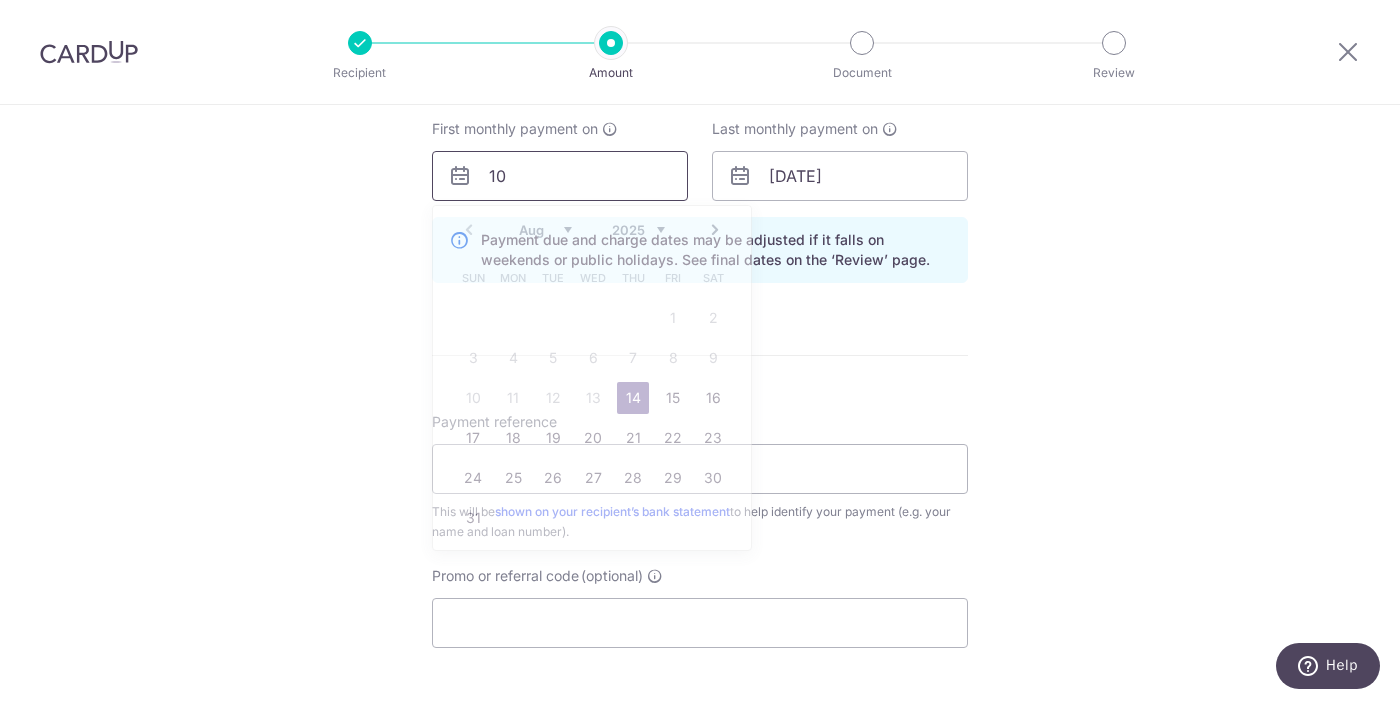 click on "10" at bounding box center [560, 176] 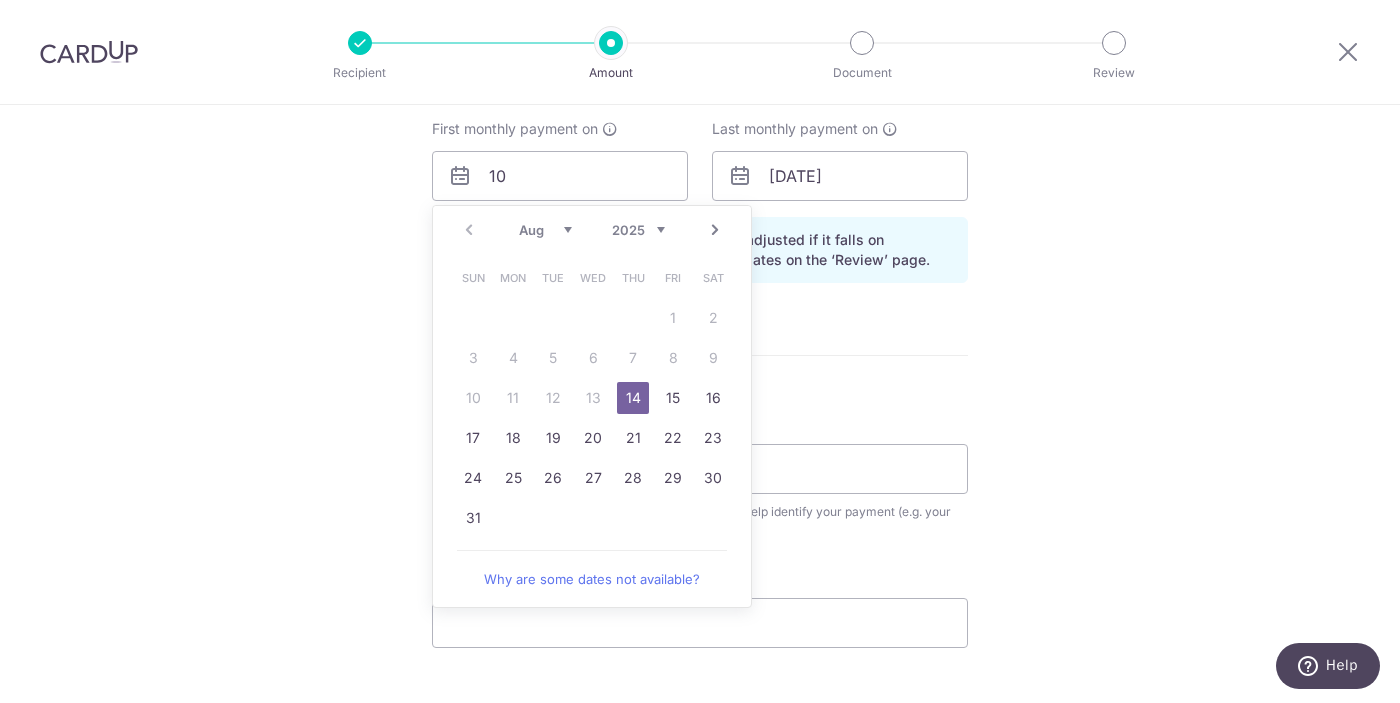 click on "Next" at bounding box center [715, 230] 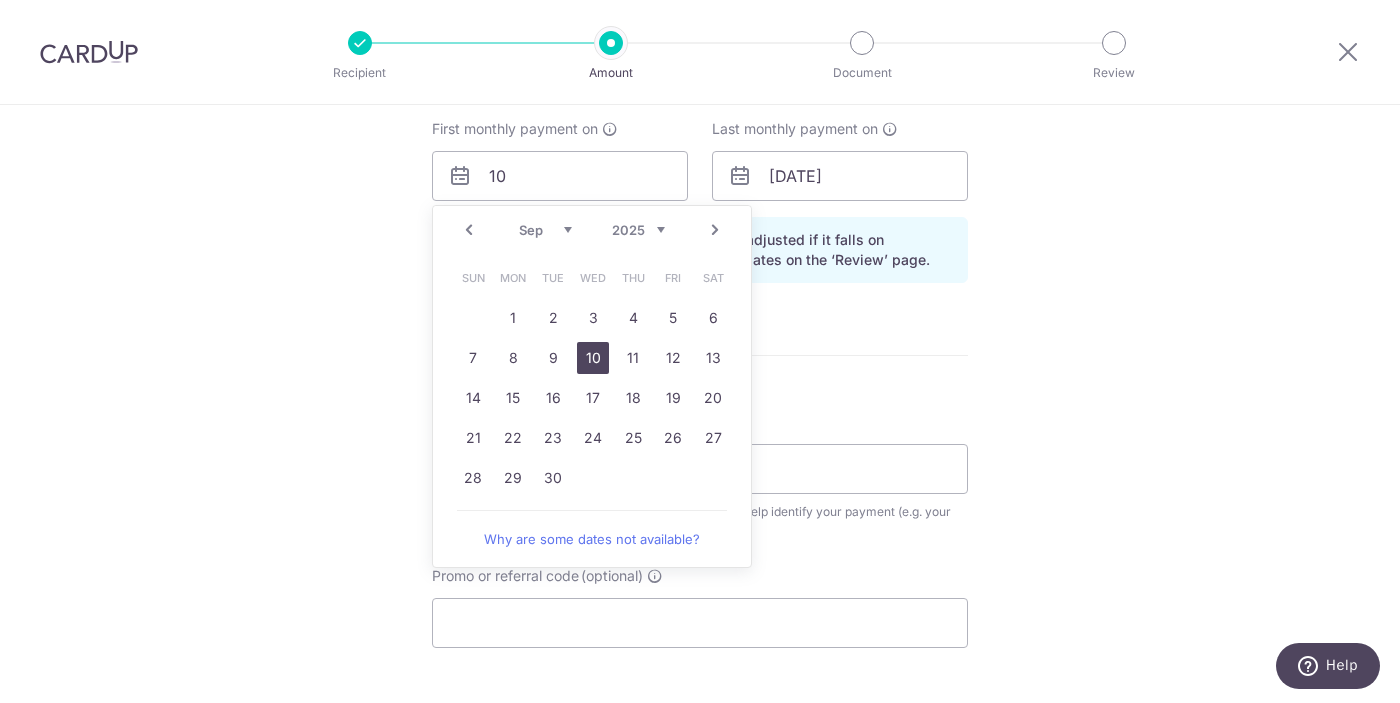click on "10" at bounding box center (593, 358) 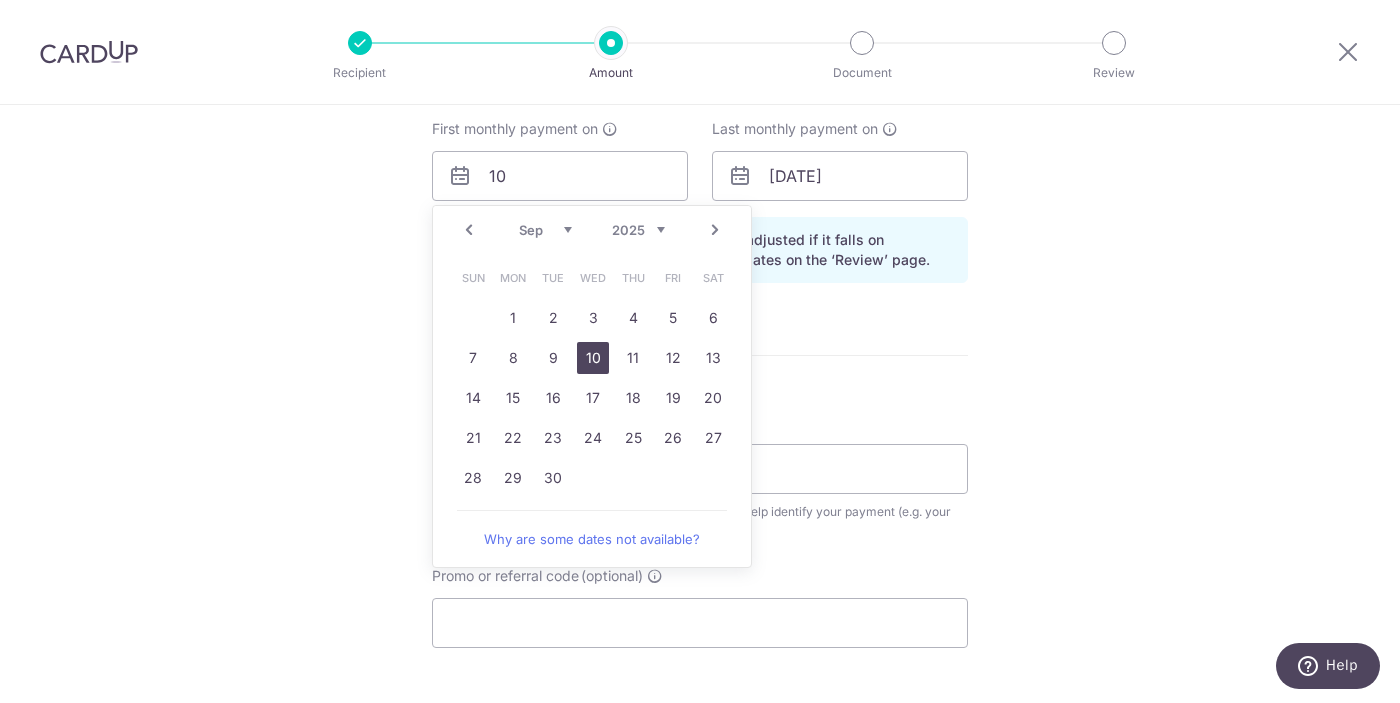 type on "10/09/2025" 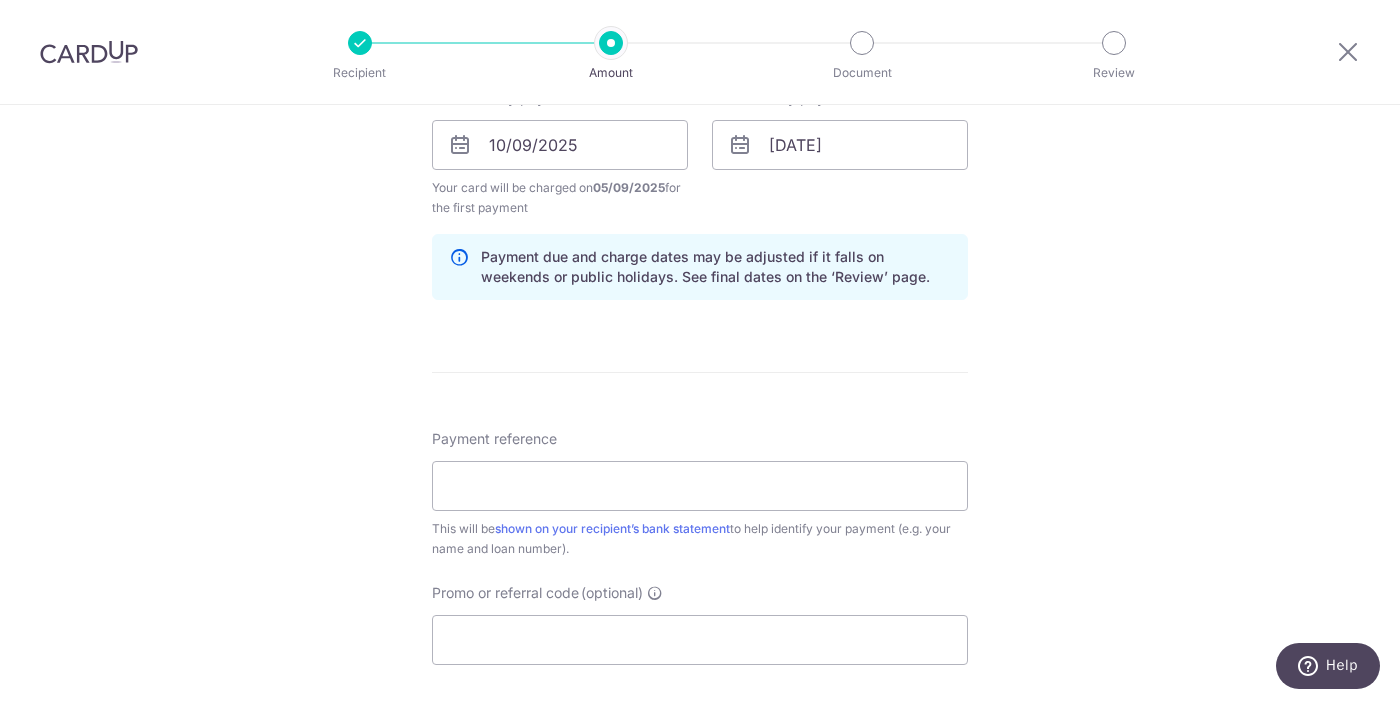 scroll, scrollTop: 1467, scrollLeft: 0, axis: vertical 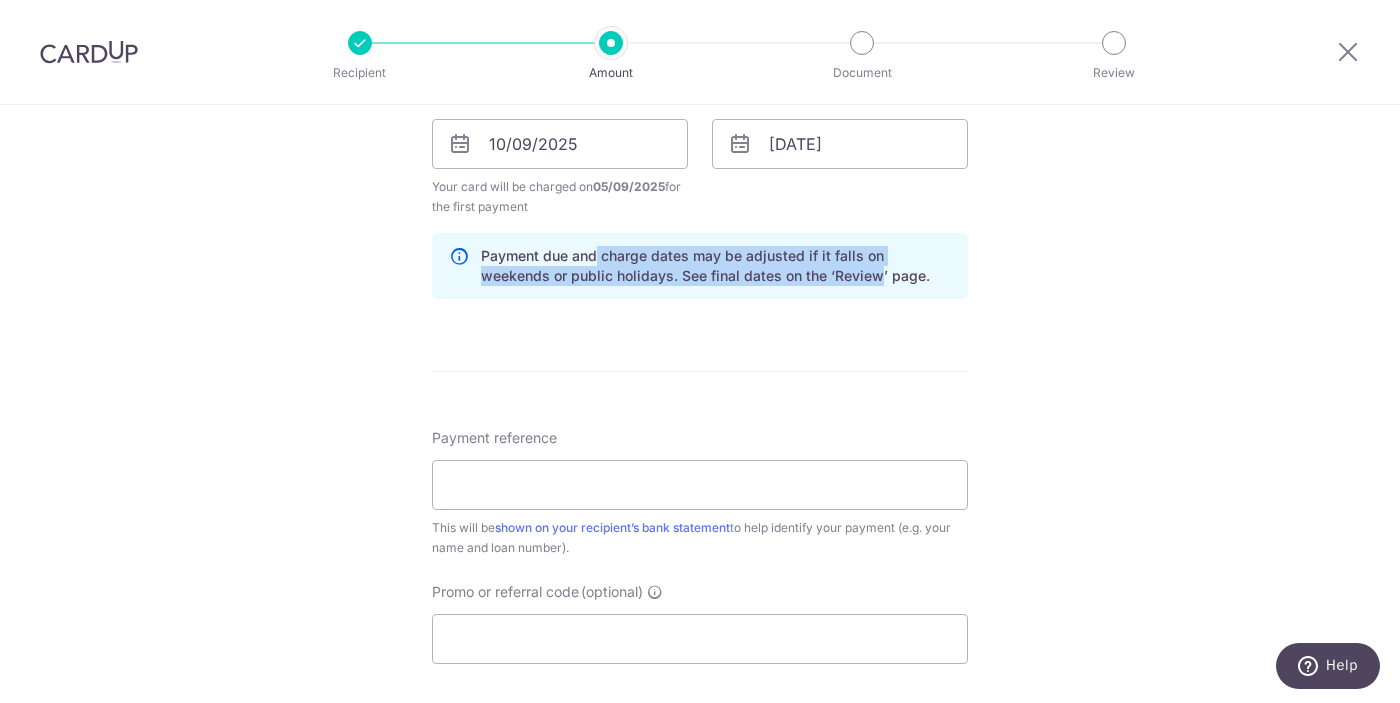 drag, startPoint x: 593, startPoint y: 263, endPoint x: 802, endPoint y: 283, distance: 209.95476 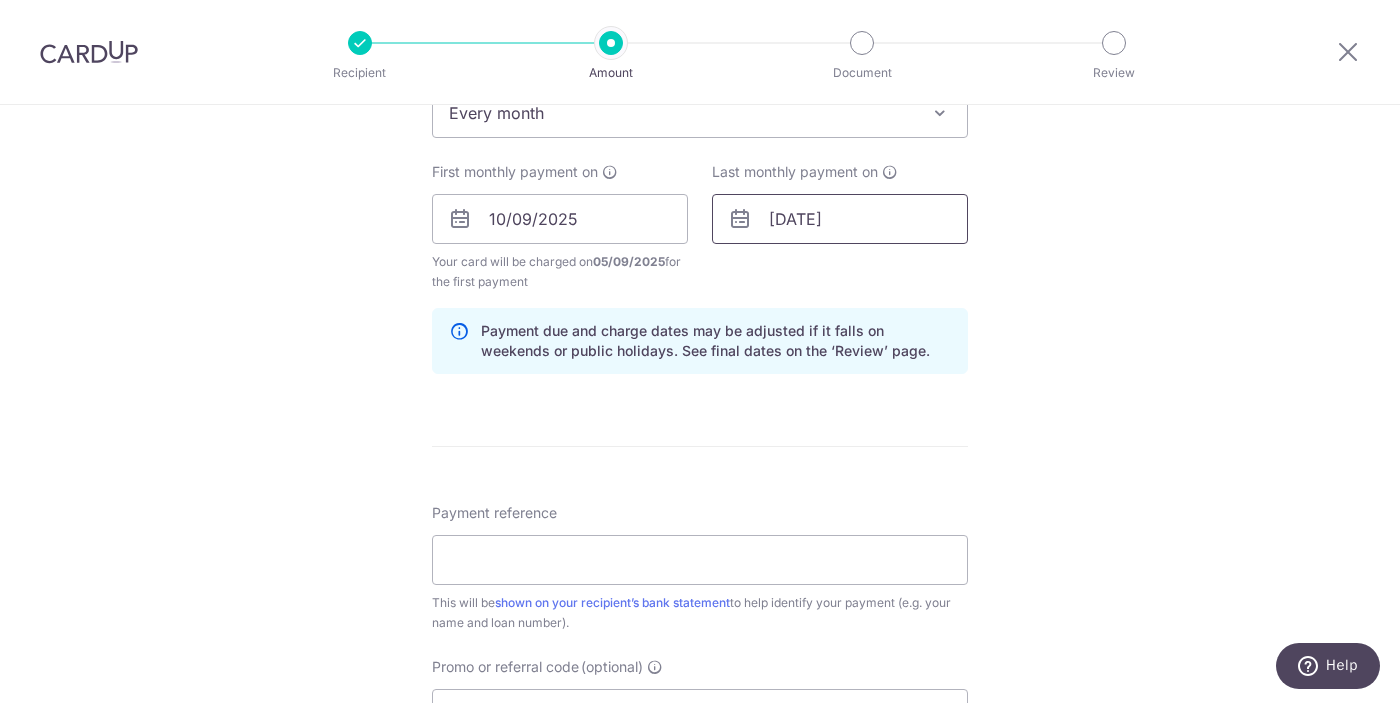scroll, scrollTop: 1387, scrollLeft: 0, axis: vertical 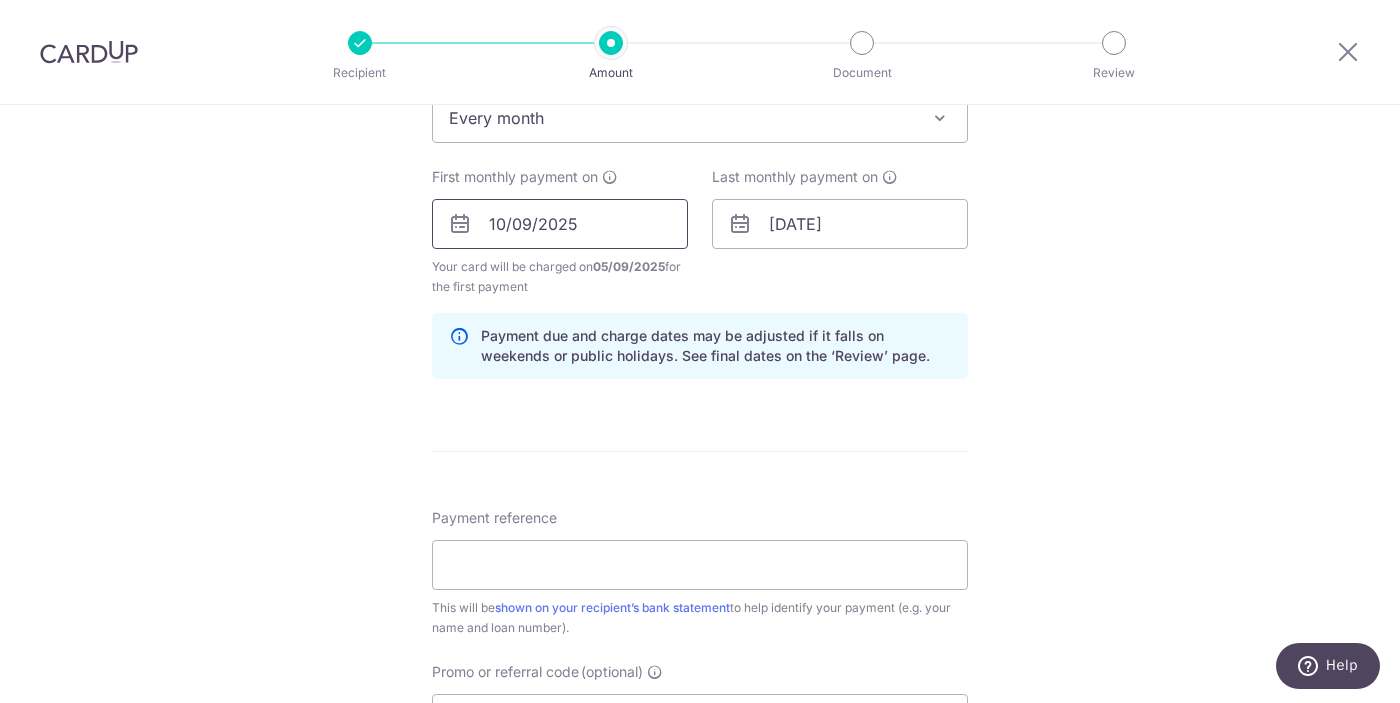 click on "10/09/2025" at bounding box center [560, 224] 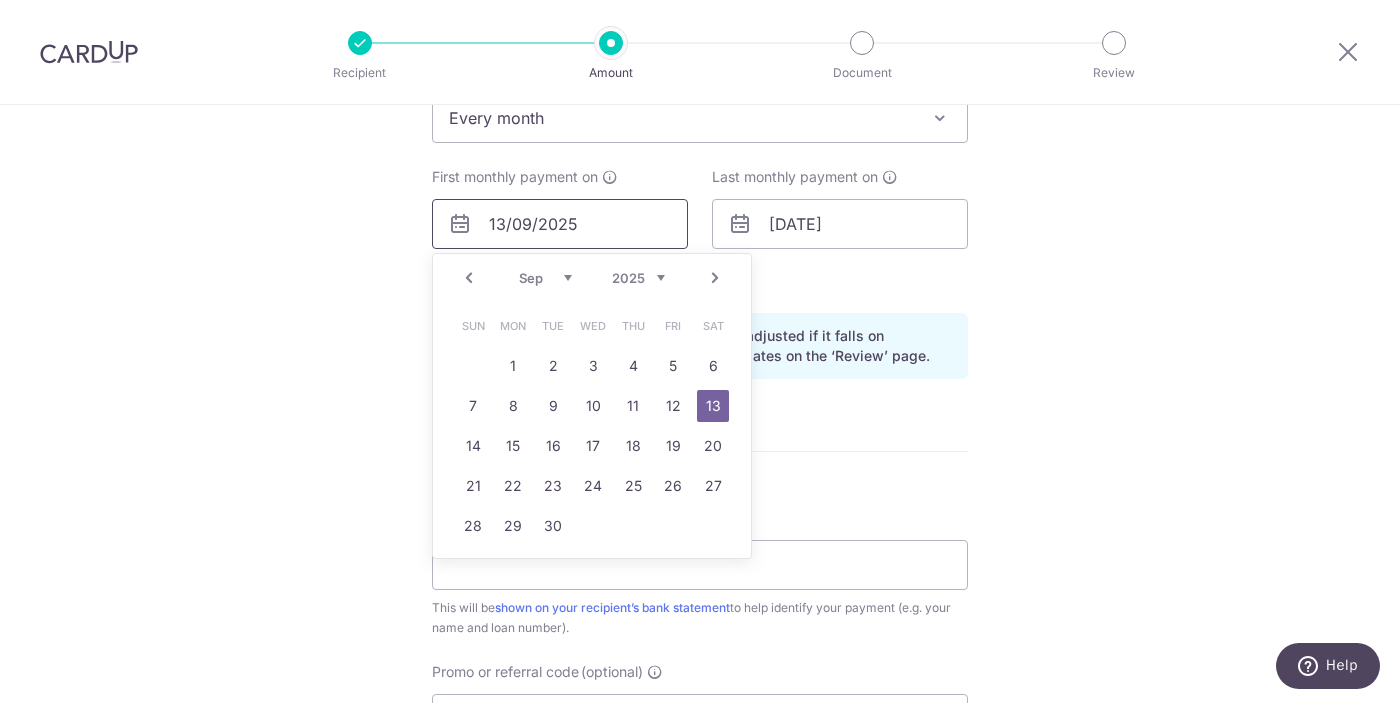type on "13/09/2025" 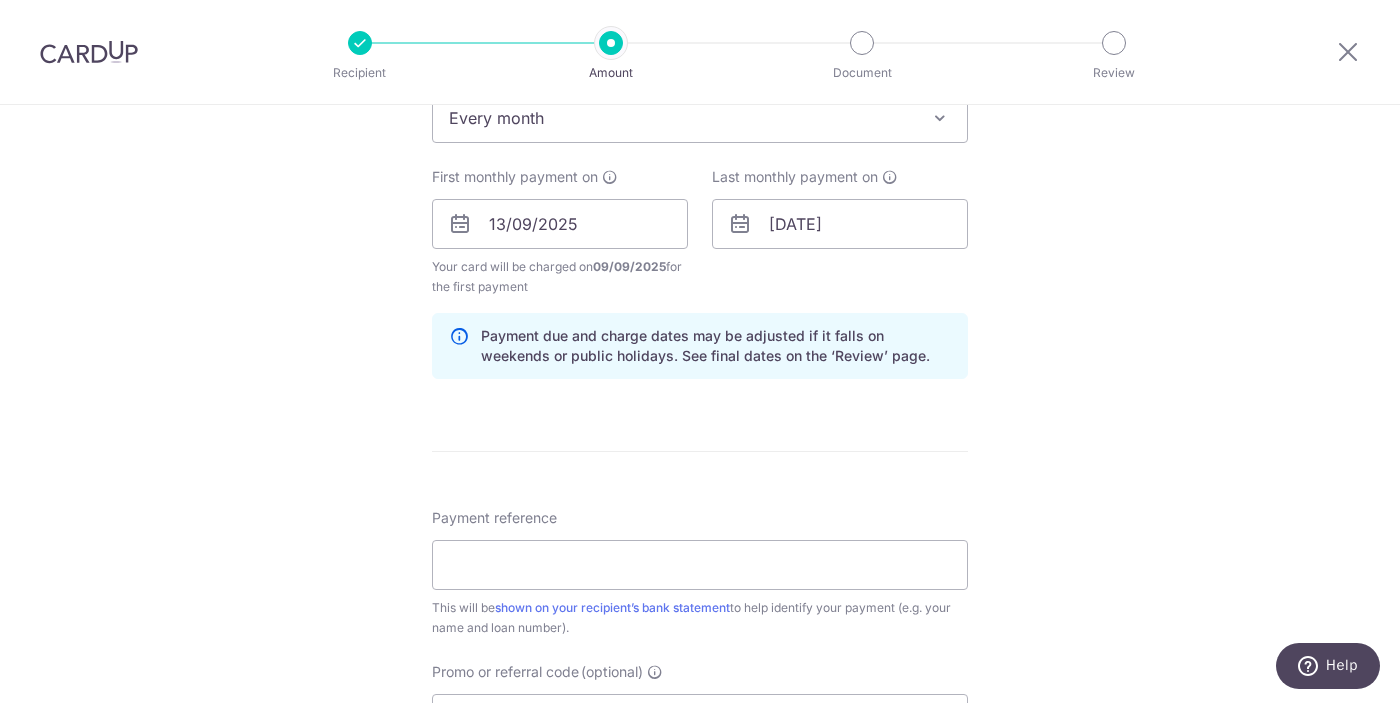click on "Tell us more about your payment
Enter payment amount
SGD
609.00
609.00
Recipient added successfully!
Select Card
Add new card
Add credit card
Secure 256-bit SSL
Text
New card details
Card
Secure 256-bit SSL" at bounding box center (700, -62) 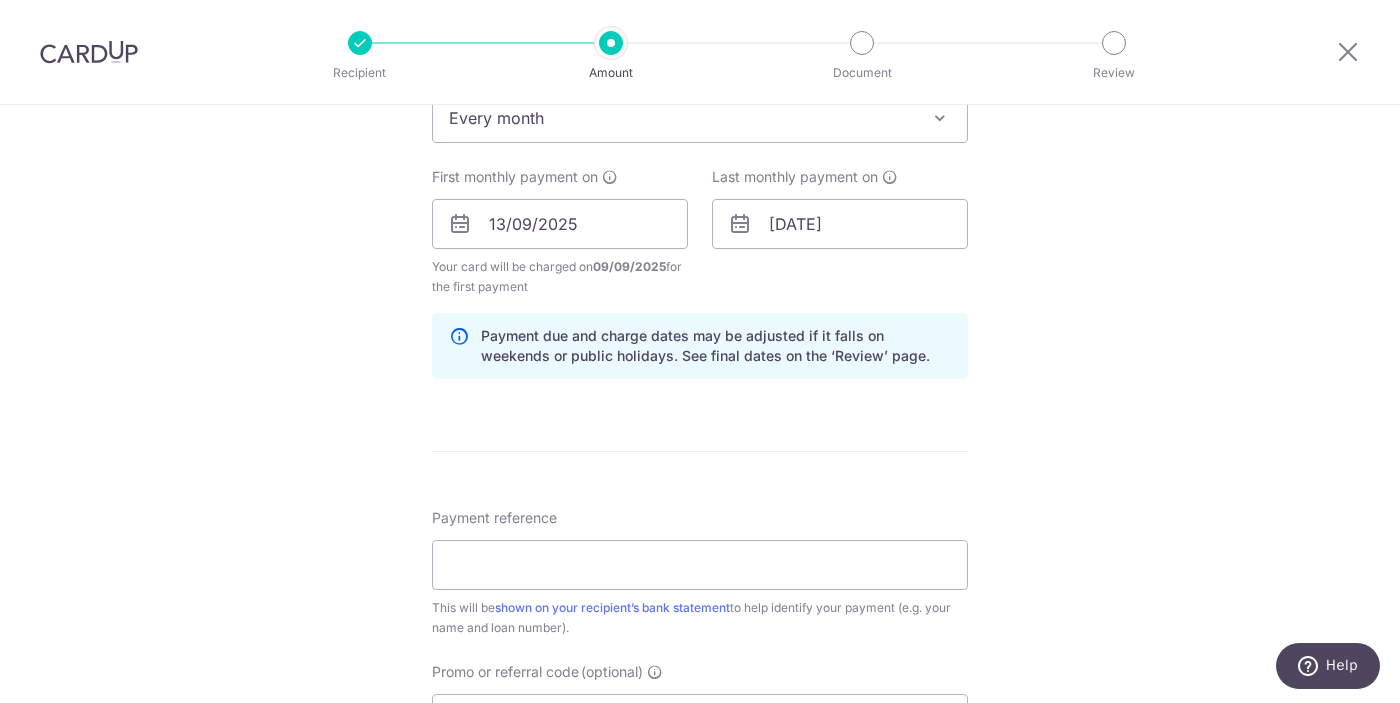 click on "Enter payment amount
SGD
609.00
609.00
Recipient added successfully!
Select Card
Add new card
Add credit card
Secure 256-bit SSL
Text
New card details
Card
Secure 256-bit SSL
First Name" at bounding box center [700, -43] 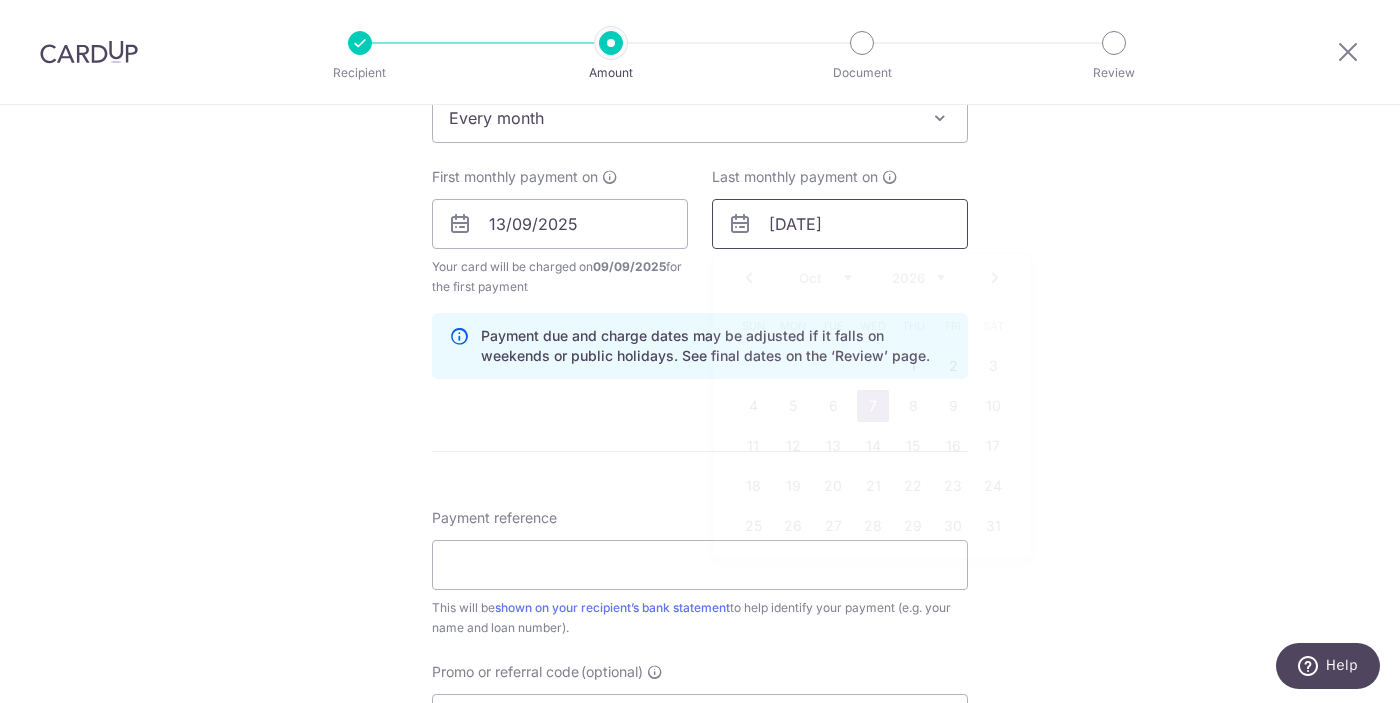 click on "07/10/2026" at bounding box center (840, 224) 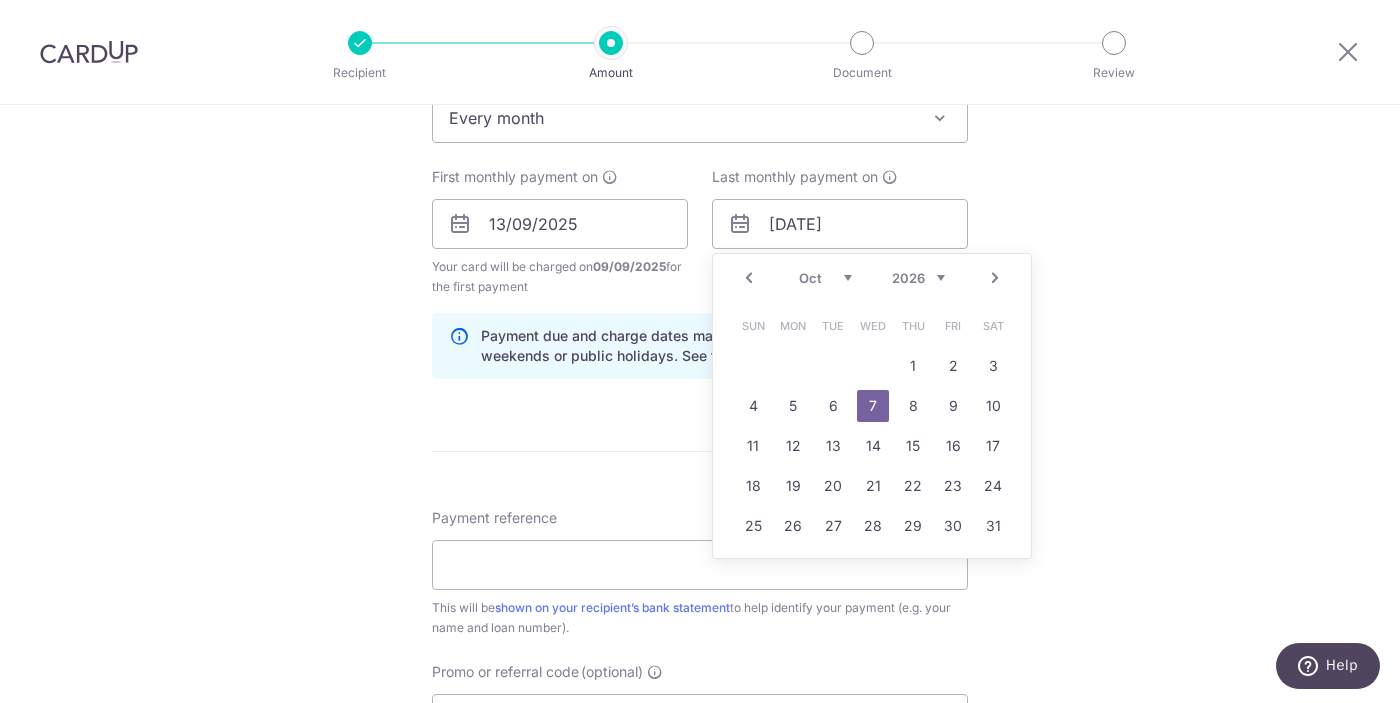 click on "Your card will be charged on  09/09/2025  for the first payment" at bounding box center (560, 277) 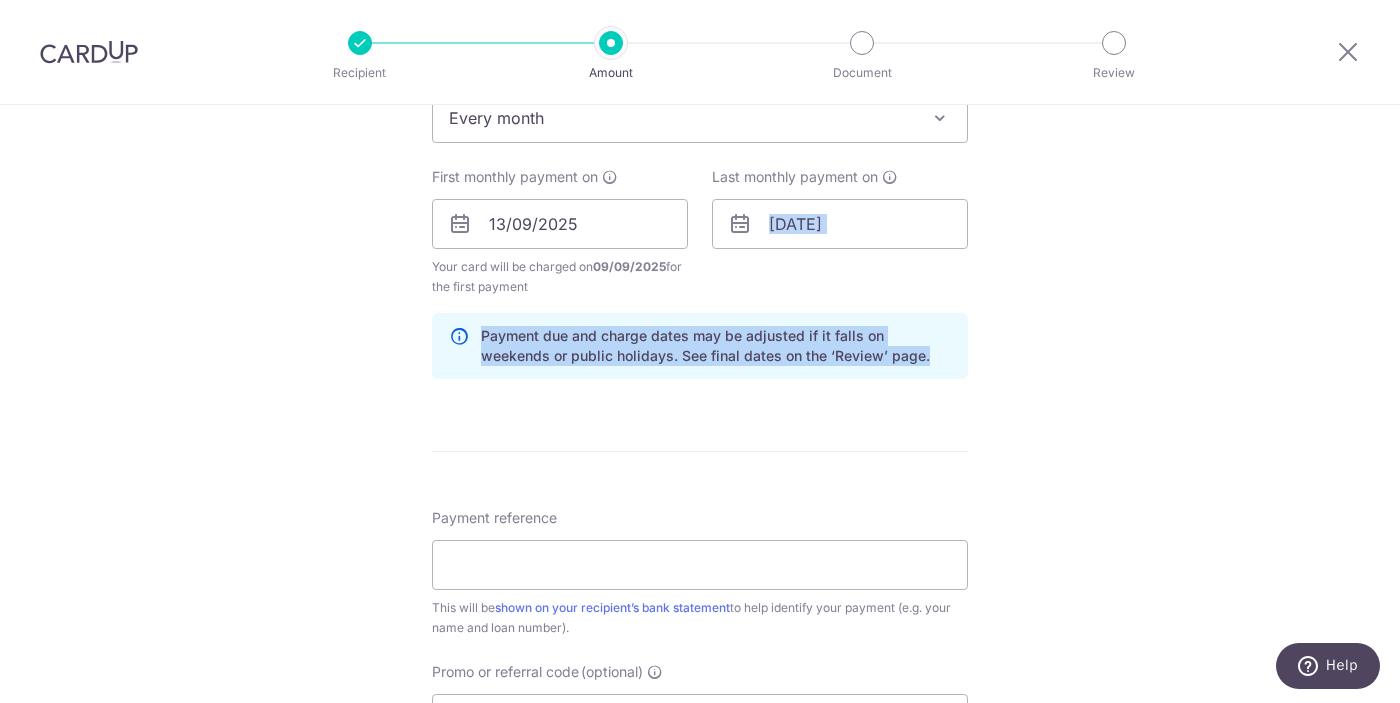 drag, startPoint x: 890, startPoint y: 176, endPoint x: 972, endPoint y: 355, distance: 196.88829 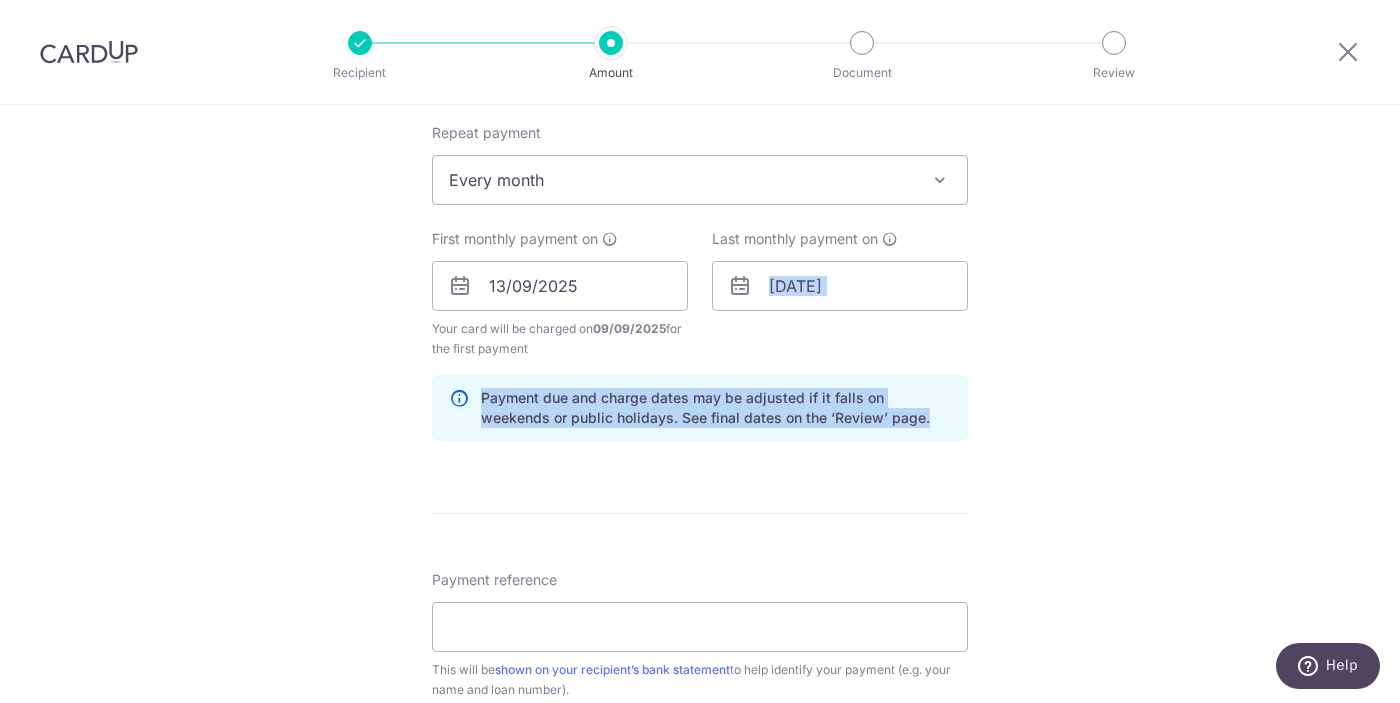 scroll, scrollTop: 1306, scrollLeft: 0, axis: vertical 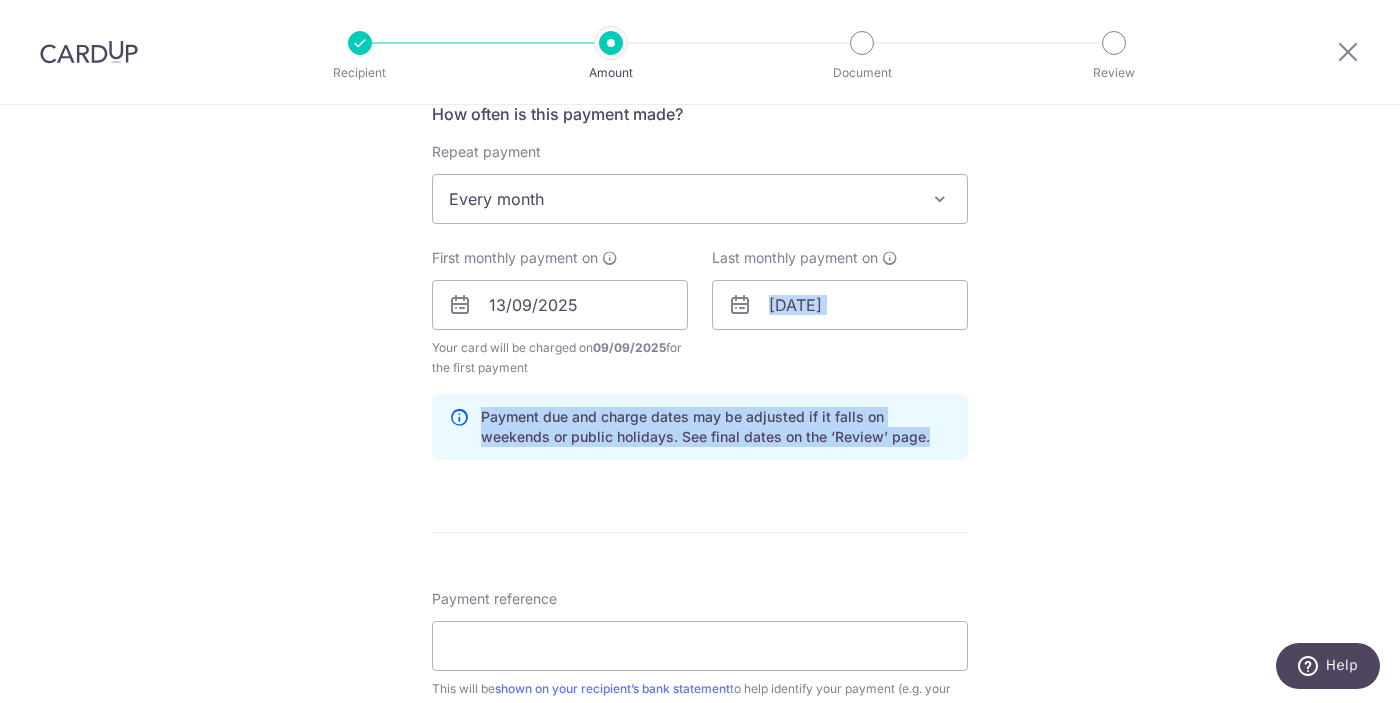 click on "Last monthly payment on
07/10/2026
Prev Next Jan Feb Mar Apr May Jun Jul Aug Sep Oct Nov Dec 2025 2026 2027 2028 2029 2030 2031 2032 2033 2034 2035 Sun Mon Tue Wed Thu Fri Sat         1 2 3 4 5 6 7 8 9 10 11 12 13 14 15 16 17 18 19 20 21 22 23 24 25 26 27 28 29 30 31" at bounding box center (840, 313) 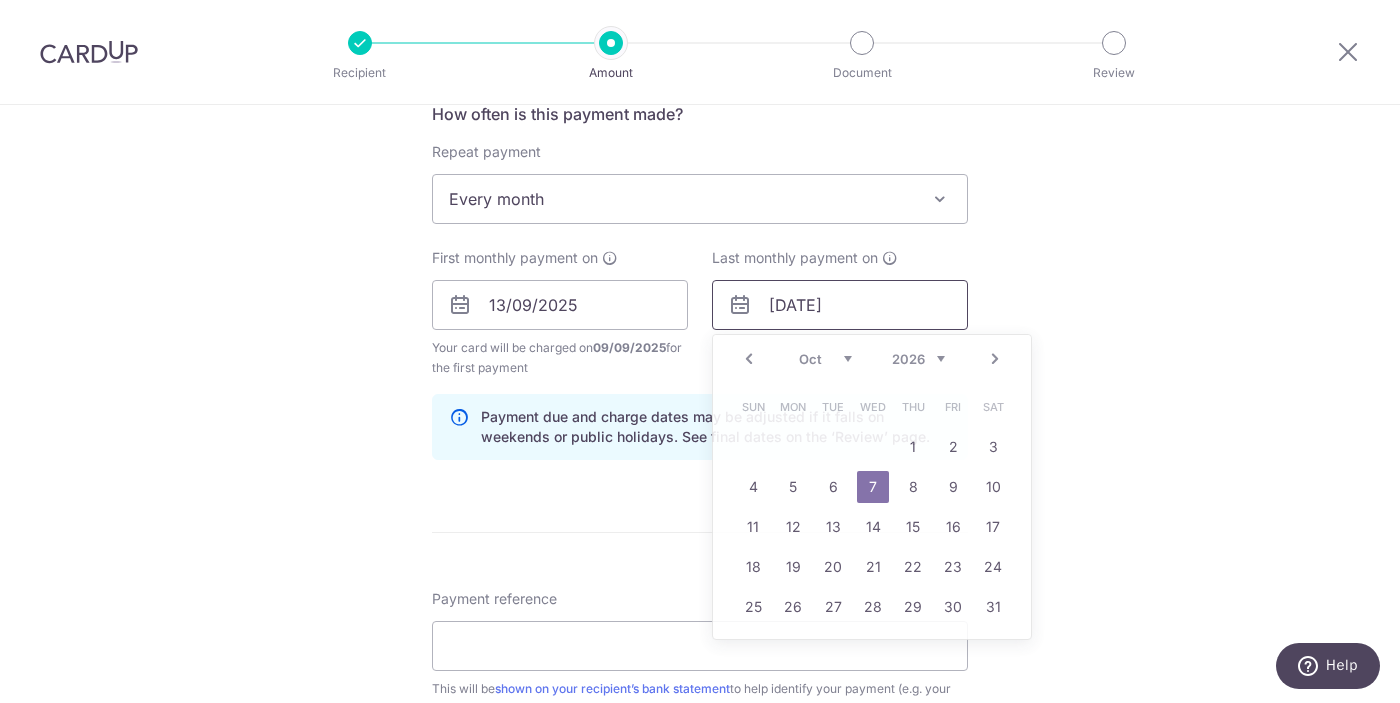 click on "07/10/2026" at bounding box center (840, 305) 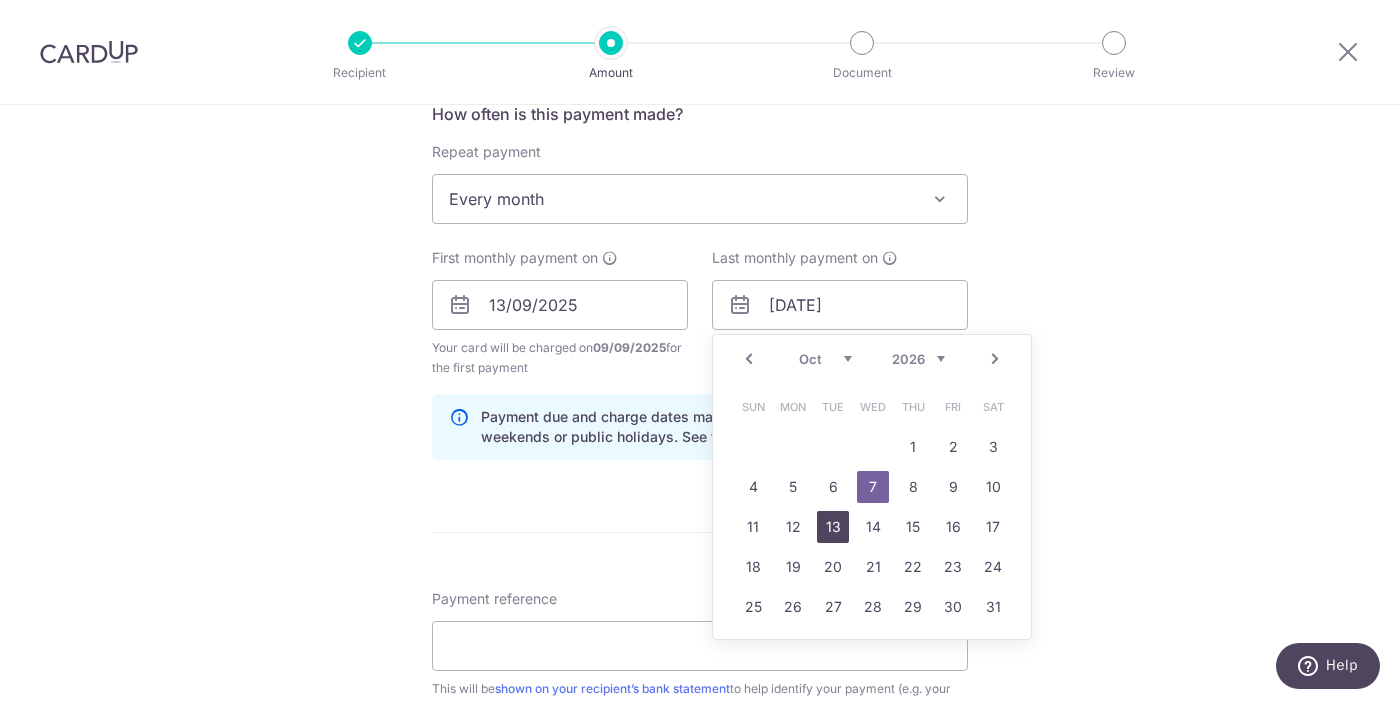 click on "13" at bounding box center (833, 527) 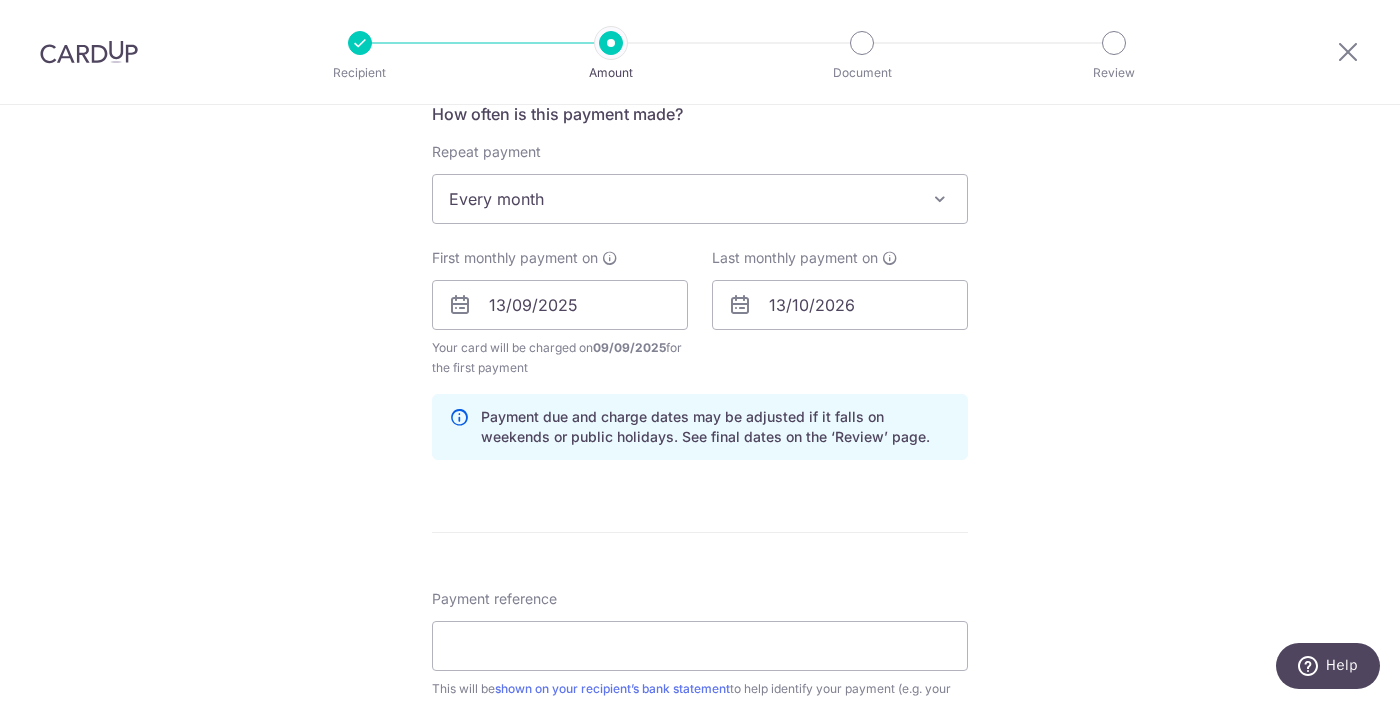 click on "Tell us more about your payment
Enter payment amount
SGD
609.00
609.00
Recipient added successfully!
Select Card
Add new card
Add credit card
Secure 256-bit SSL
Text
New card details
Card
Secure 256-bit SSL" at bounding box center [700, 19] 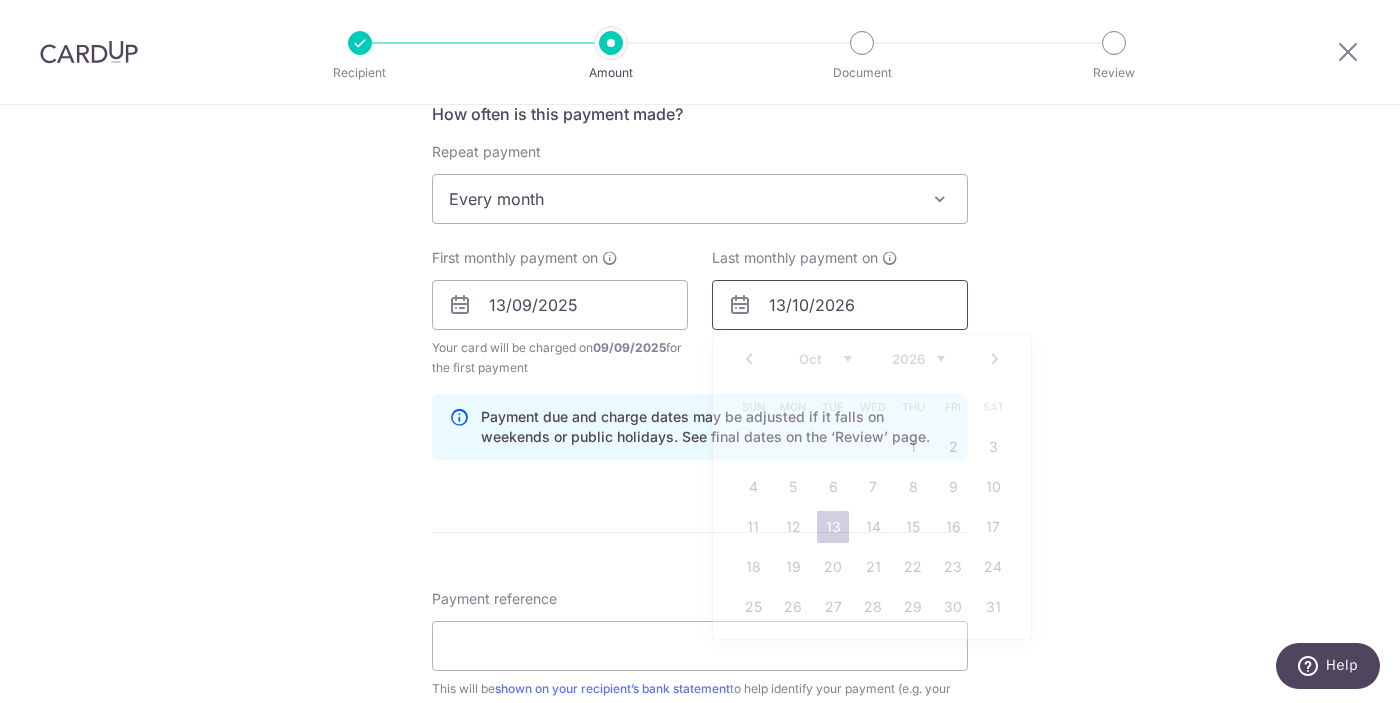 click on "13/10/2026" at bounding box center (840, 305) 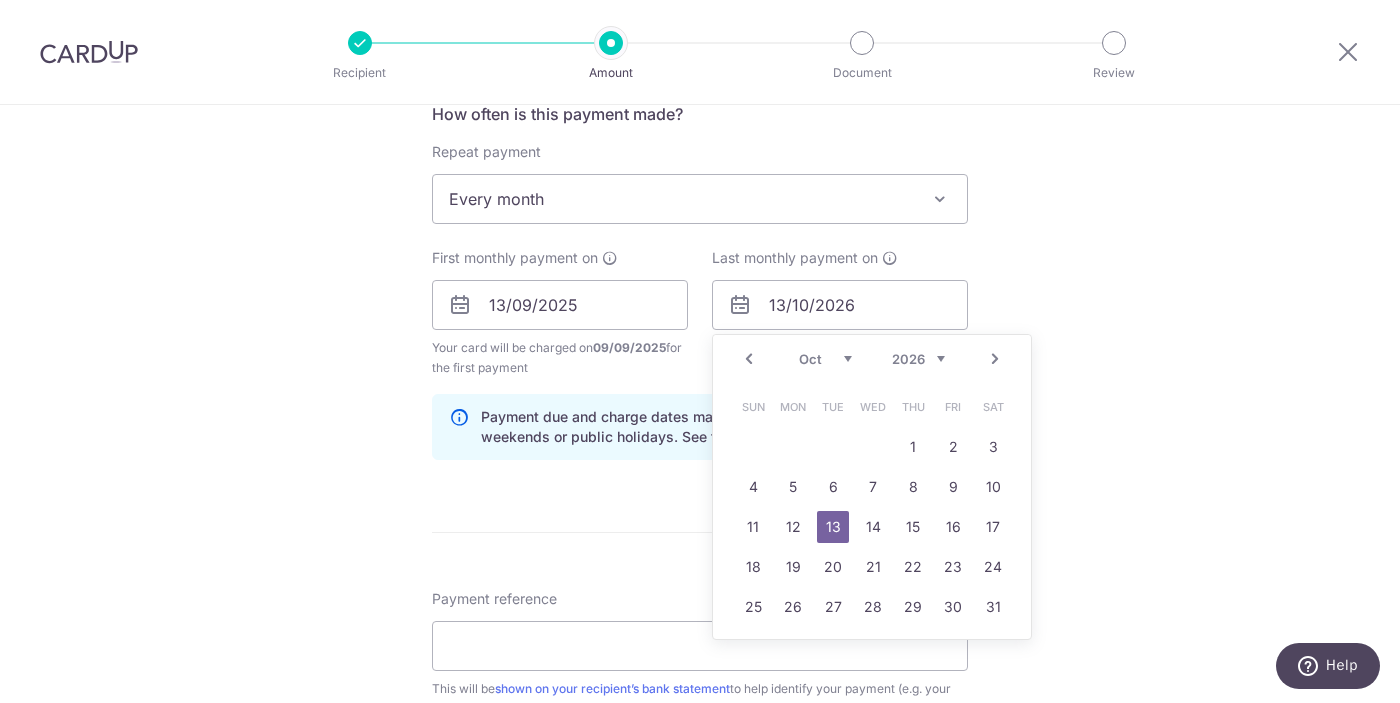 click on "Jan Feb Mar Apr May Jun Jul Aug Sep Oct Nov Dec" at bounding box center (825, 359) 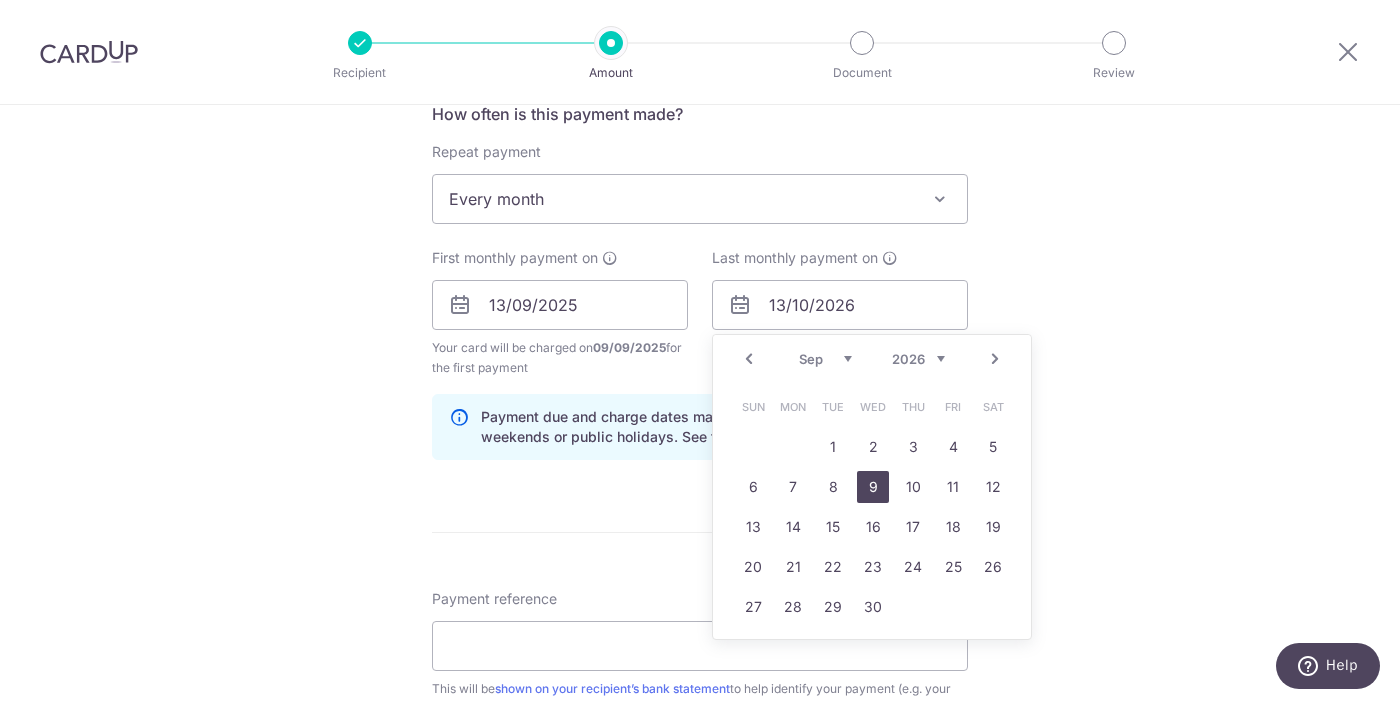 click on "9" at bounding box center (873, 487) 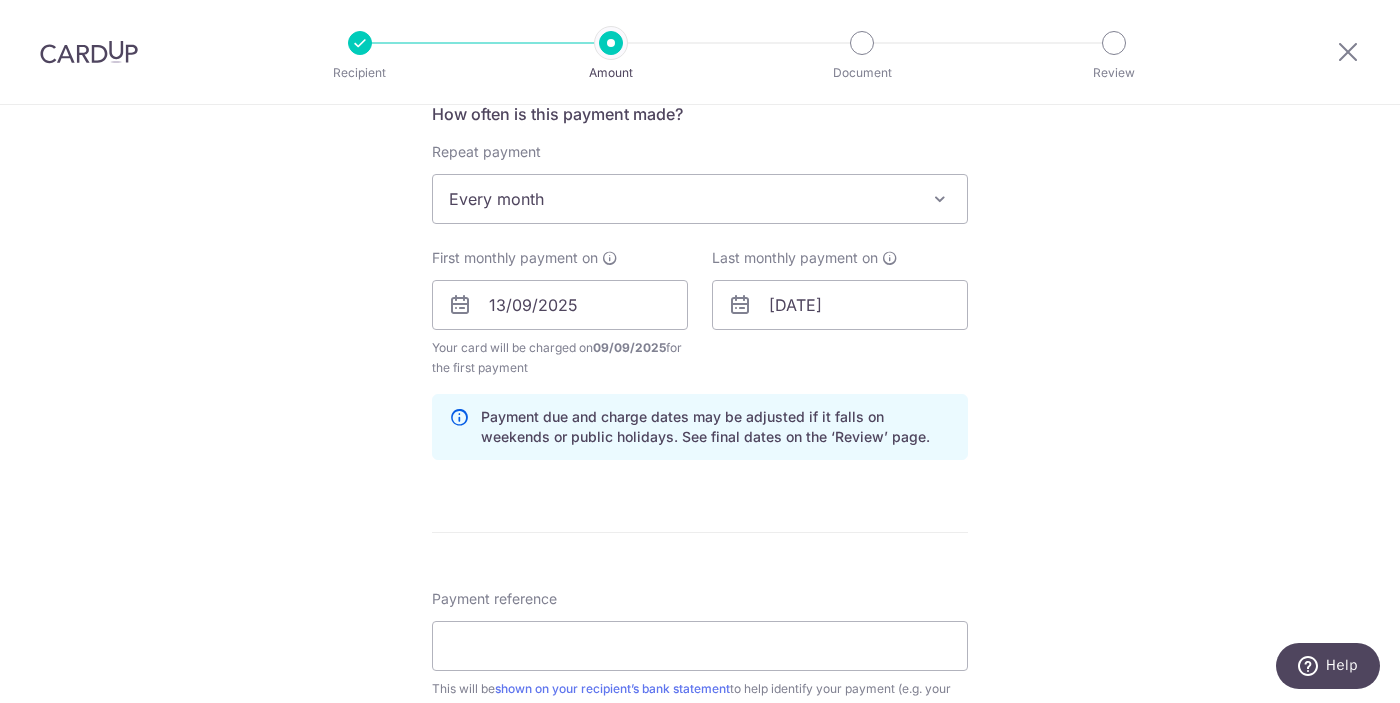 click on "Tell us more about your payment
Enter payment amount
SGD
609.00
609.00
Recipient added successfully!
Select Card
Add new card
Add credit card
Secure 256-bit SSL
Text
New card details
Card
Secure 256-bit SSL" at bounding box center (700, 19) 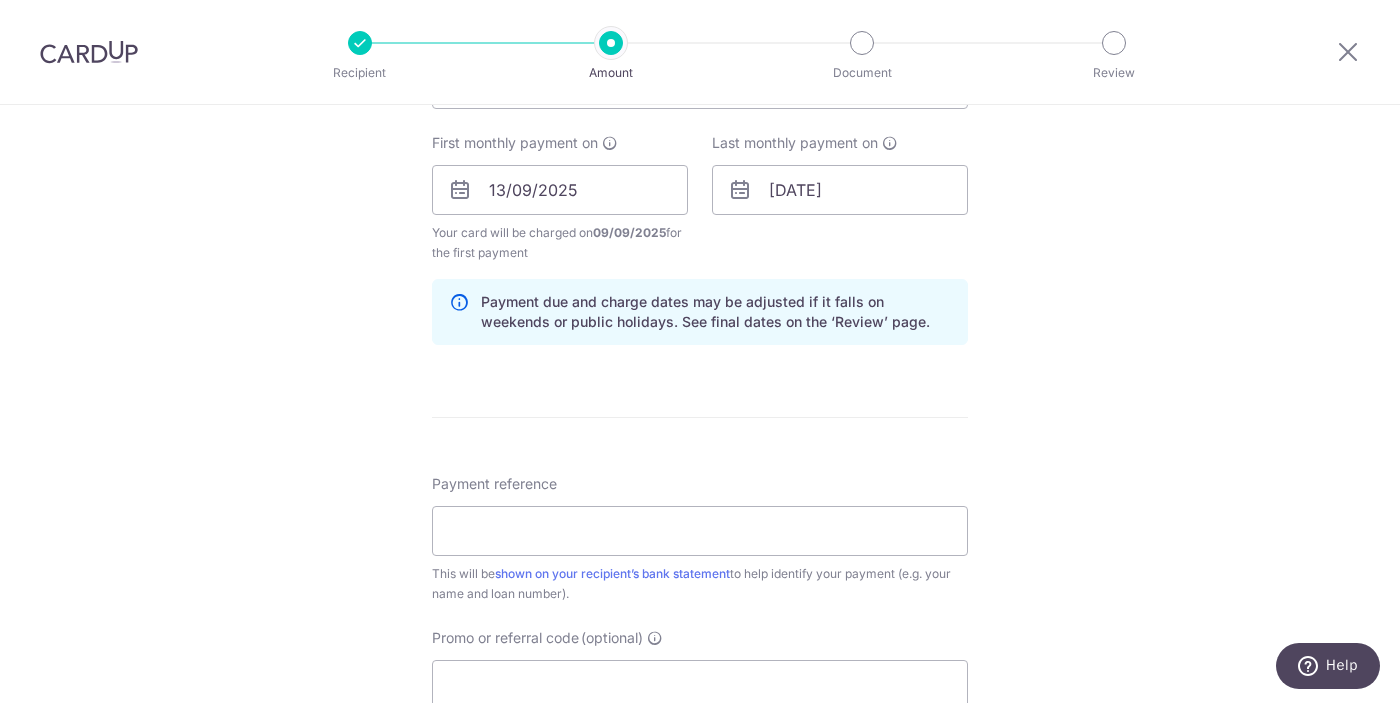 scroll, scrollTop: 1419, scrollLeft: 0, axis: vertical 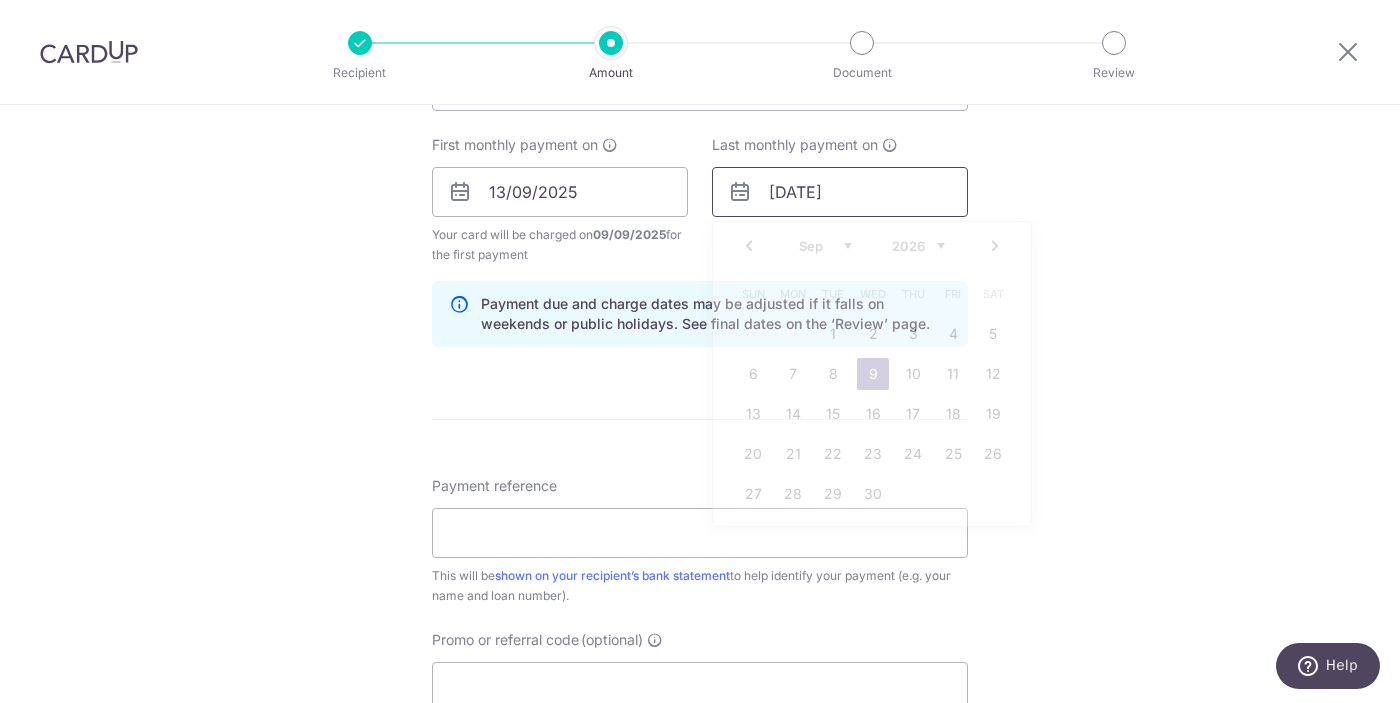 click on "09/09/2026" at bounding box center [840, 192] 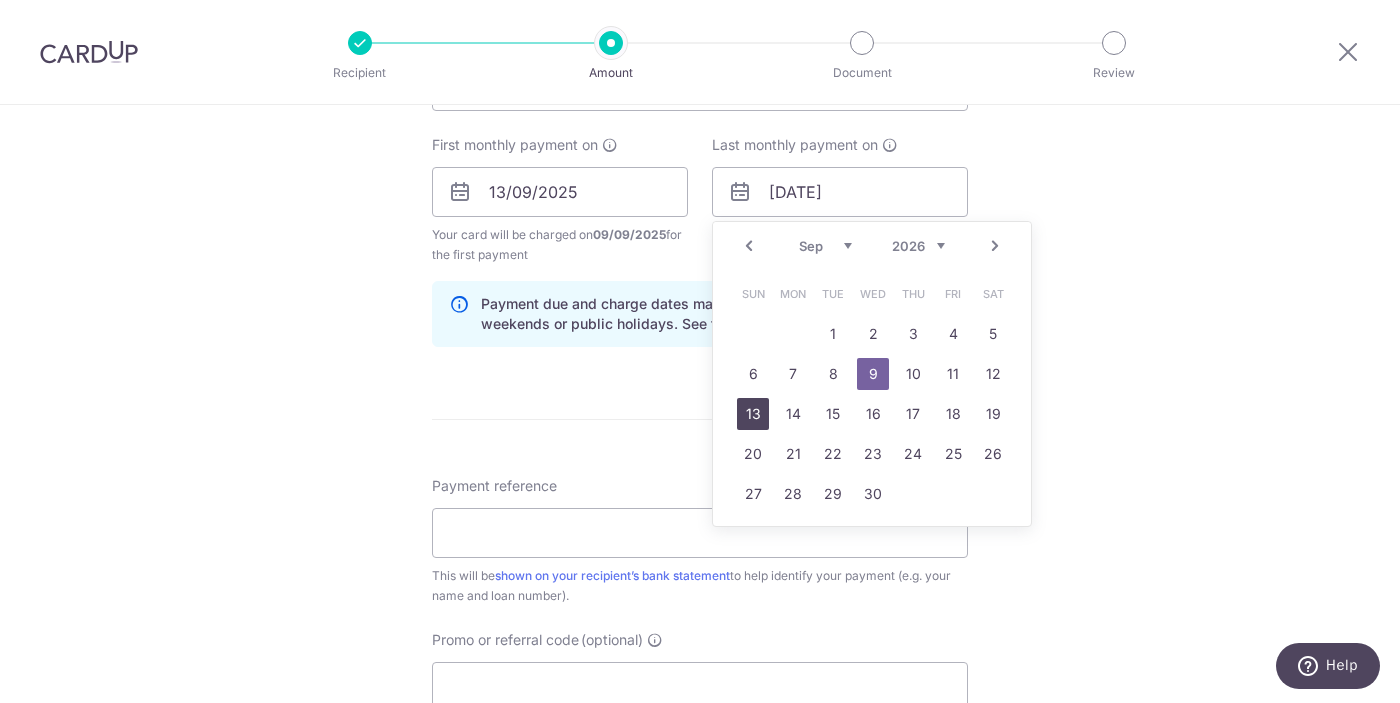 click on "13" at bounding box center [753, 414] 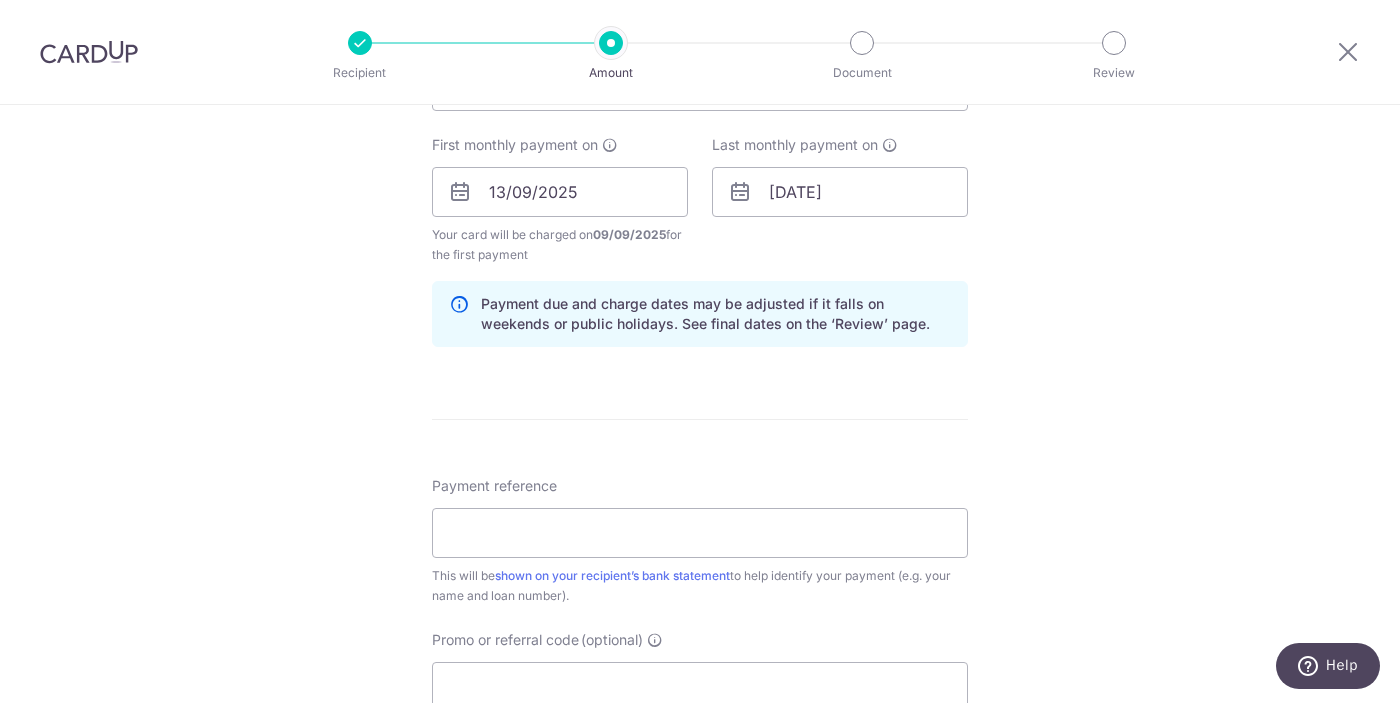 click on "Tell us more about your payment
Enter payment amount
SGD
609.00
609.00
Recipient added successfully!
Select Card
Add new card
Add credit card
Secure 256-bit SSL
Text
New card details
Card
Secure 256-bit SSL" at bounding box center (700, -94) 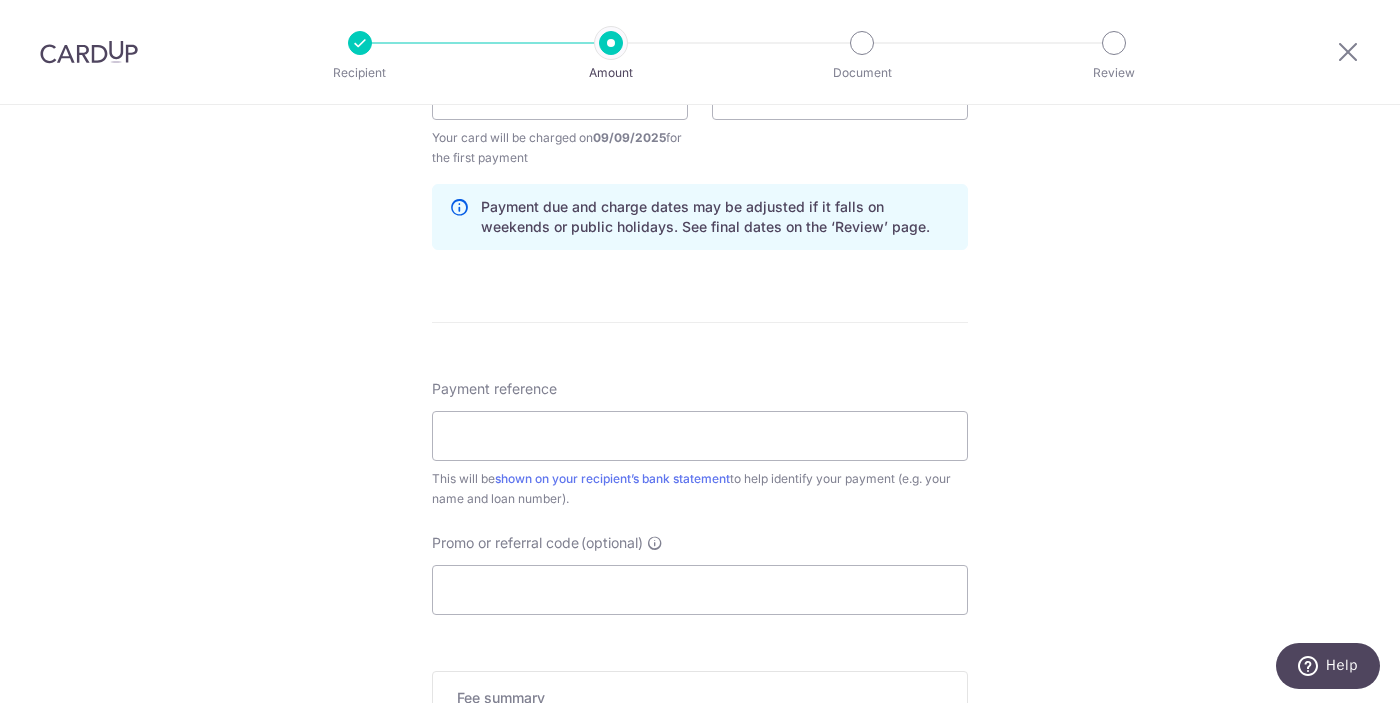 scroll, scrollTop: 1560, scrollLeft: 0, axis: vertical 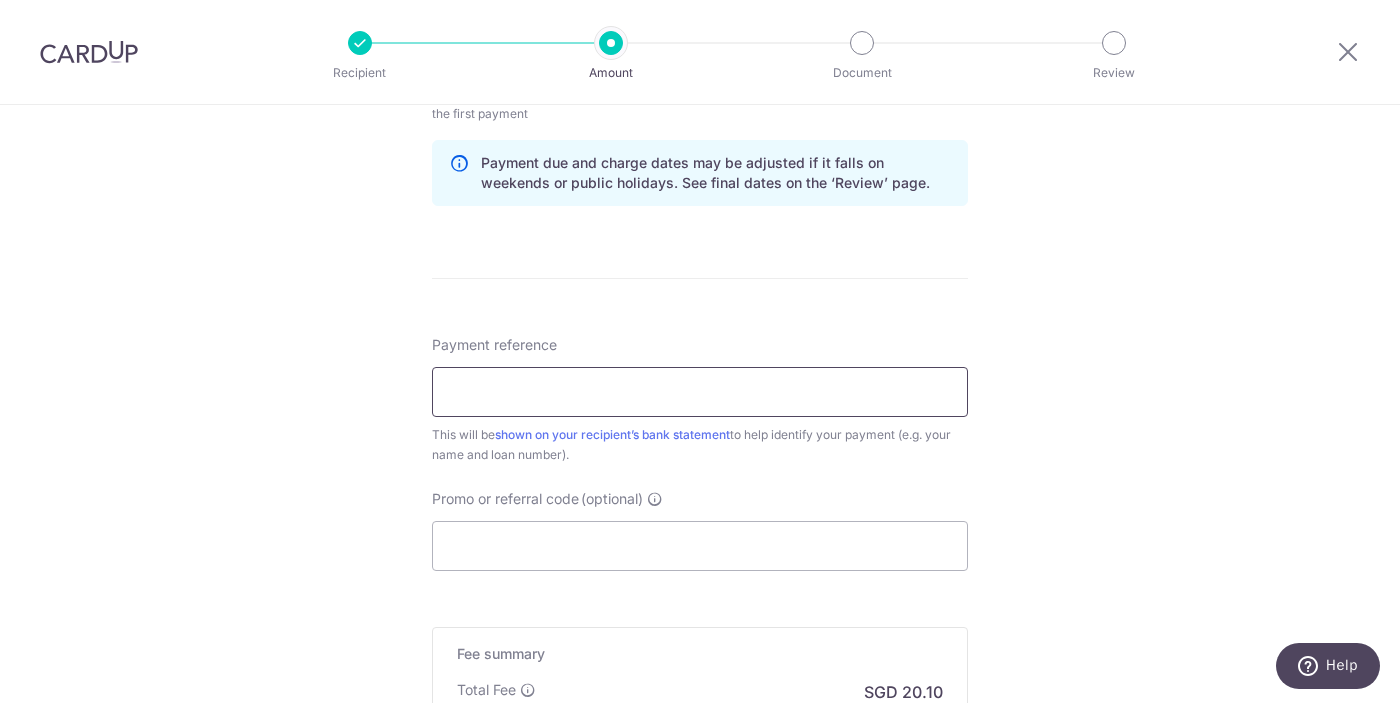 click on "Payment reference" at bounding box center [700, 392] 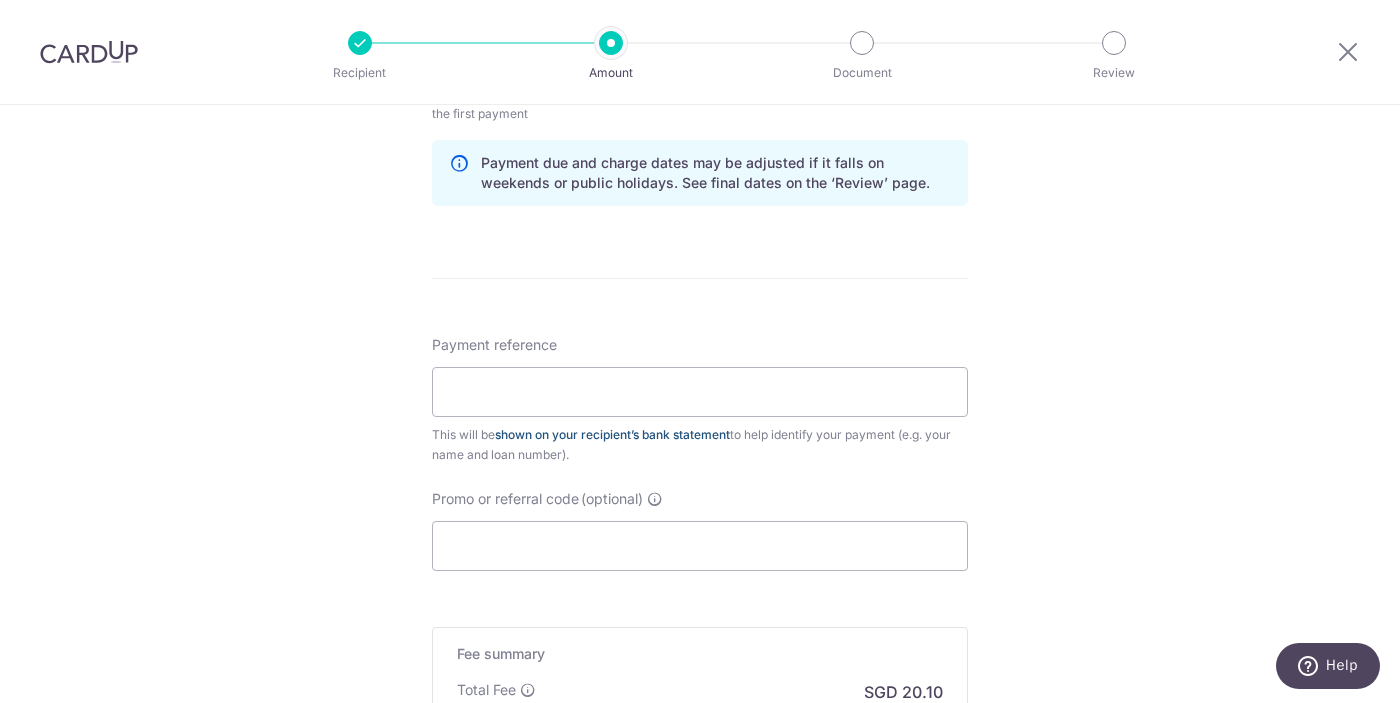 click on "shown on your recipient’s bank statement" at bounding box center (612, 434) 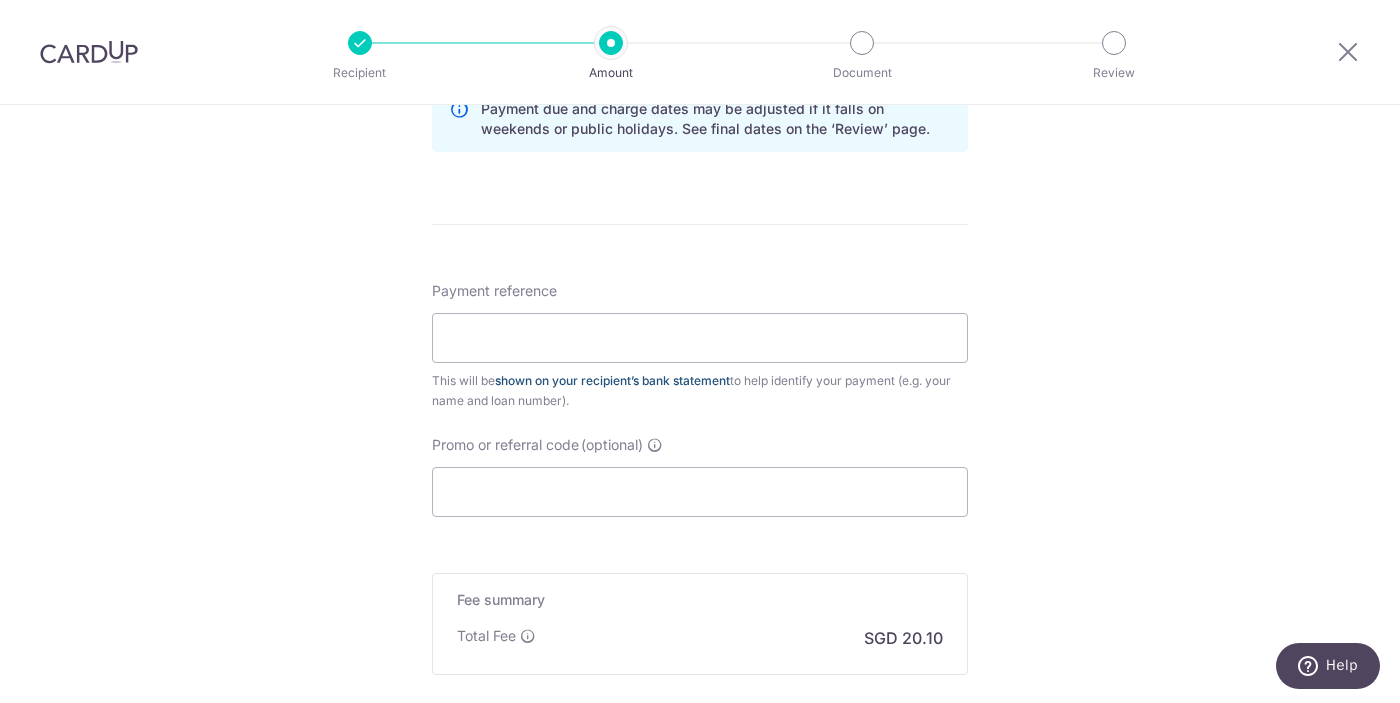 scroll, scrollTop: 1659, scrollLeft: 0, axis: vertical 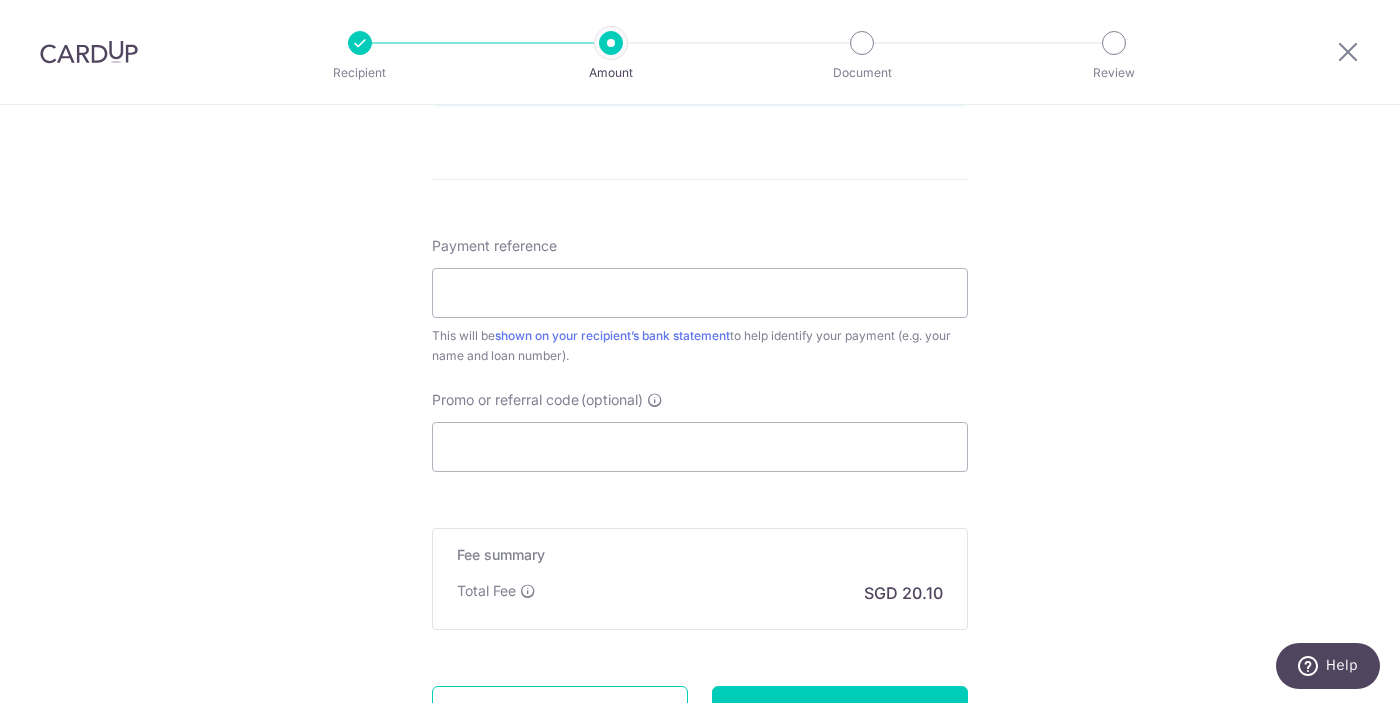drag, startPoint x: 443, startPoint y: 341, endPoint x: 592, endPoint y: 365, distance: 150.9205 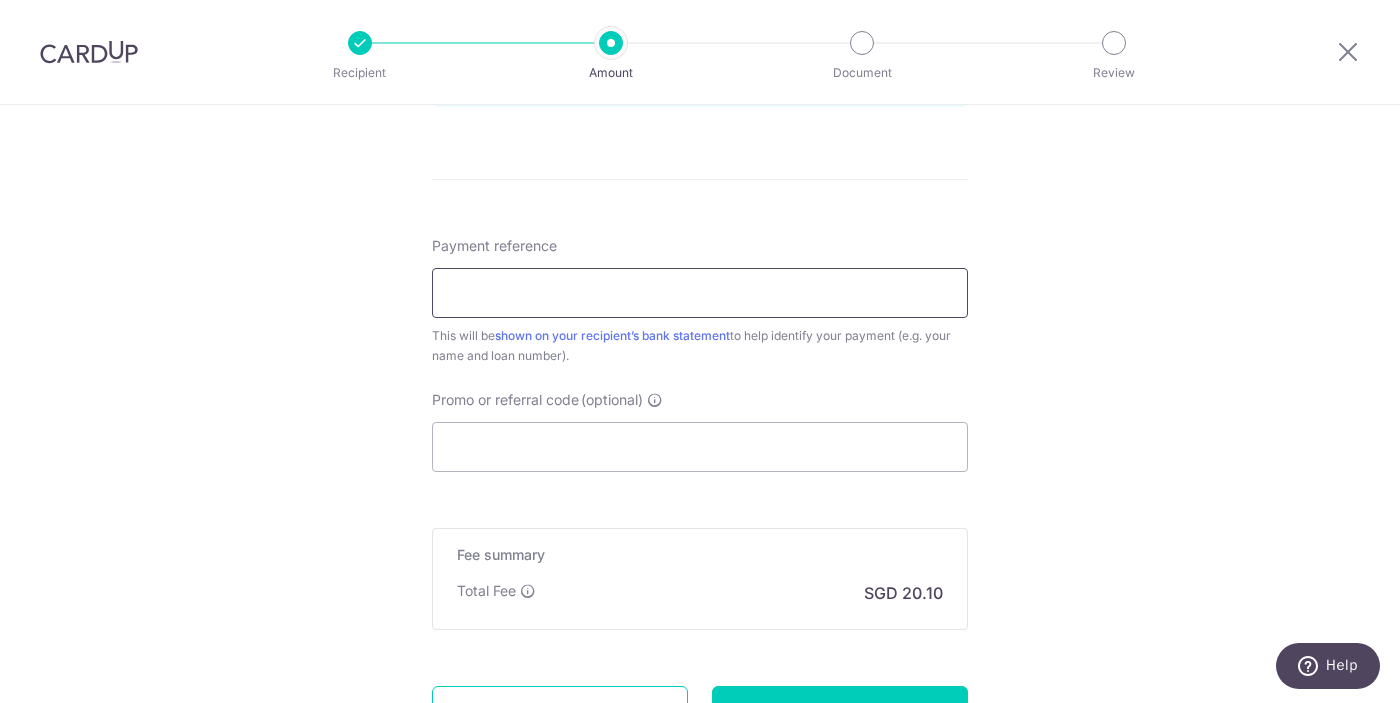 click on "Payment reference" at bounding box center [700, 293] 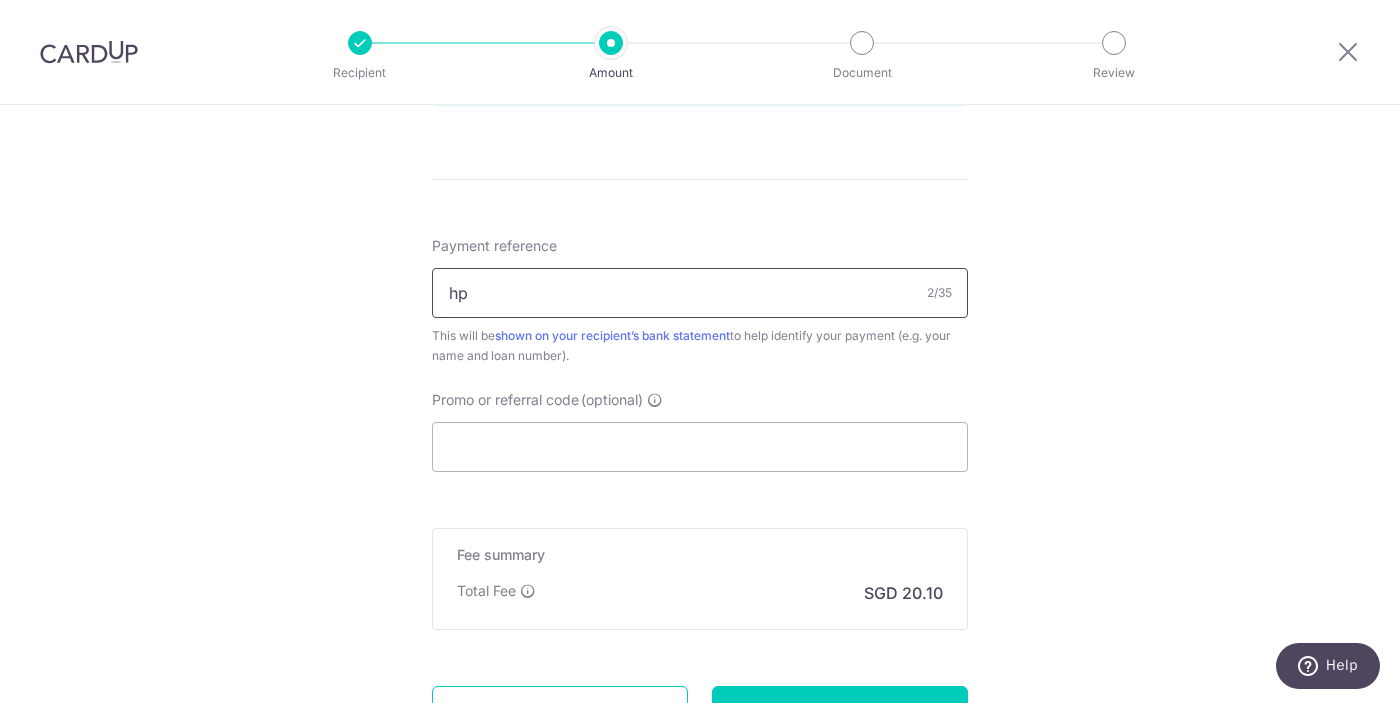 type on "h" 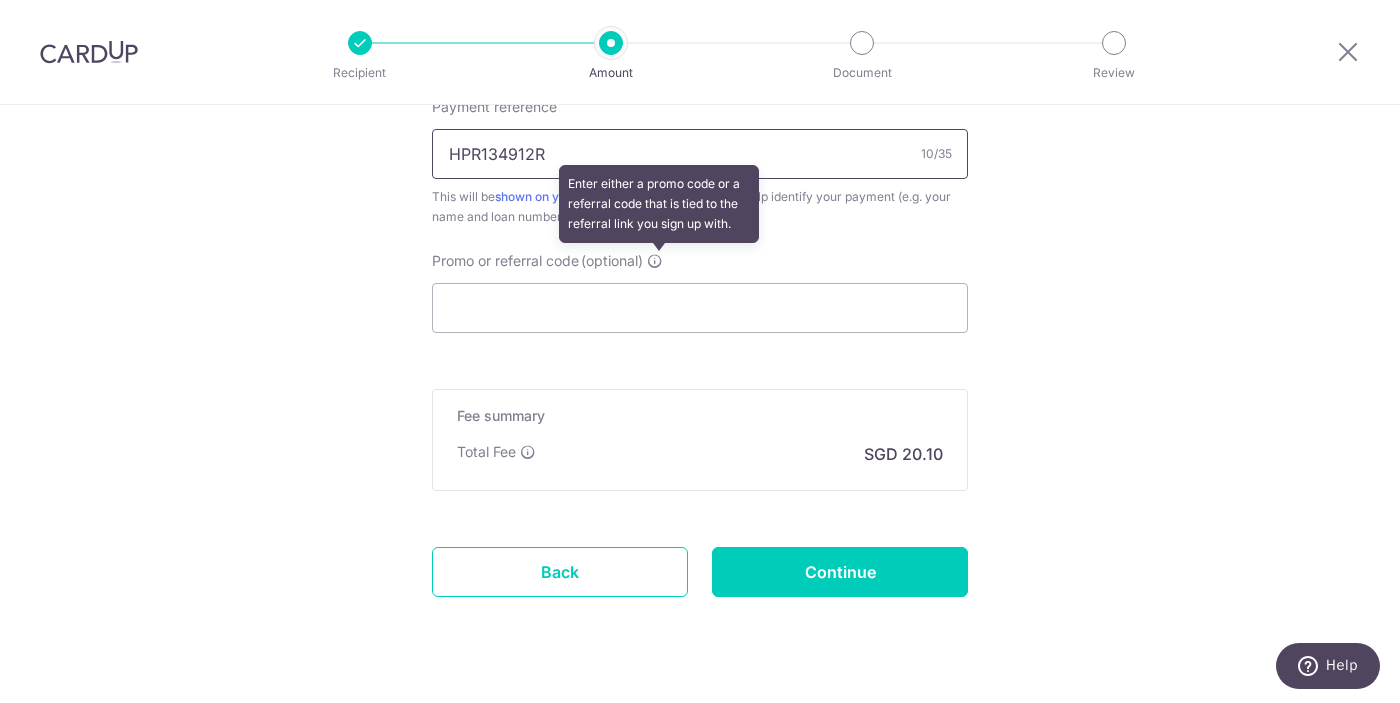 scroll, scrollTop: 1826, scrollLeft: 0, axis: vertical 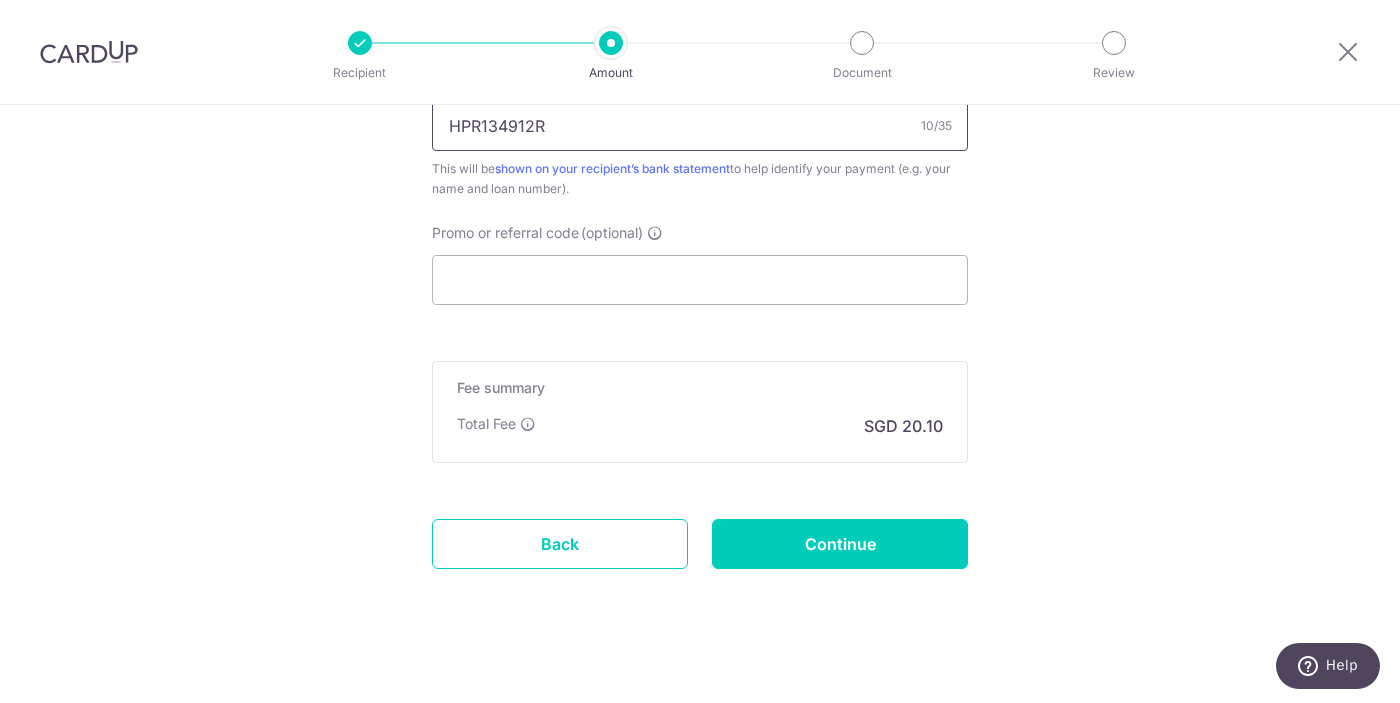 type on "HPR134912R" 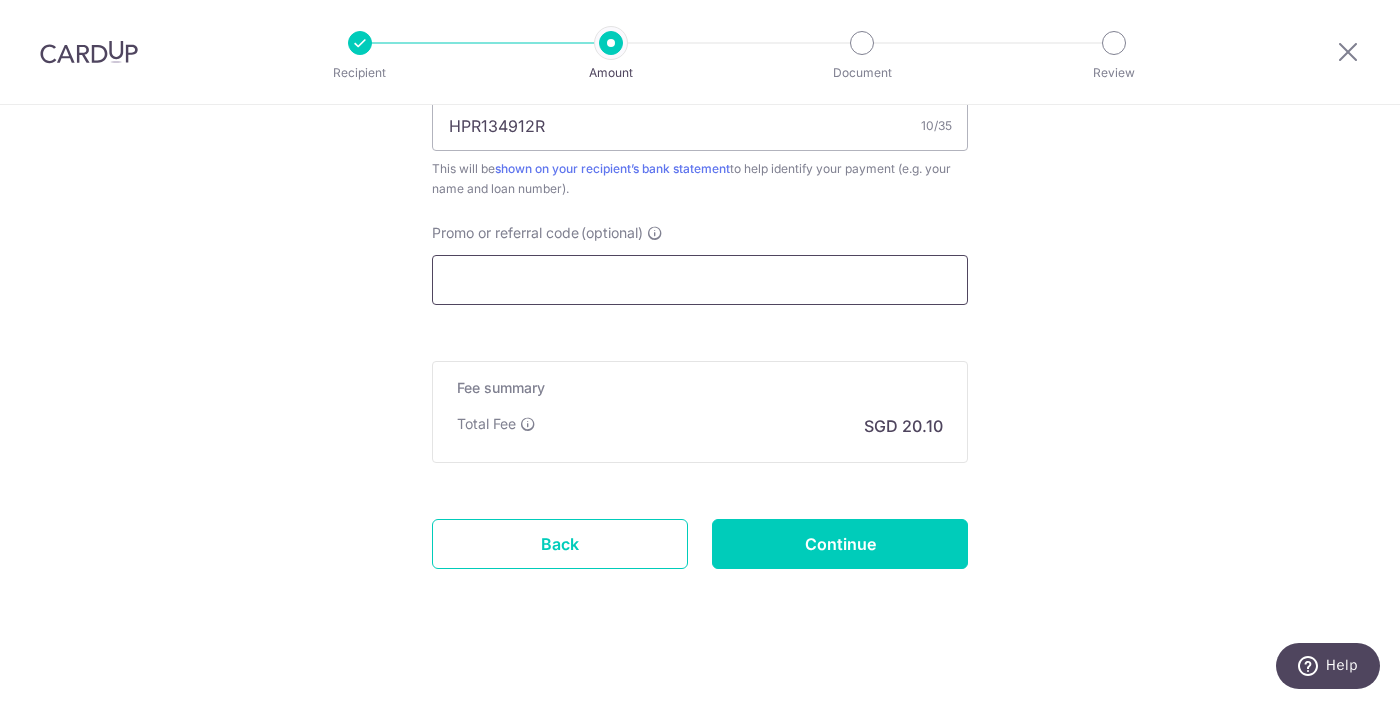 click on "Promo or referral code
(optional)" at bounding box center (700, 280) 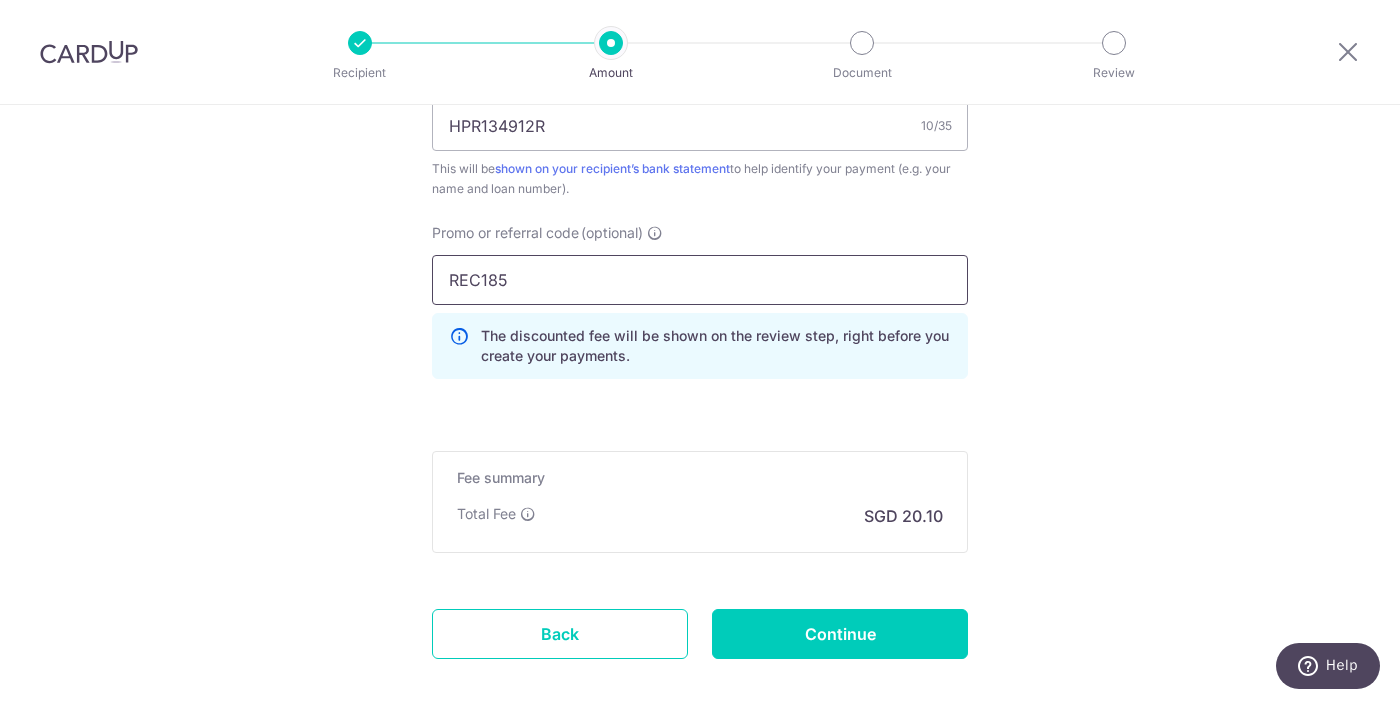 type on "REC185" 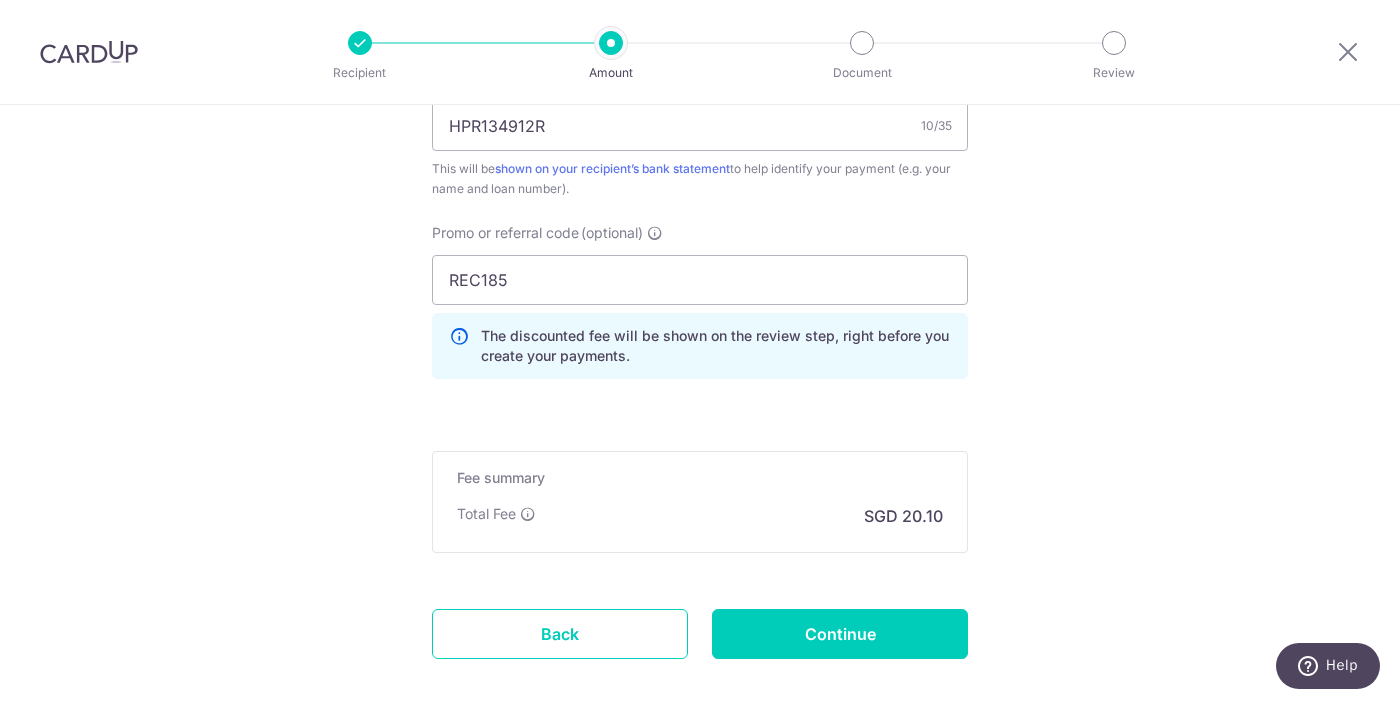 click on "Tell us more about your payment
Enter payment amount
SGD
609.00
609.00
Recipient added successfully!
Select Card
Add new card
Add credit card
Secure 256-bit SSL
Text
New card details
Card
Secure 256-bit SSL" at bounding box center [700, -456] 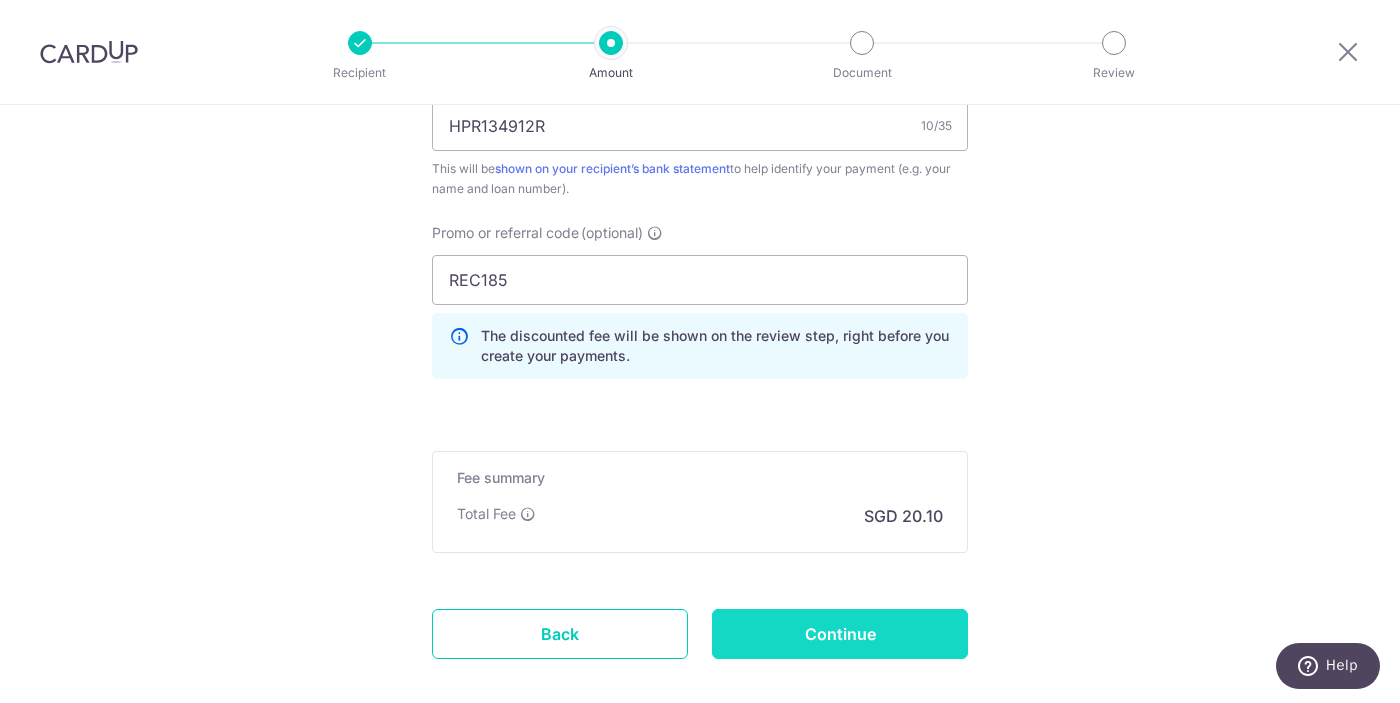 click on "Continue" at bounding box center [840, 634] 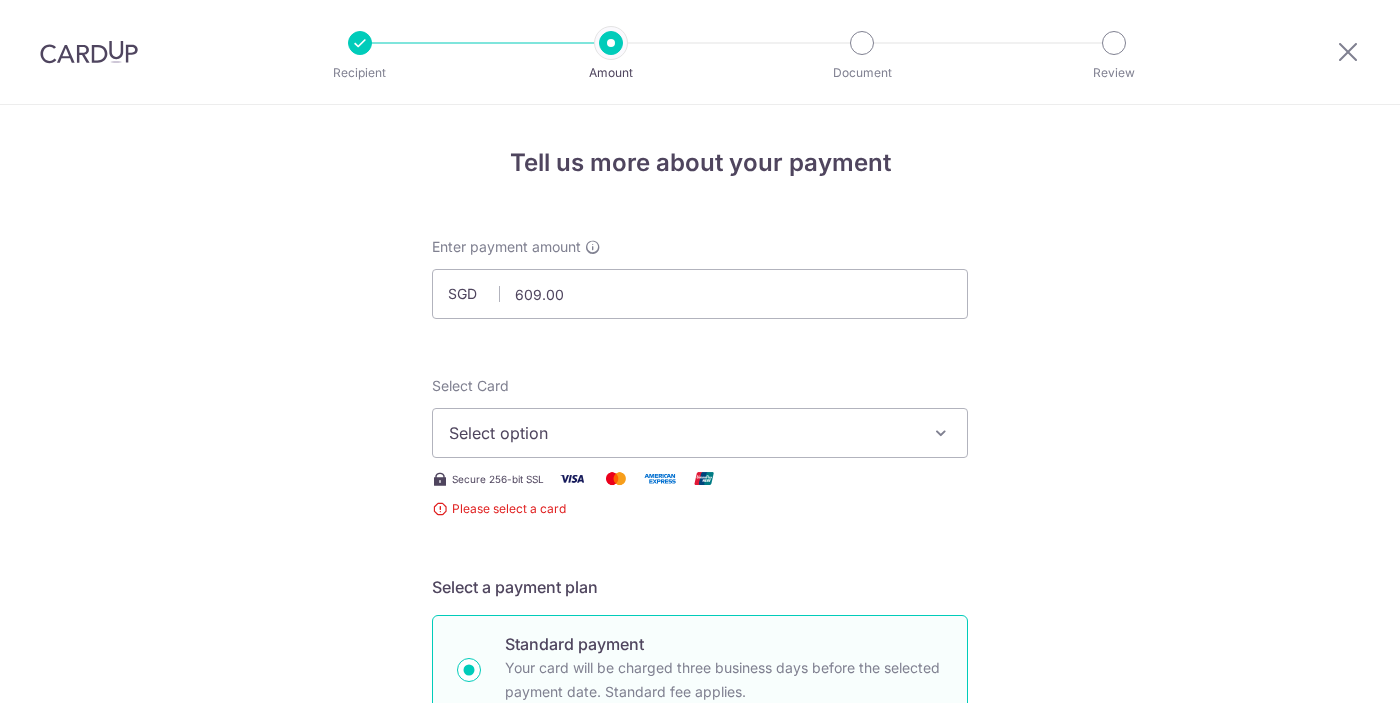 scroll, scrollTop: 0, scrollLeft: 0, axis: both 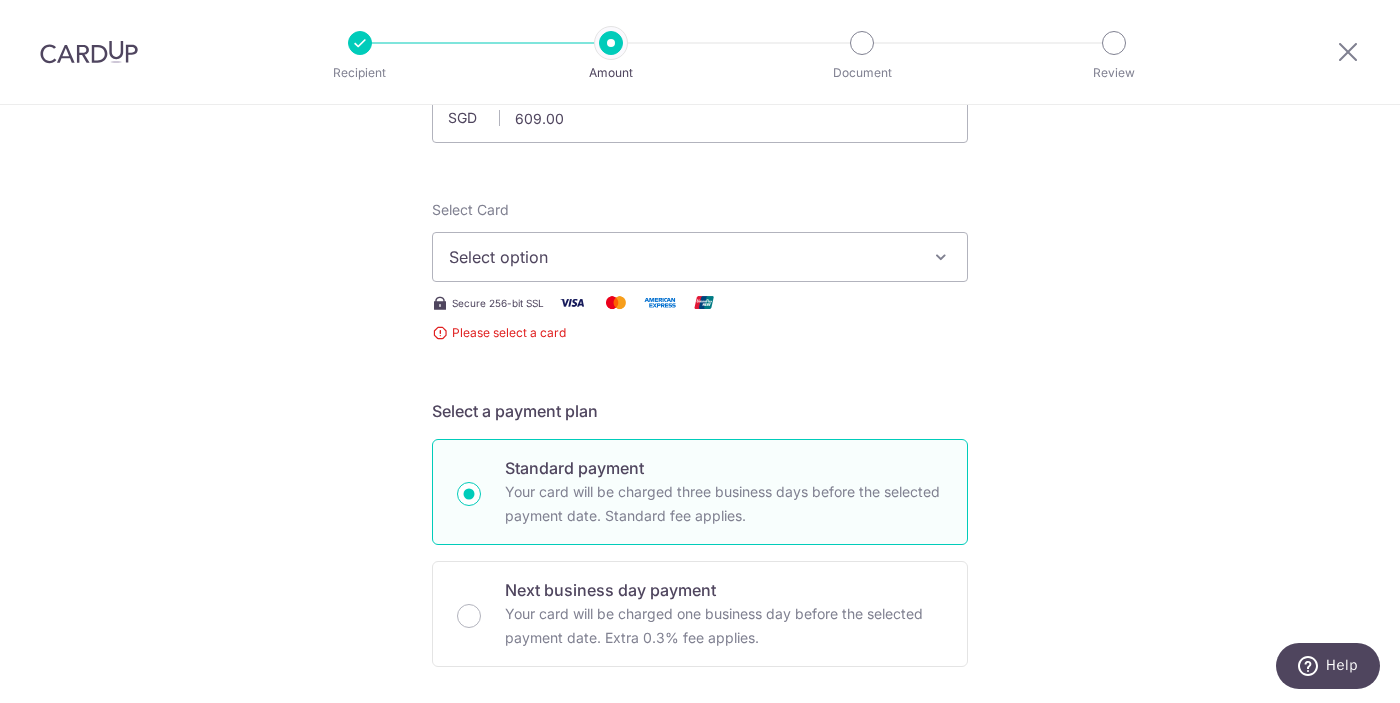click on "Select option" at bounding box center [700, 257] 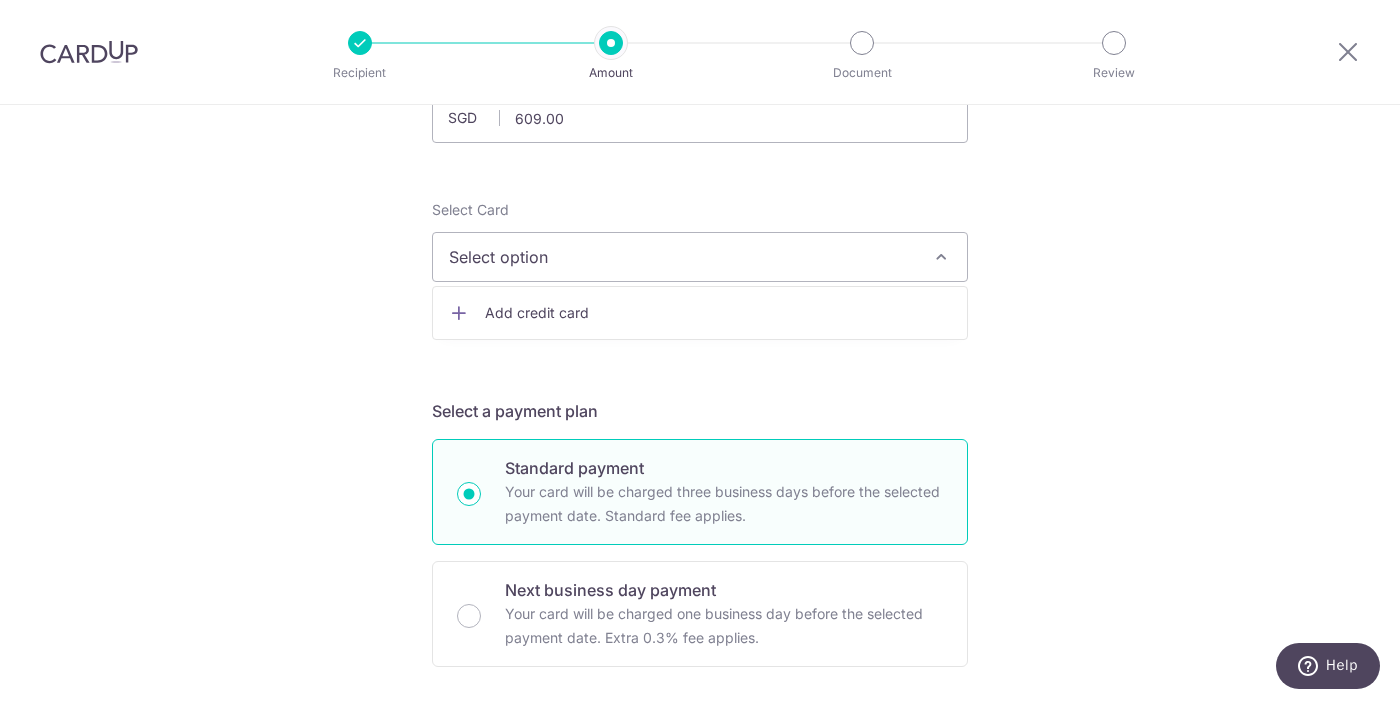 click on "Add credit card" at bounding box center [718, 313] 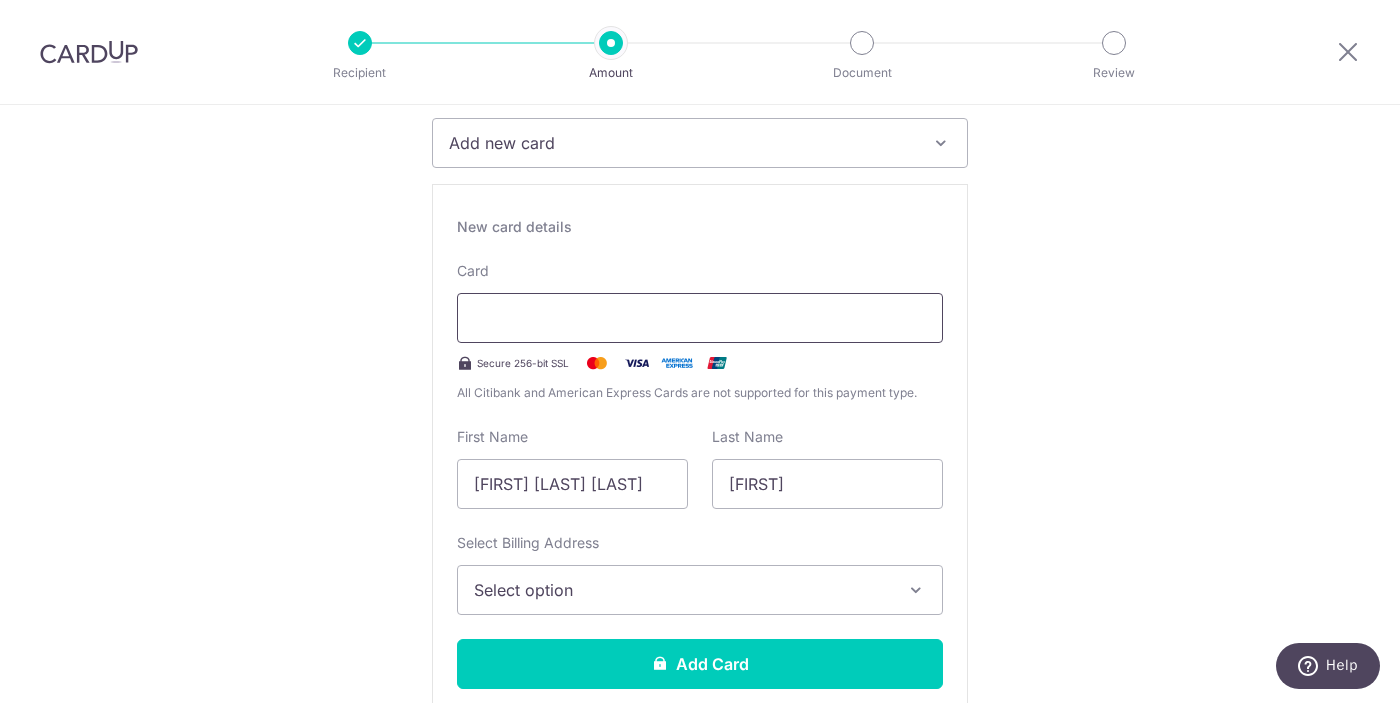 scroll, scrollTop: 289, scrollLeft: 0, axis: vertical 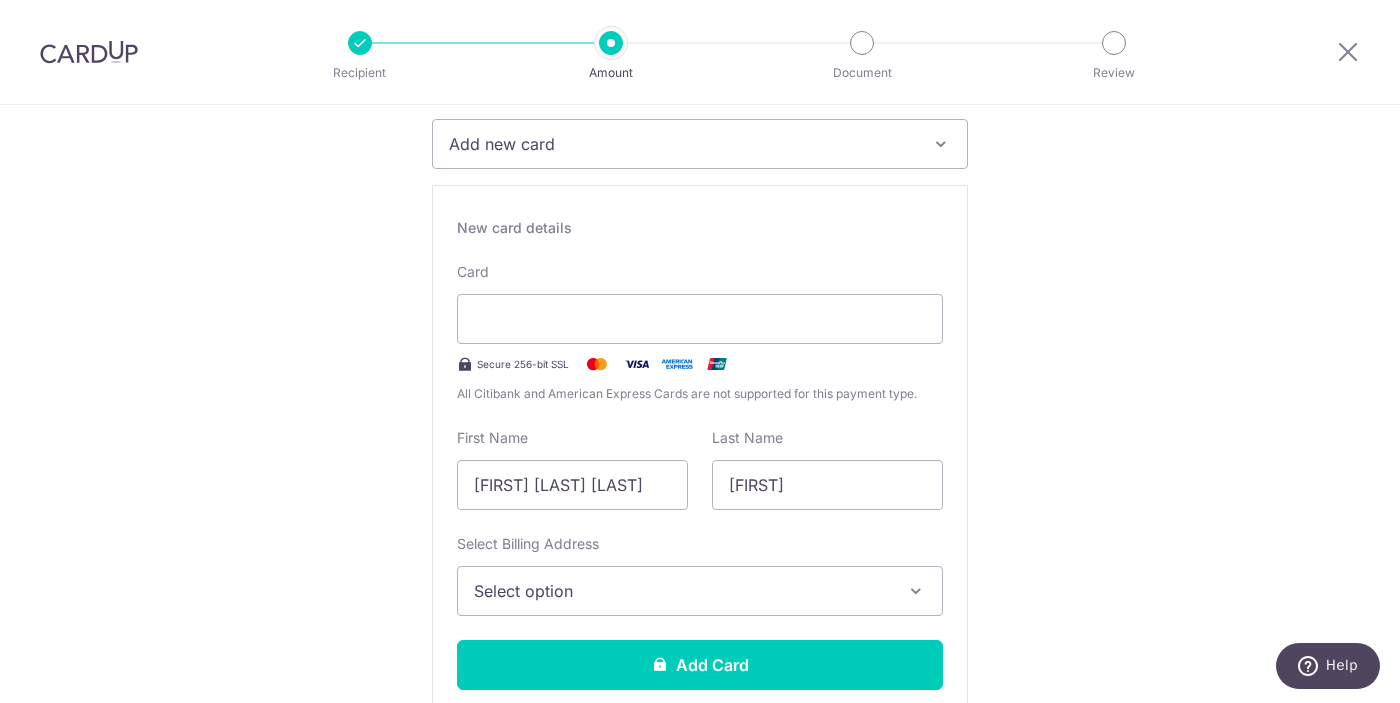 click on "Tell us more about your payment
Enter payment amount
SGD
609.00
609.00
Select Card
Add new card
Add credit card
Secure 256-bit SSL
Text
New card details
Card
Secure 256-bit SSL" at bounding box center (700, 1030) 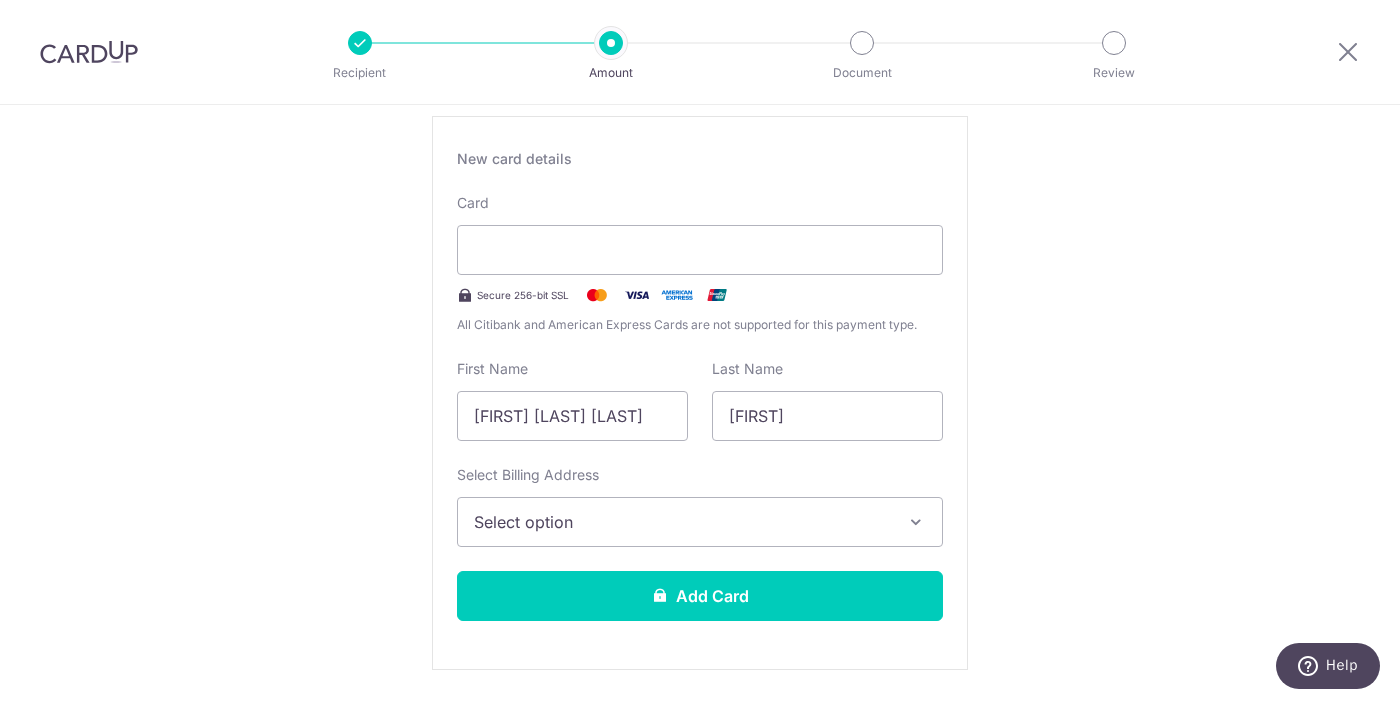 scroll, scrollTop: 463, scrollLeft: 0, axis: vertical 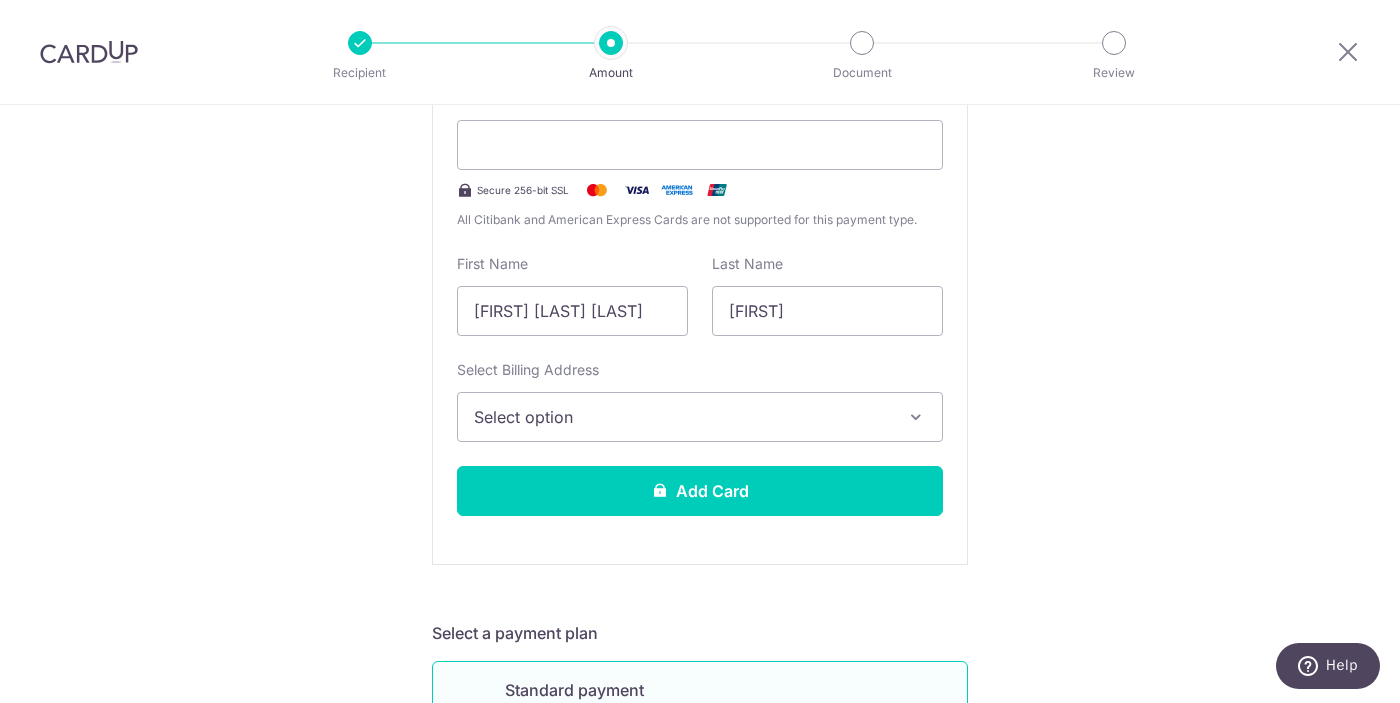 click on "Select option" at bounding box center [682, 417] 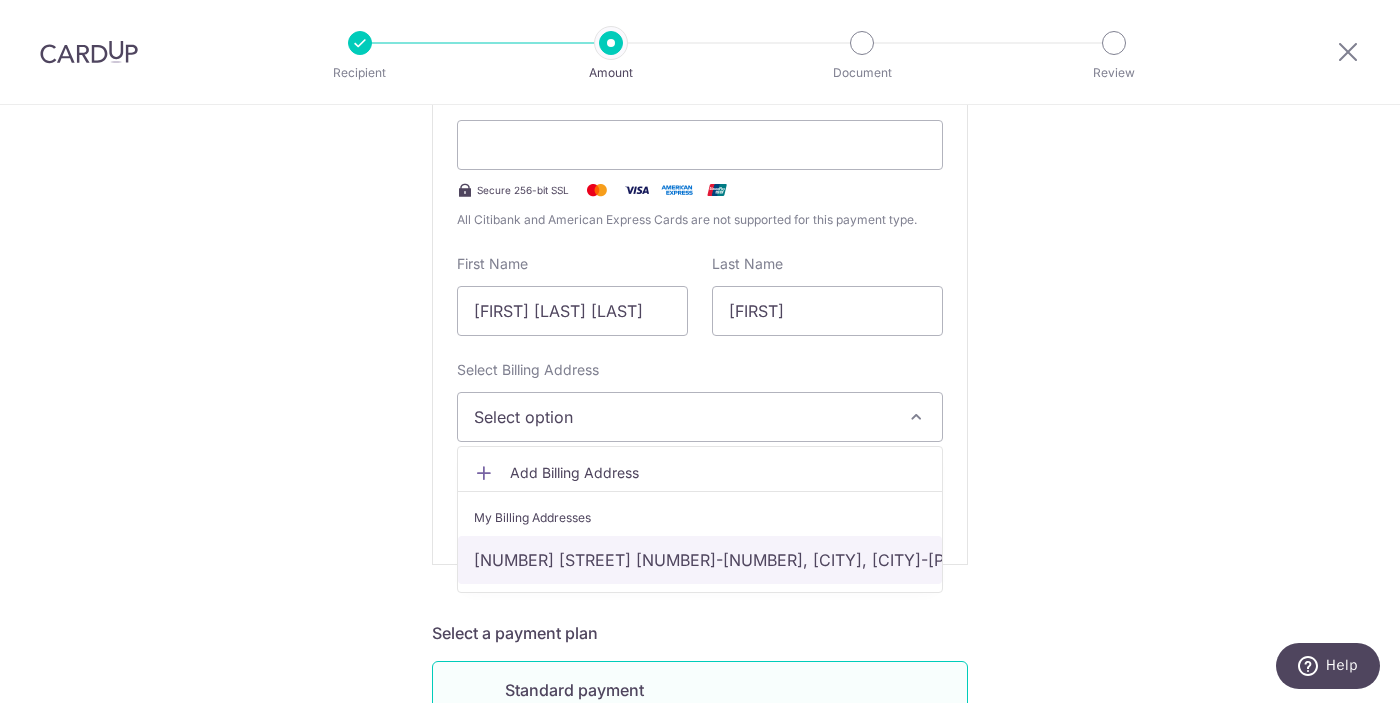 click on "404 PANDAN GARDEN 03-31, 404 PANDAN GARDEN 03-31, Singapore, Singapore-600404" at bounding box center (700, 560) 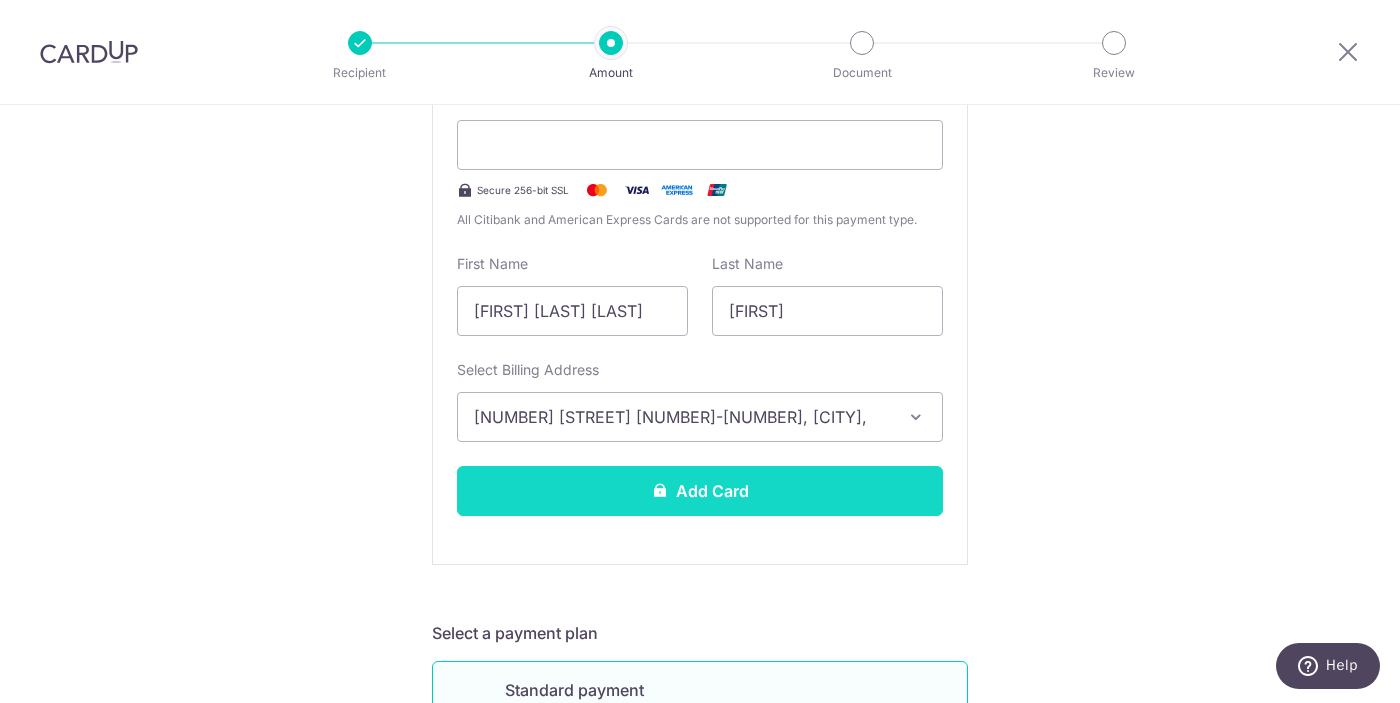 click on "Add Card" at bounding box center [700, 491] 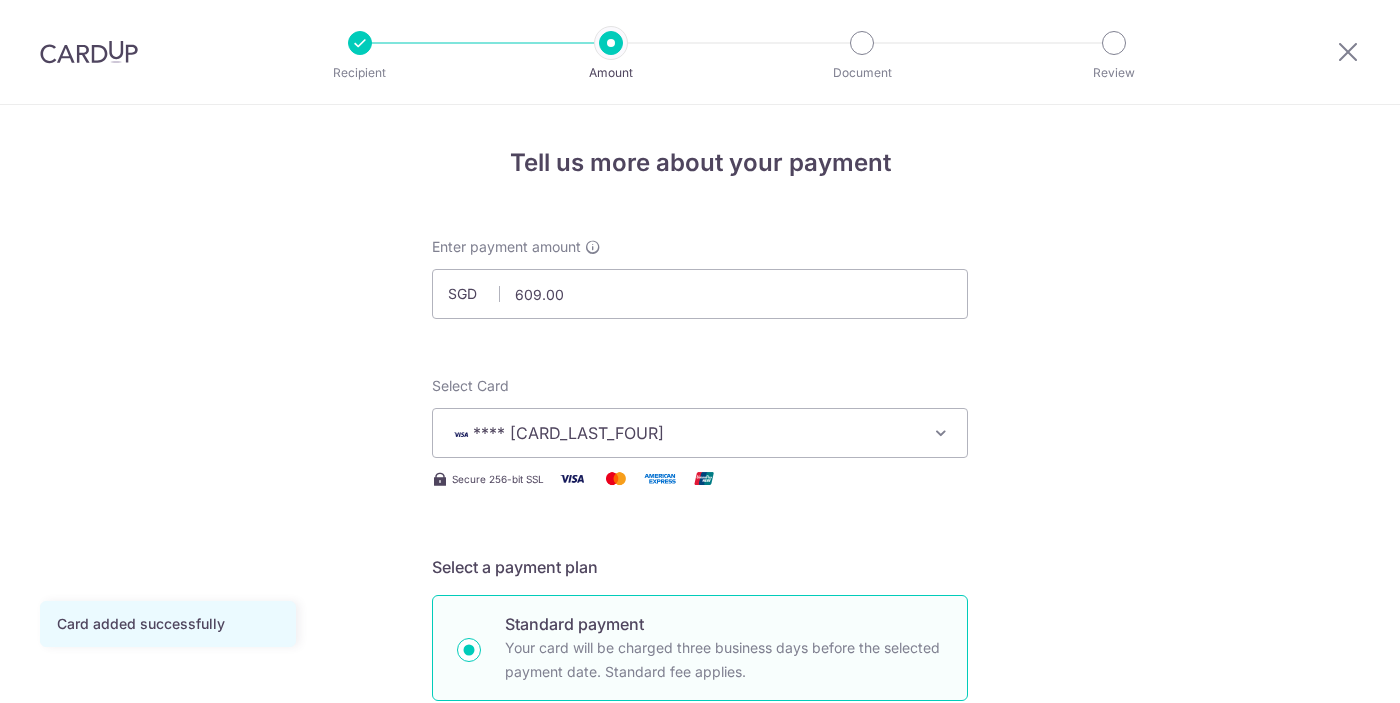 scroll, scrollTop: 0, scrollLeft: 0, axis: both 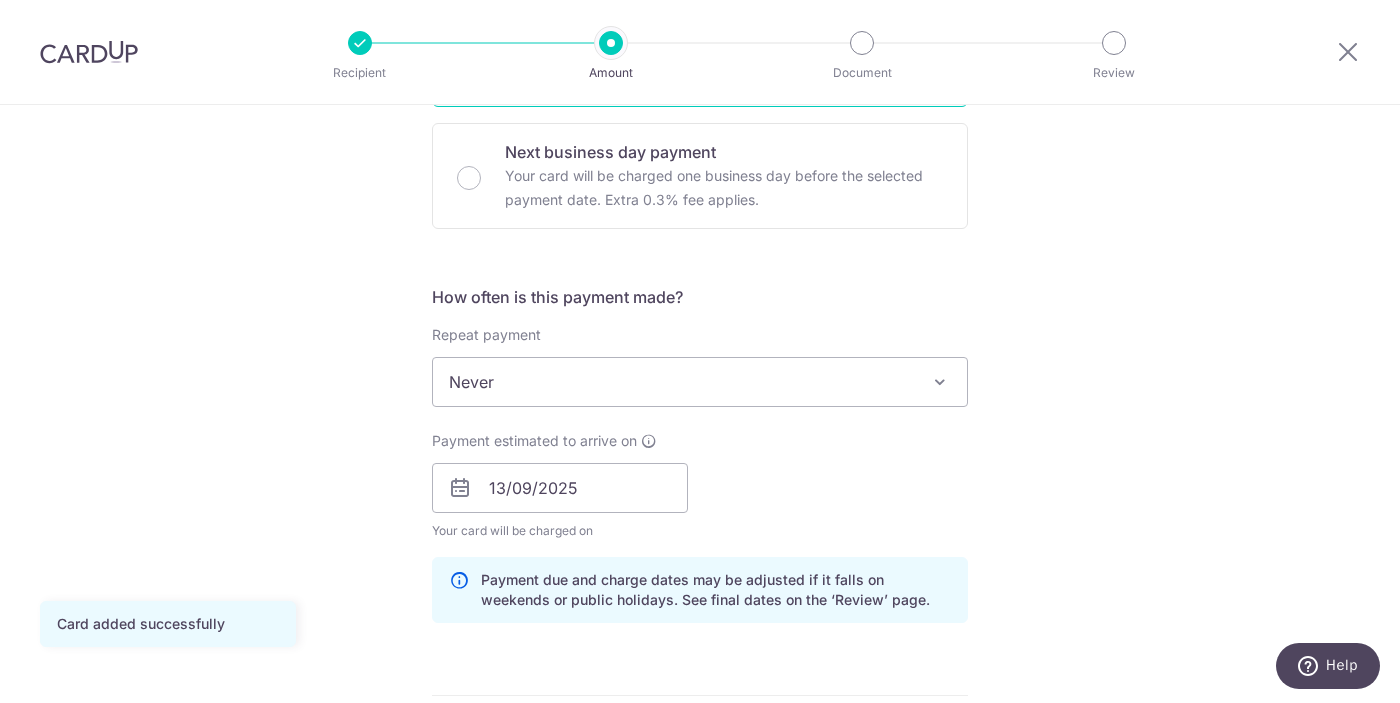 click on "Never" at bounding box center (700, 382) 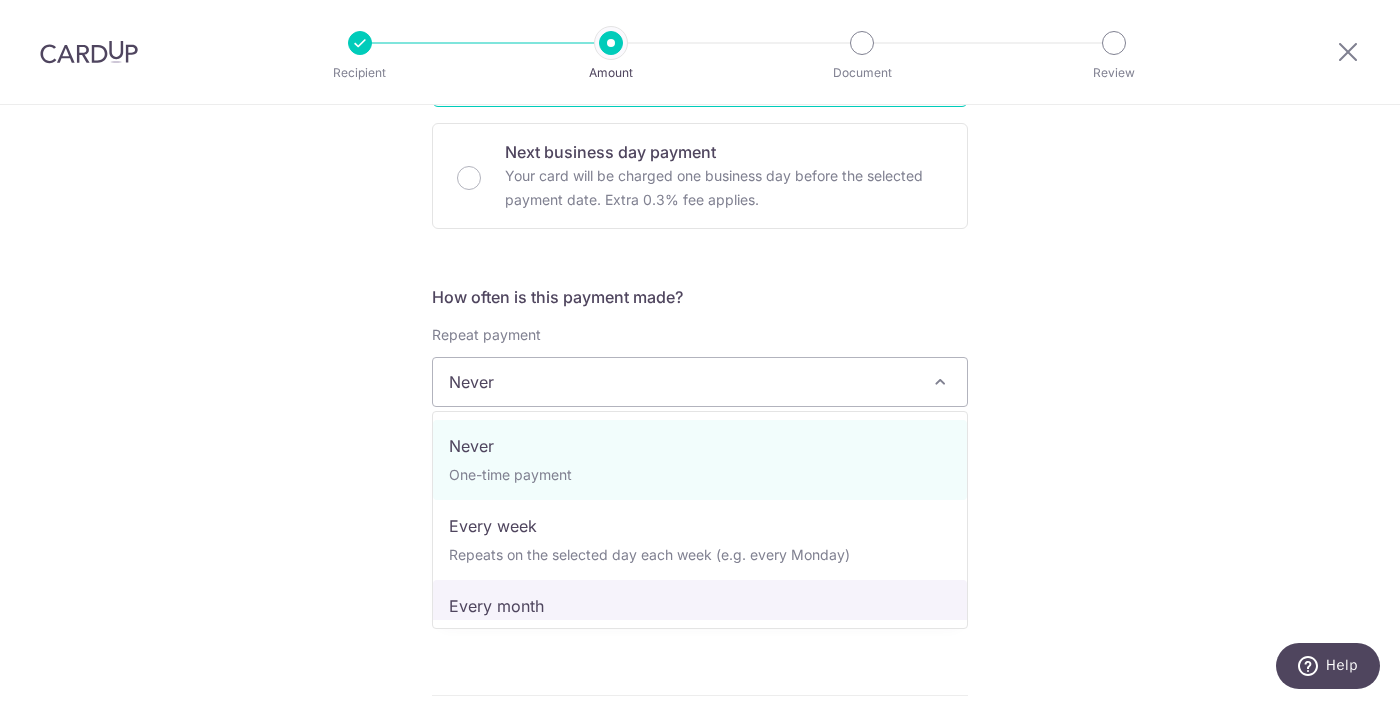 select on "3" 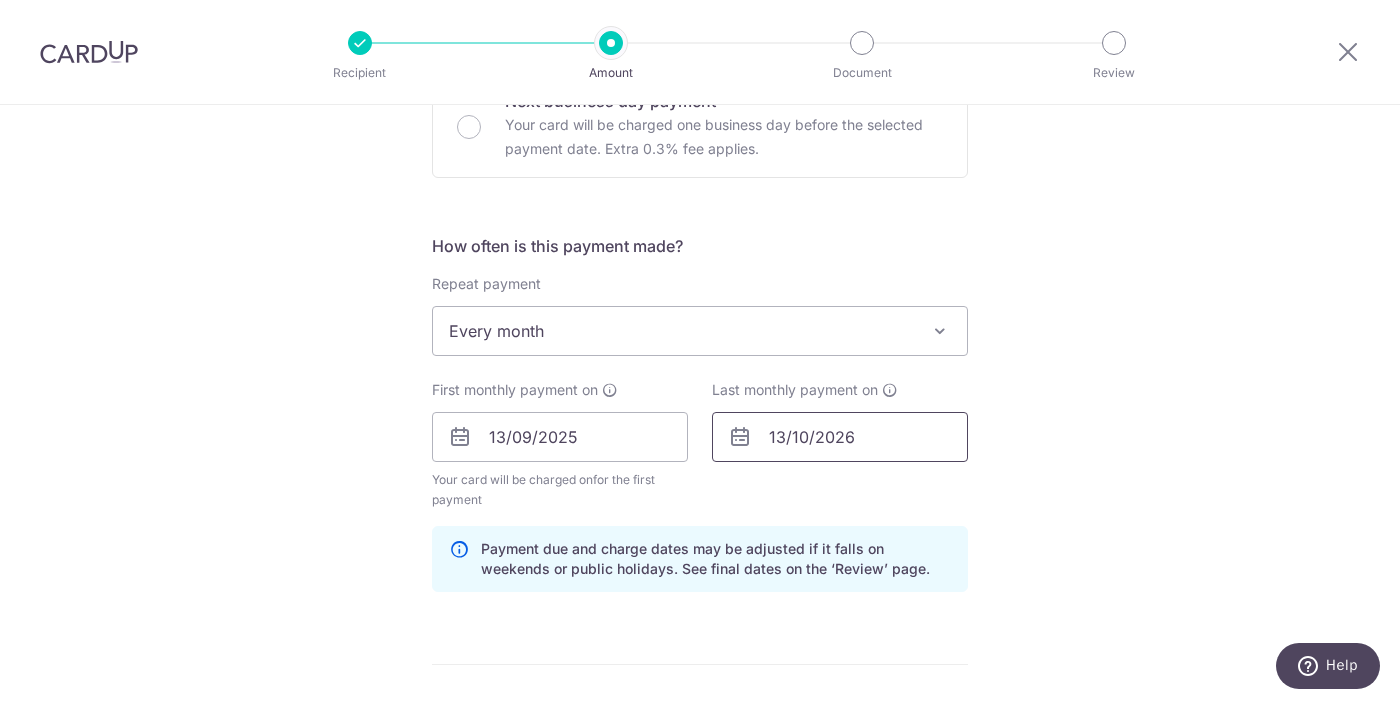 scroll, scrollTop: 654, scrollLeft: 0, axis: vertical 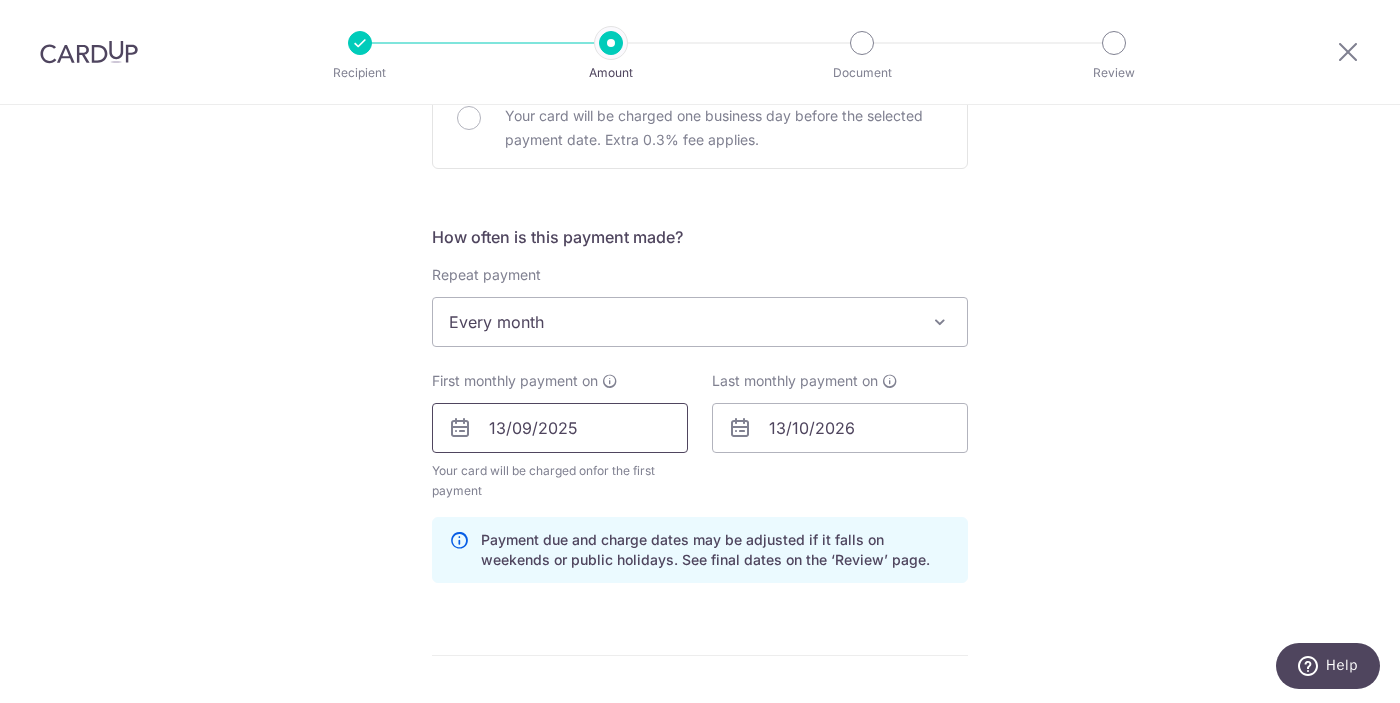 click on "13/09/2025" at bounding box center (560, 428) 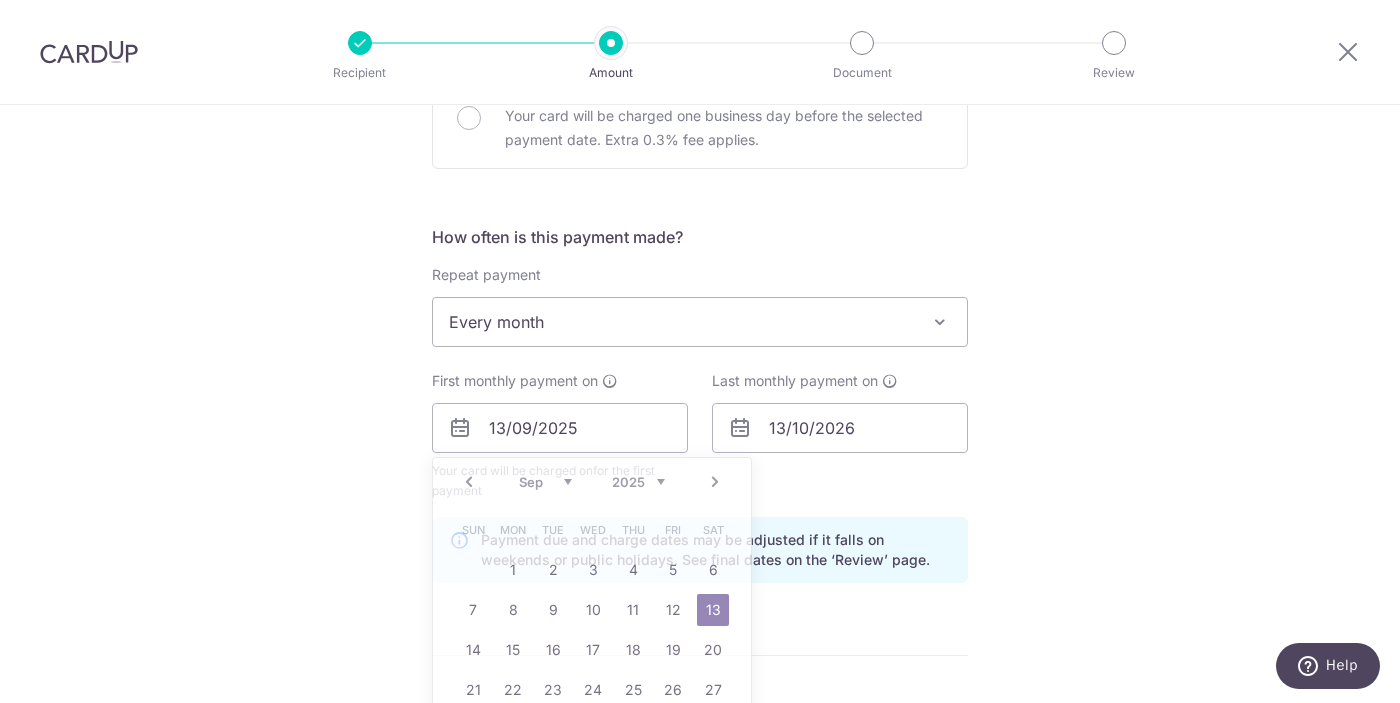 click on "Tell us more about your payment
Enter payment amount
SGD
609.00
609.00
Card added successfully
Select Card
**** 8850
Add credit card
Your Cards
**** 8850
Secure 256-bit SSL
Text
New card details
Card
Secure 256-bit SSL" at bounding box center [700, 406] 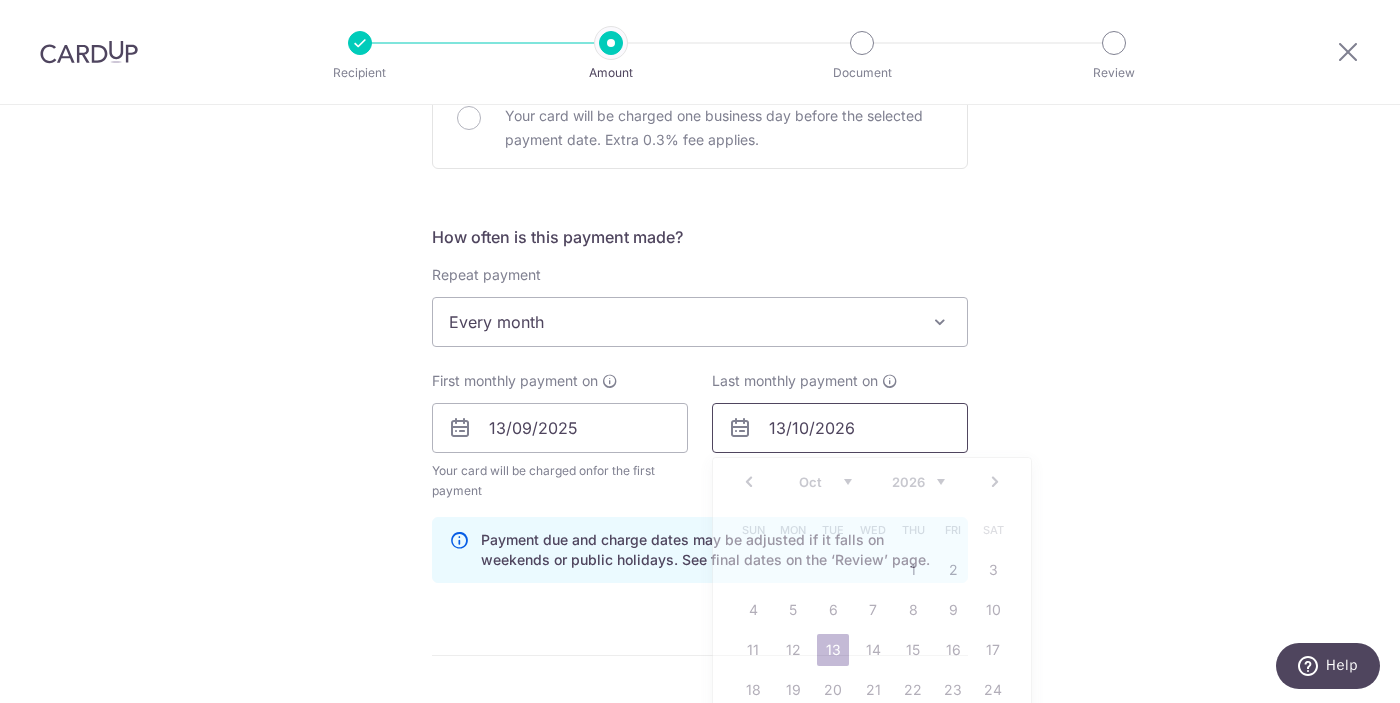 click on "13/10/2026" at bounding box center [840, 428] 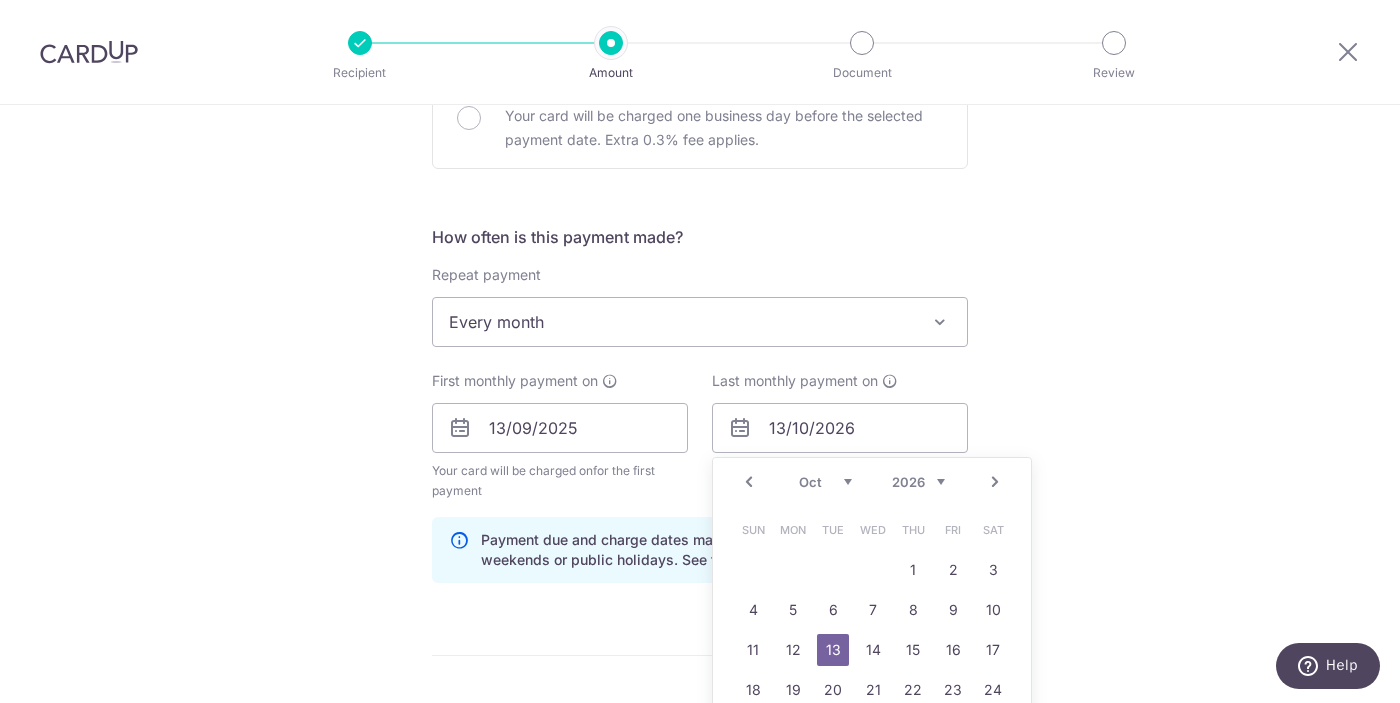 click on "Jan Feb Mar Apr May Jun Jul Aug Sep Oct Nov Dec" at bounding box center [825, 482] 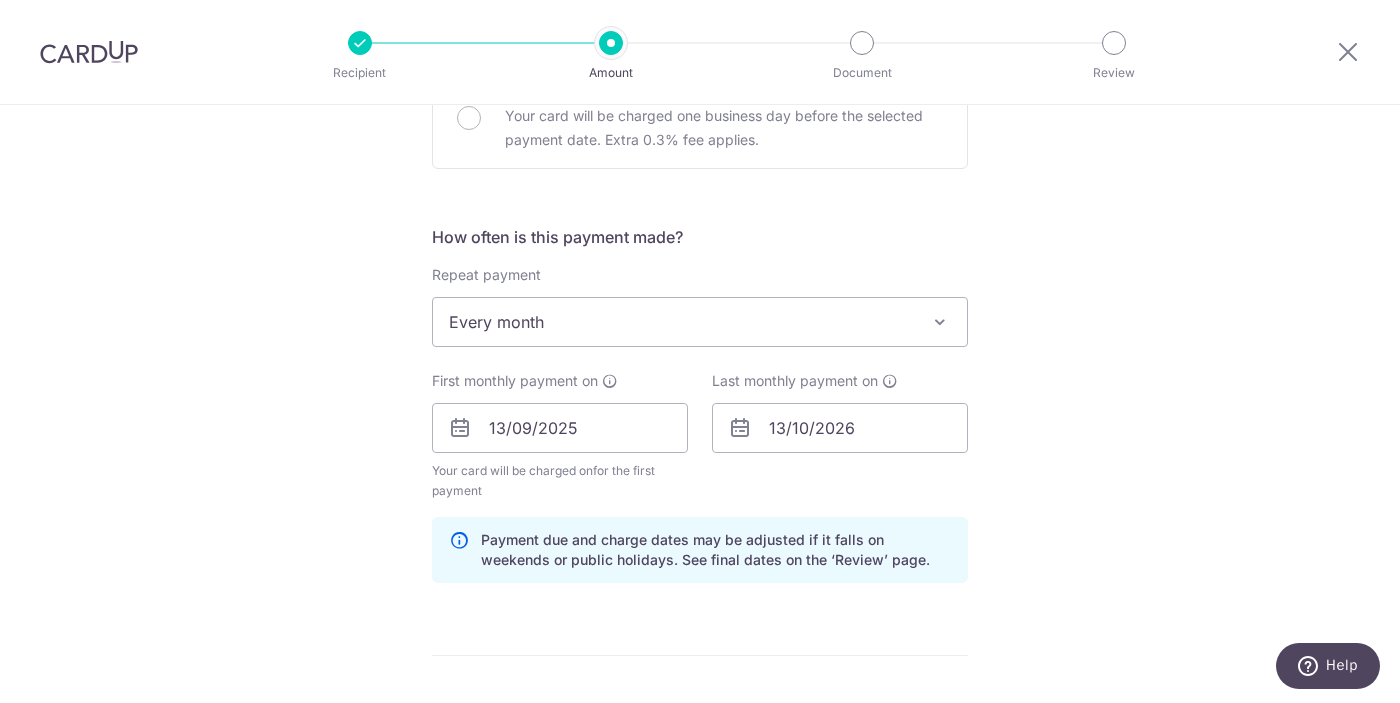 click on "Tell us more about your payment
Enter payment amount
SGD
609.00
609.00
Card added successfully
Select Card
**** 8850
Add credit card
Your Cards
**** 8850
Secure 256-bit SSL
Text
New card details
Card
Secure 256-bit SSL" at bounding box center [700, 406] 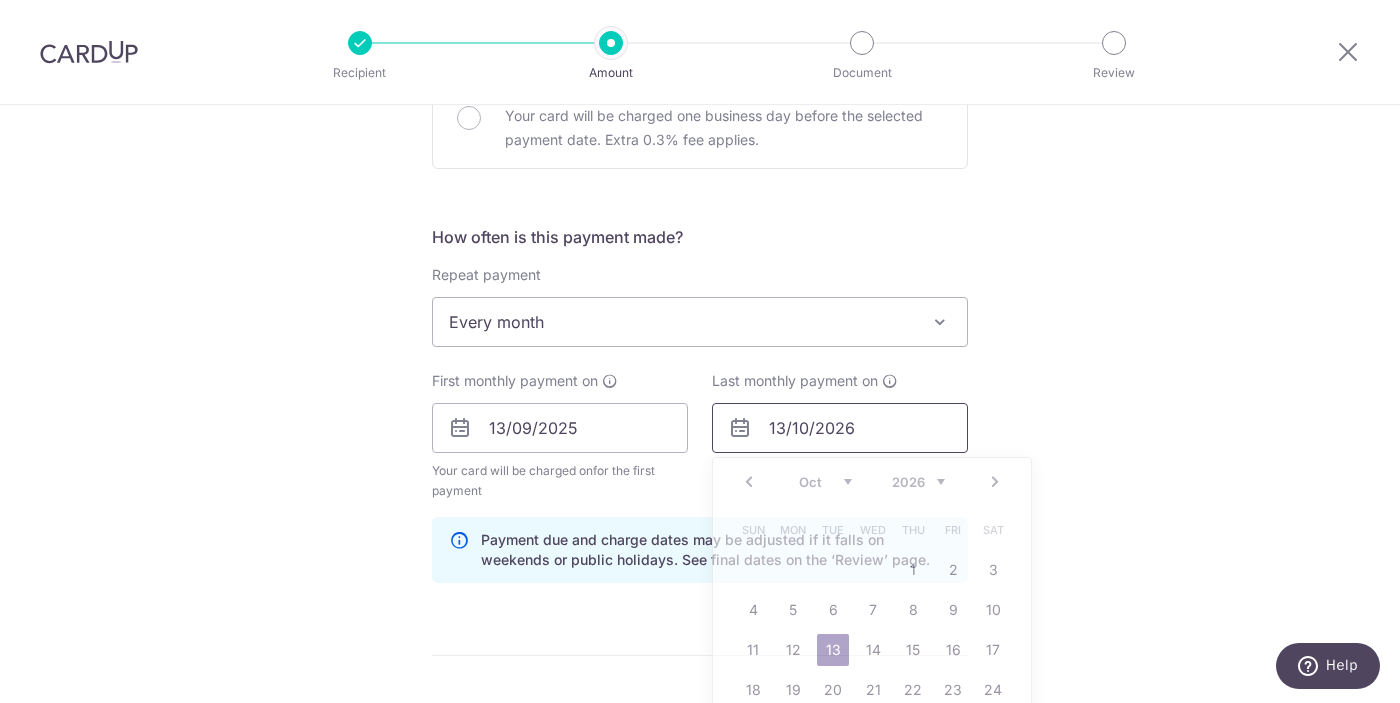 click on "13/10/2026" at bounding box center (840, 428) 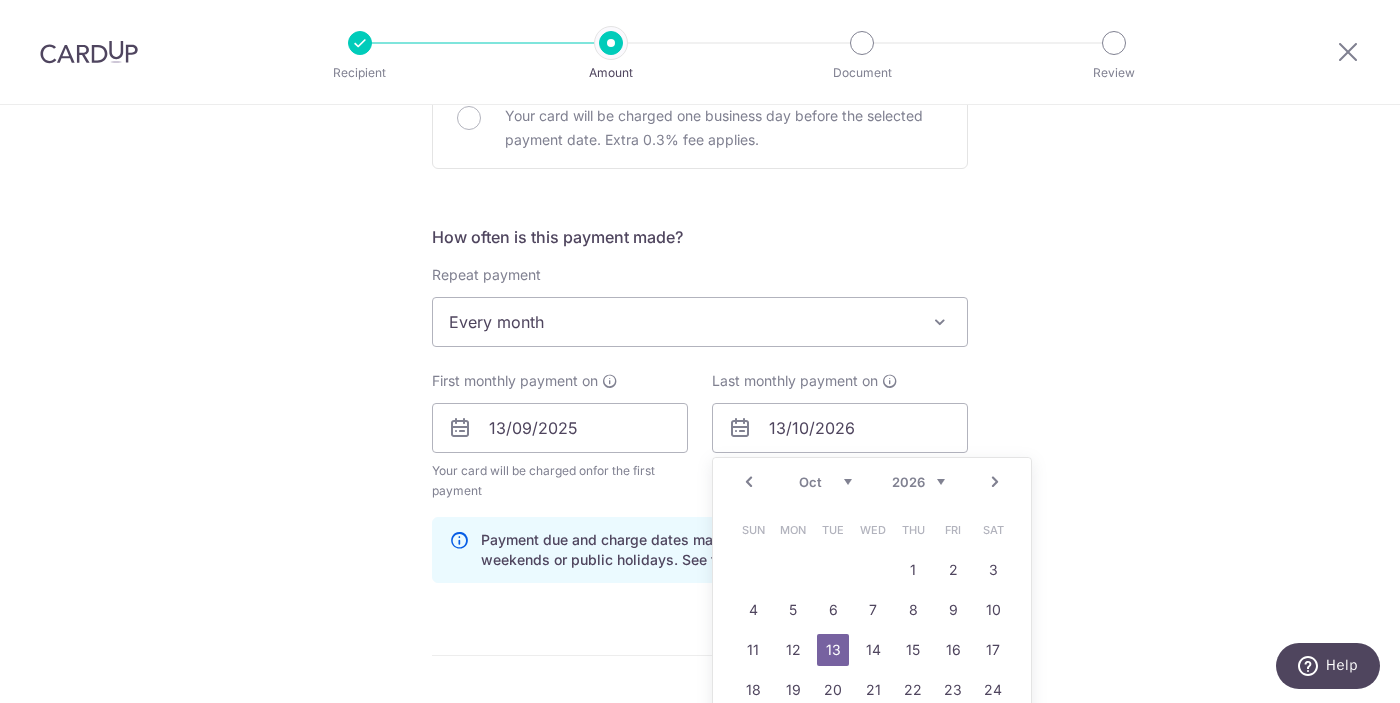 click on "Jan Feb Mar Apr May Jun Jul Aug Sep Oct Nov Dec" at bounding box center (825, 482) 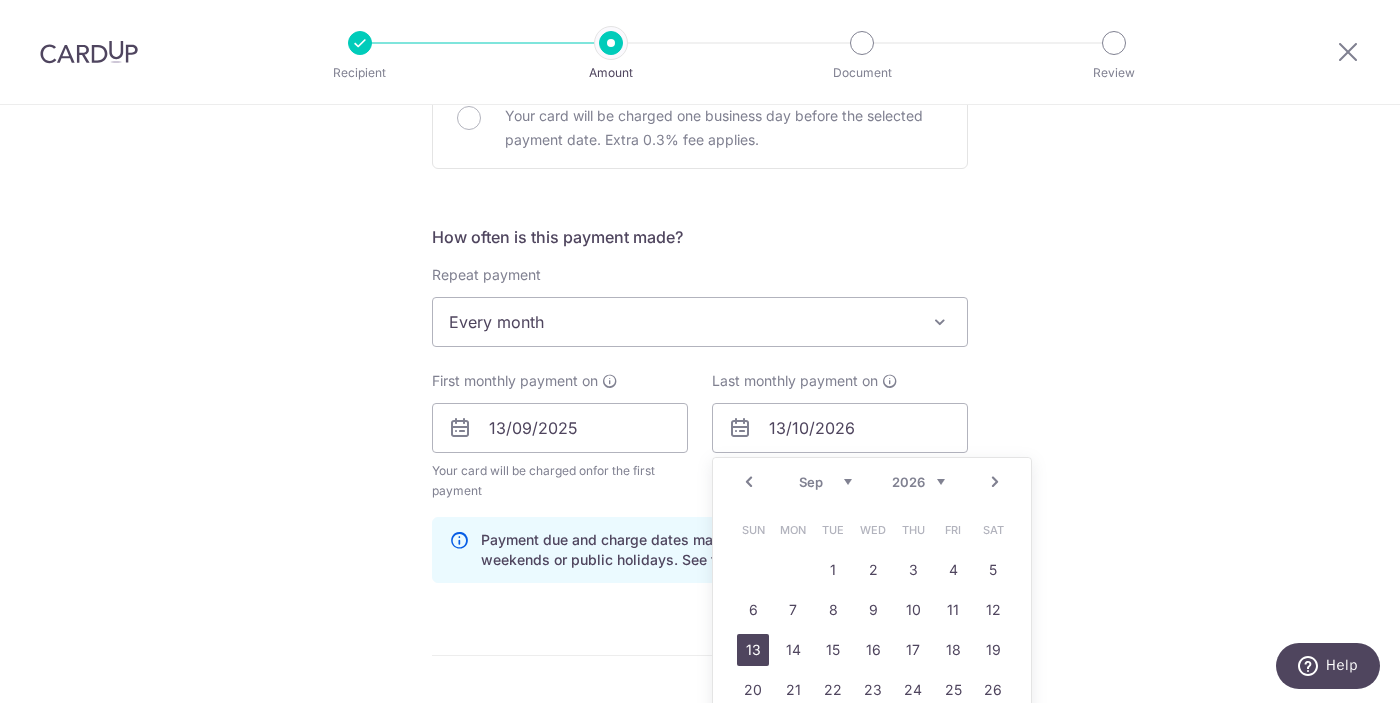 click on "13" at bounding box center [753, 650] 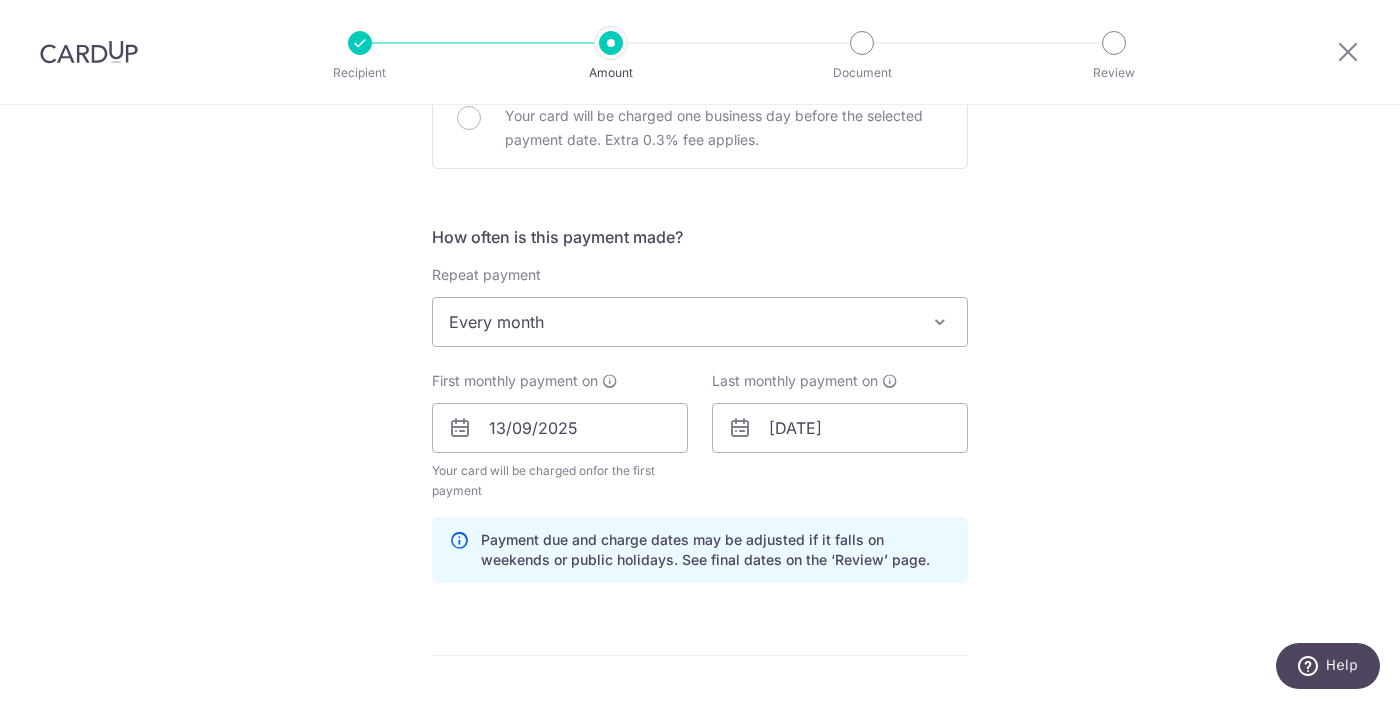 click on "Tell us more about your payment
Enter payment amount
SGD
609.00
609.00
Card added successfully
Select Card
**** 8850
Add credit card
Your Cards
**** 8850
Secure 256-bit SSL
Text
New card details
Card
Secure 256-bit SSL" at bounding box center (700, 406) 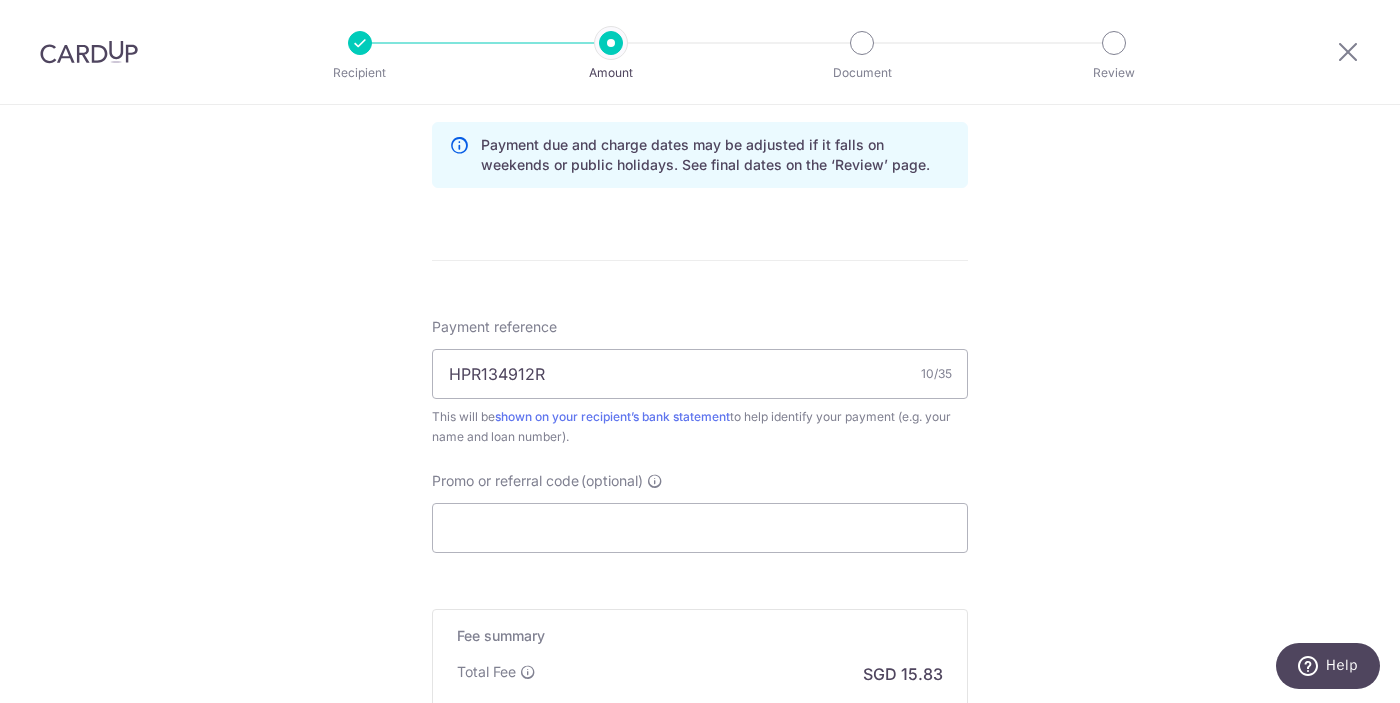scroll, scrollTop: 1049, scrollLeft: 0, axis: vertical 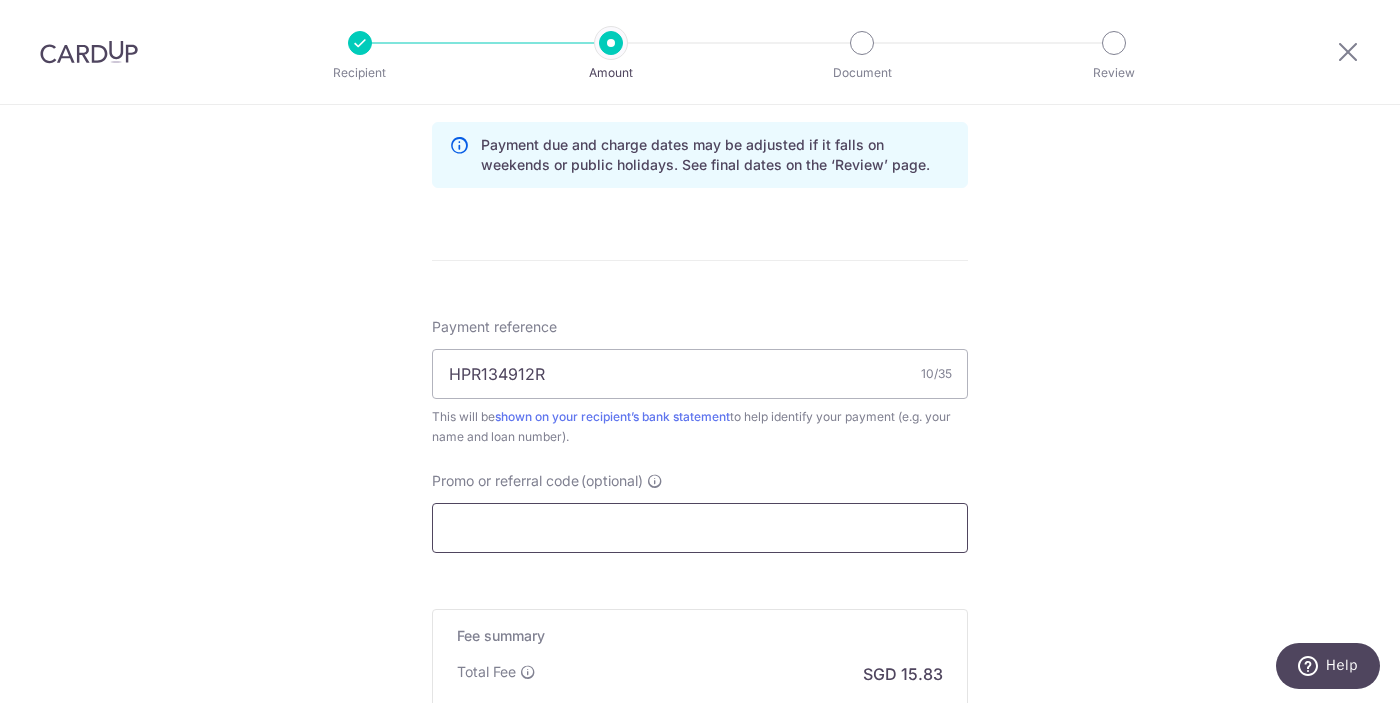 click on "Promo or referral code
(optional)" at bounding box center [700, 528] 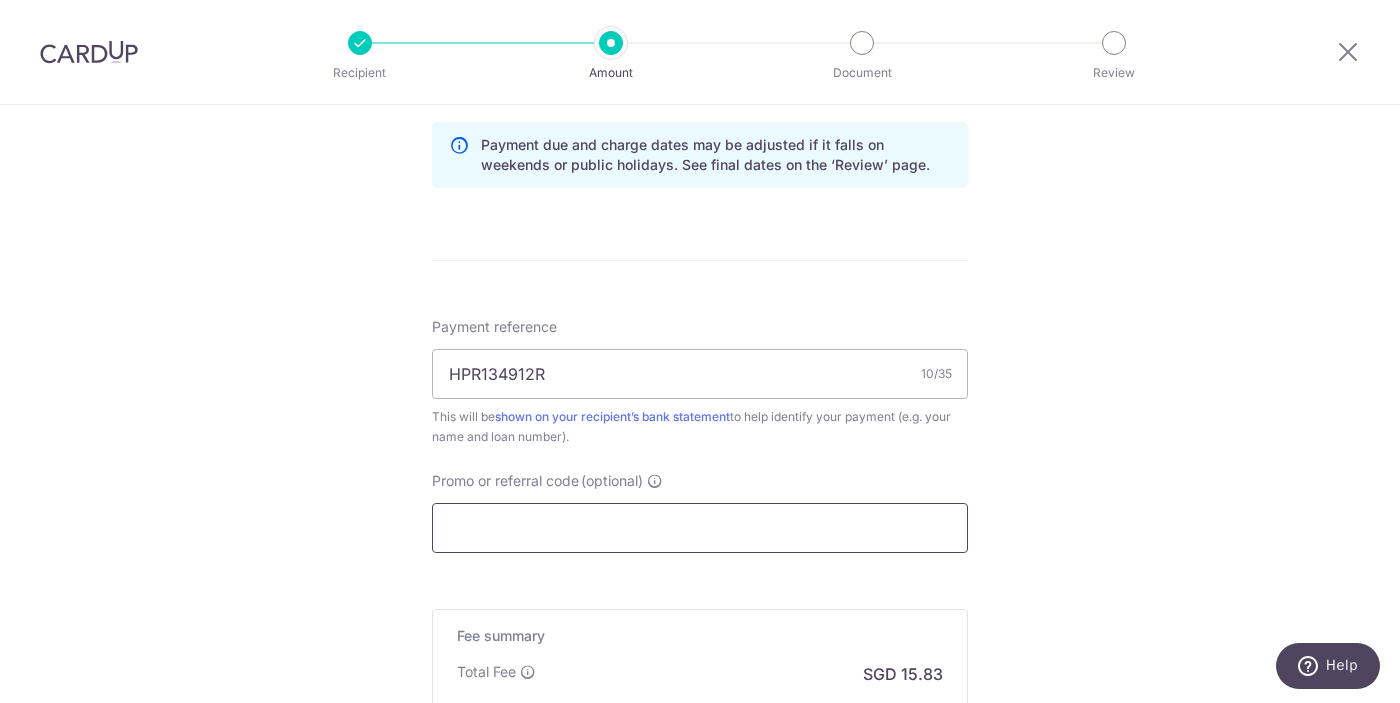 paste on "REC185" 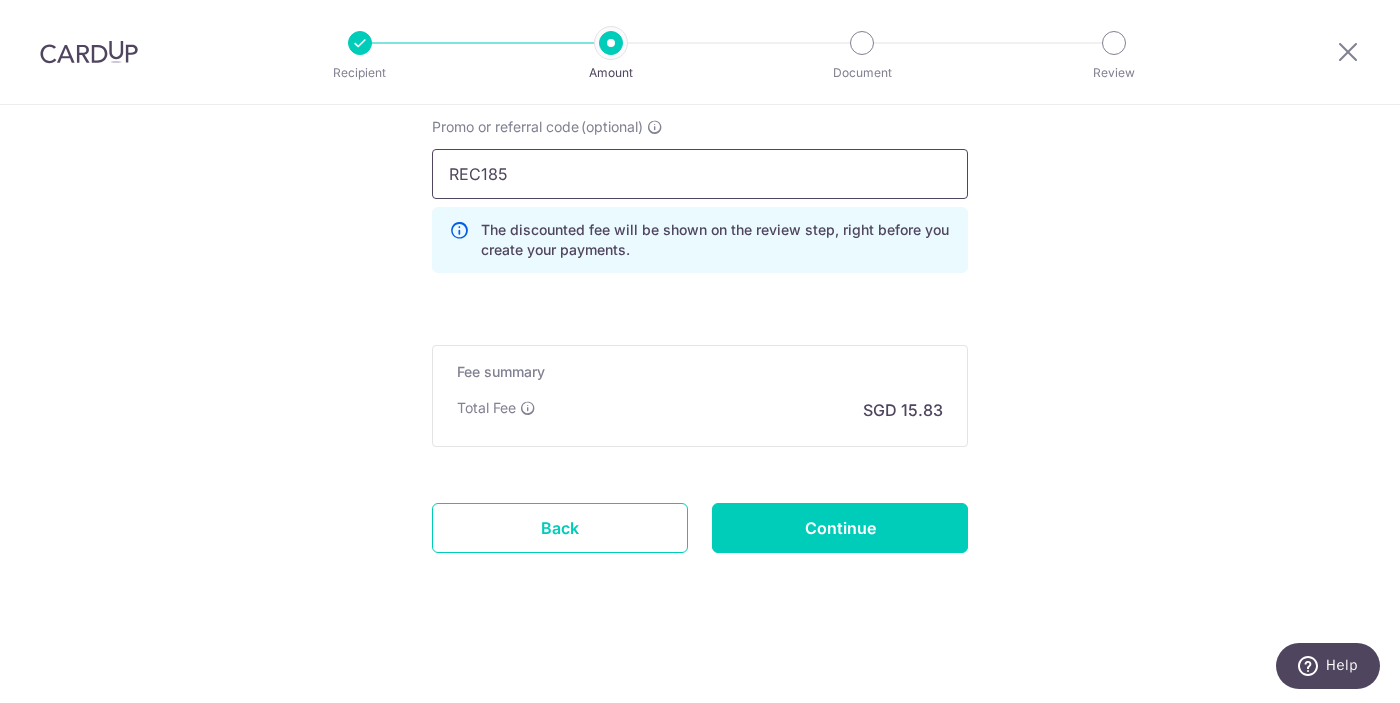 scroll, scrollTop: 1402, scrollLeft: 0, axis: vertical 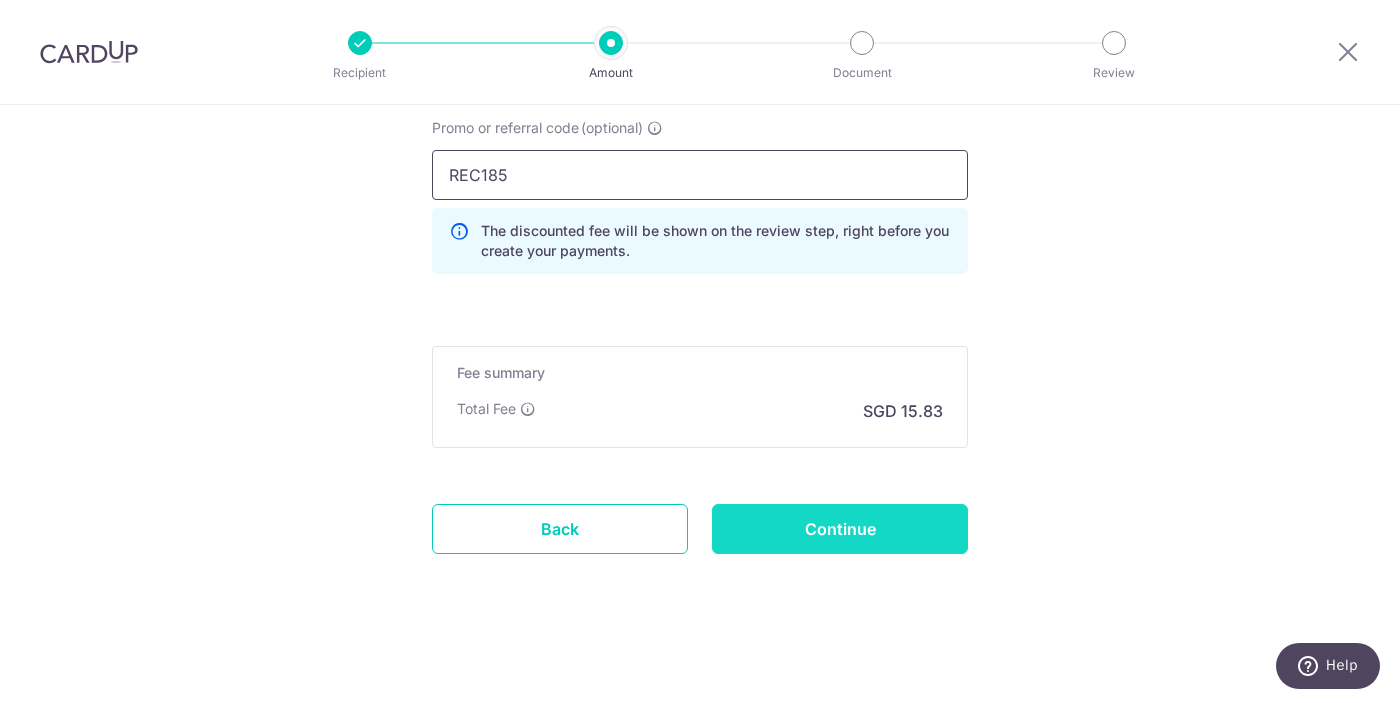 type on "REC185" 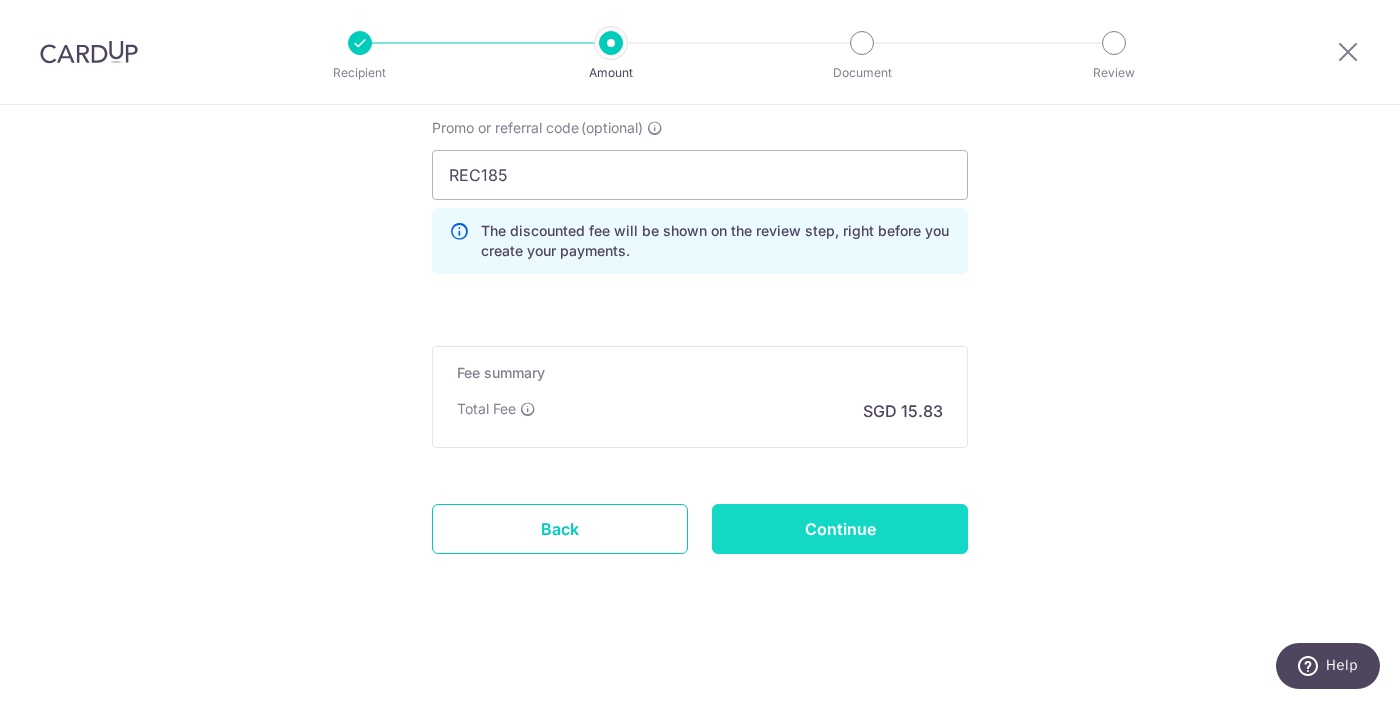 click on "Continue" at bounding box center [840, 529] 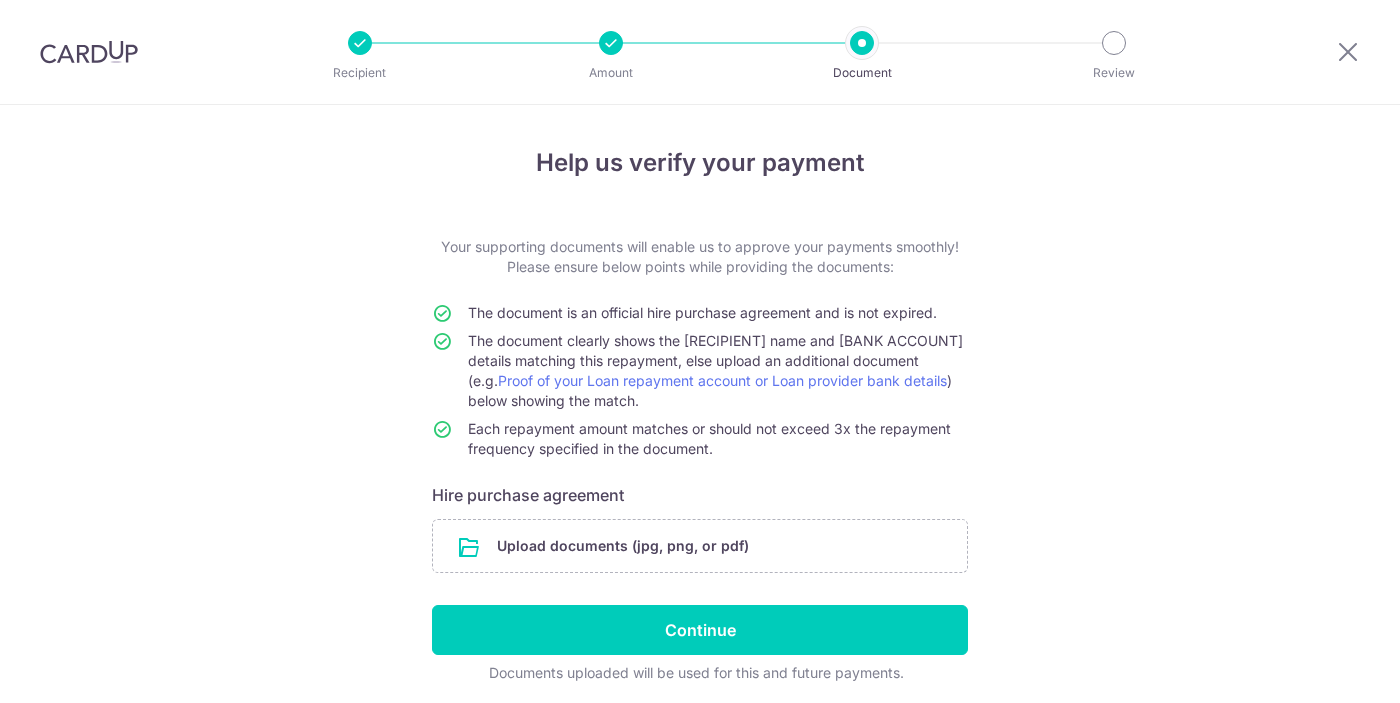 scroll, scrollTop: 0, scrollLeft: 0, axis: both 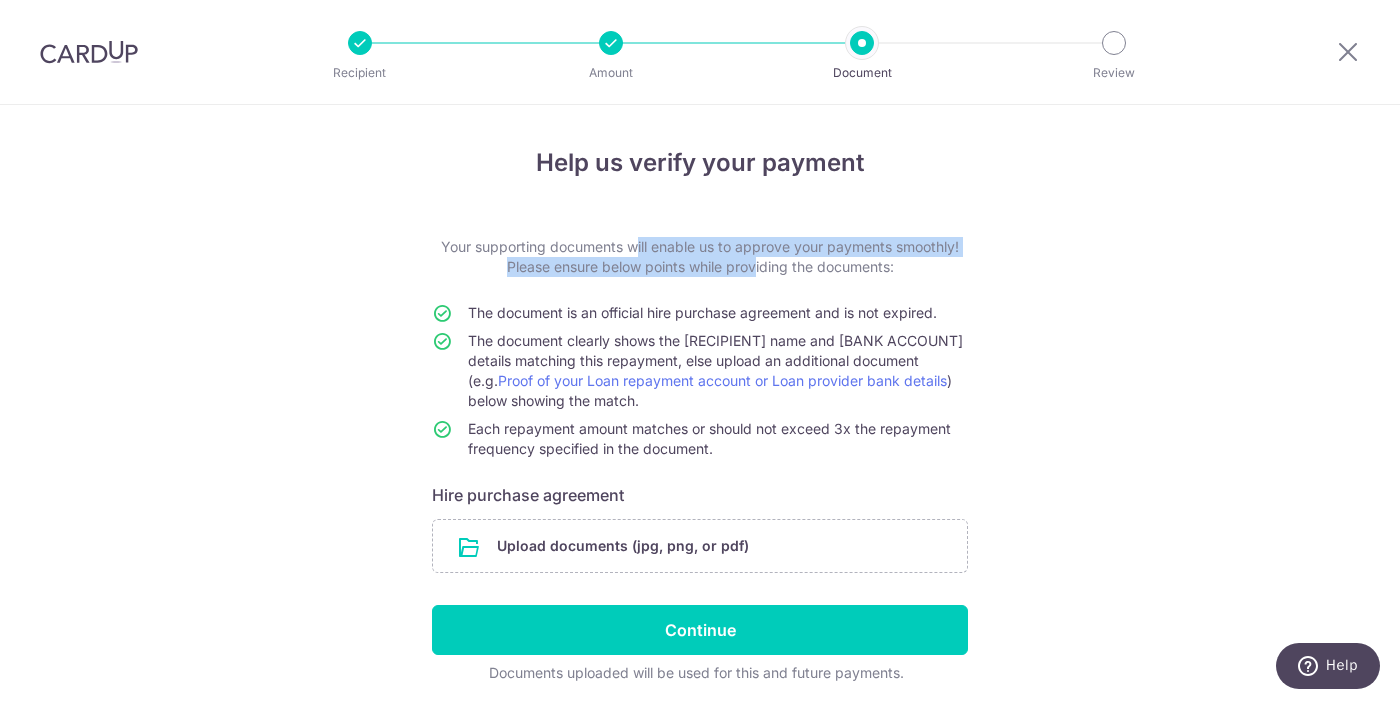 drag, startPoint x: 564, startPoint y: 255, endPoint x: 752, endPoint y: 273, distance: 188.85974 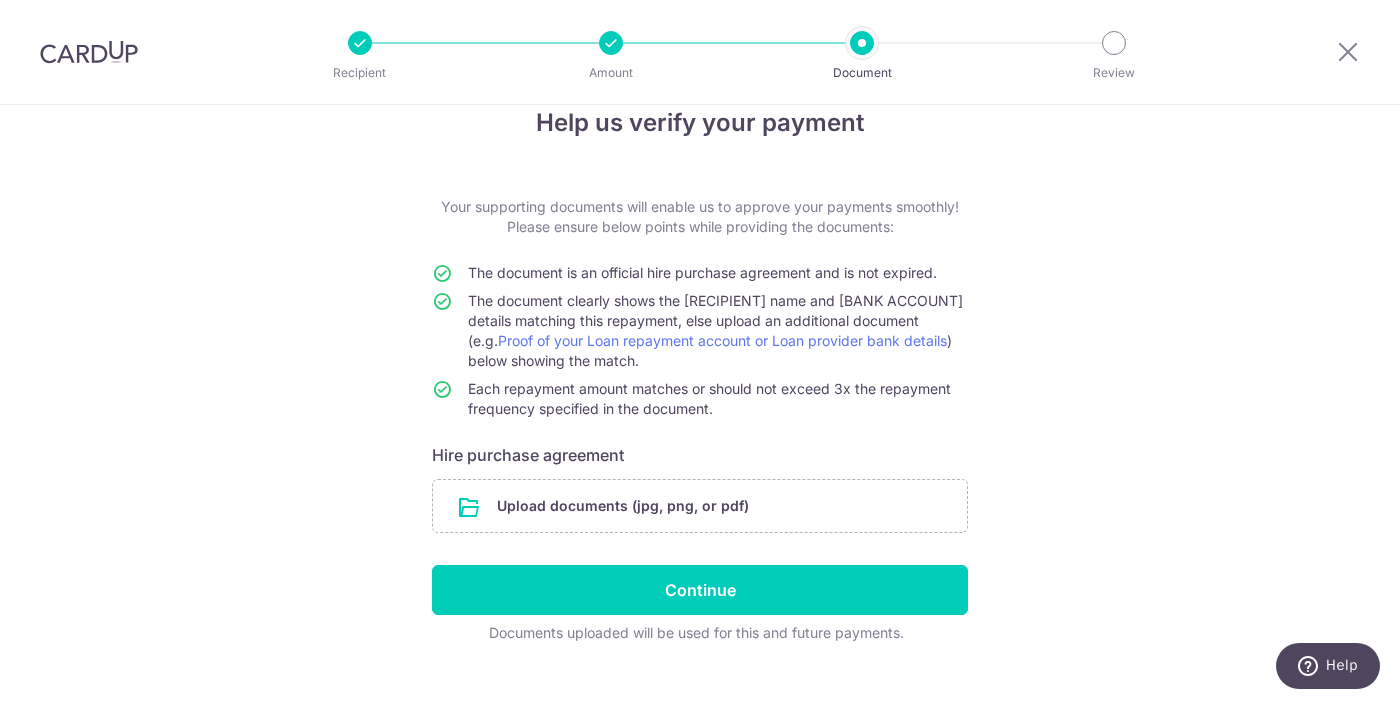 scroll, scrollTop: 74, scrollLeft: 0, axis: vertical 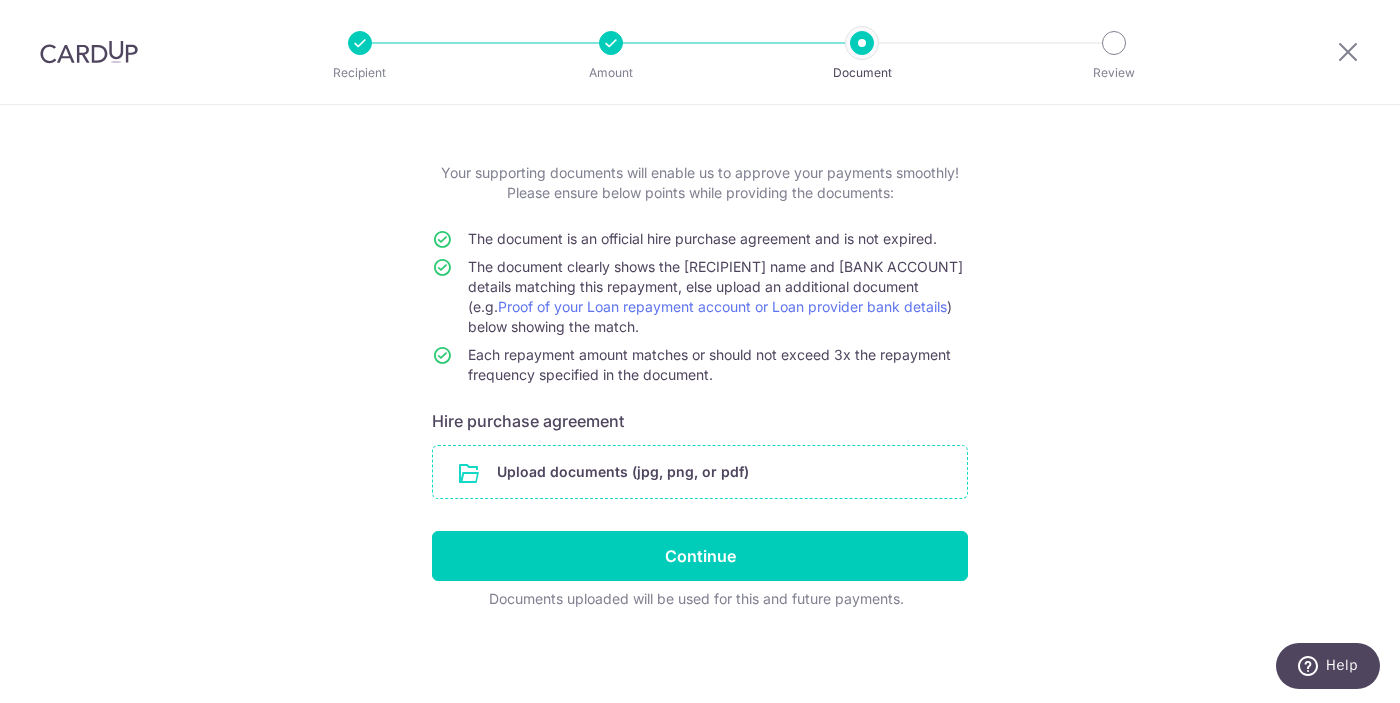 click at bounding box center (700, 472) 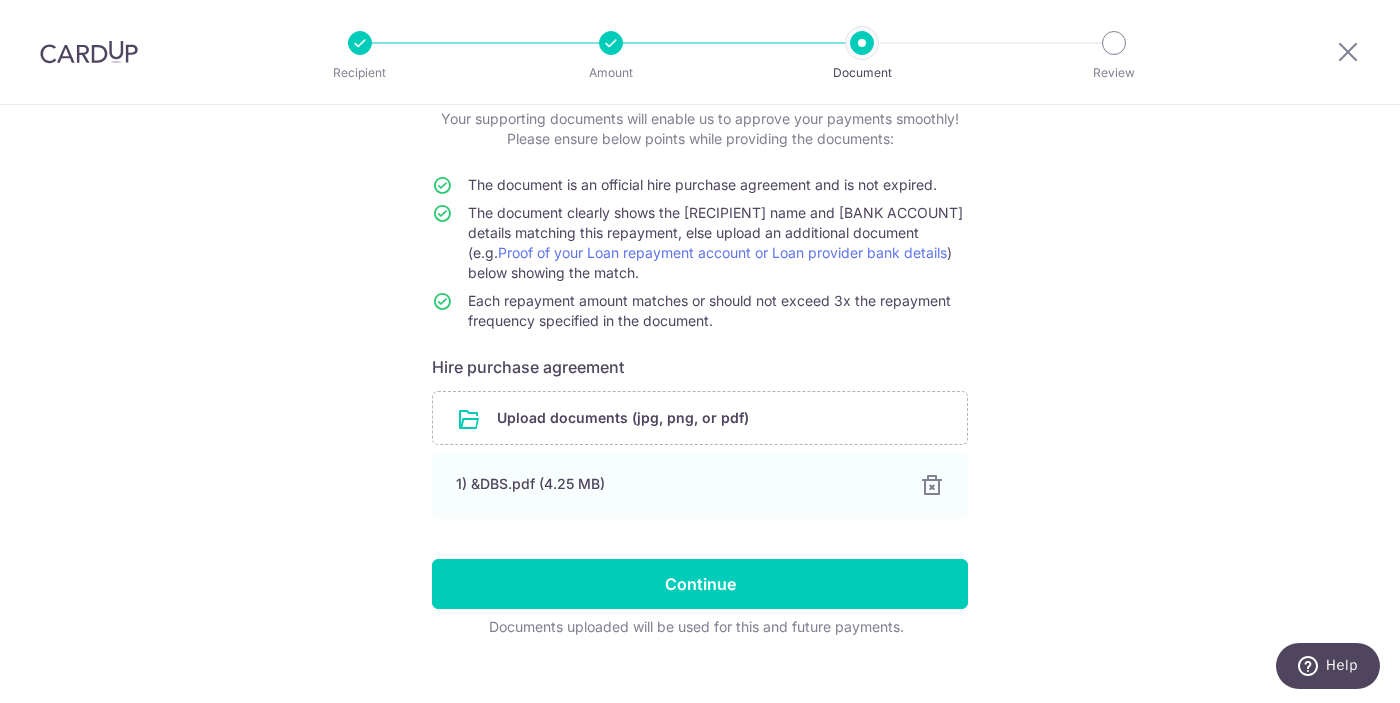 scroll, scrollTop: 156, scrollLeft: 0, axis: vertical 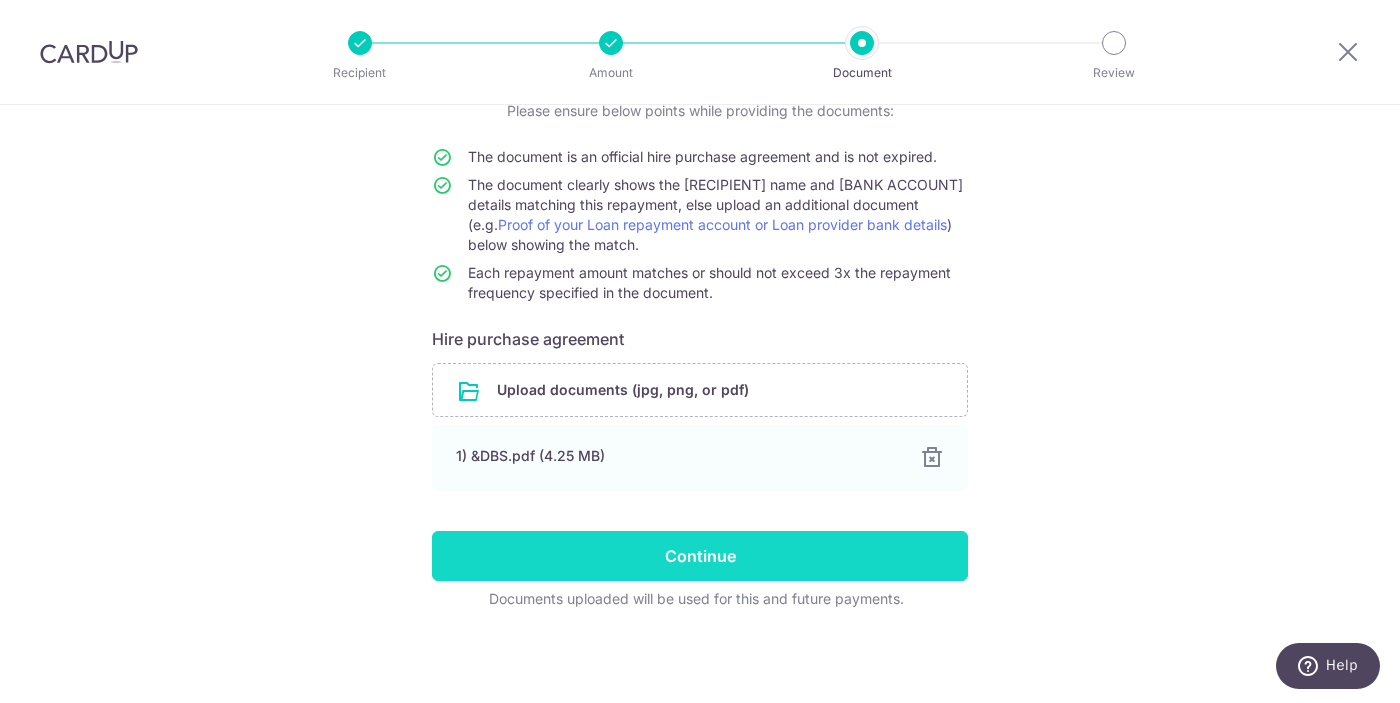 click on "Continue" at bounding box center [700, 556] 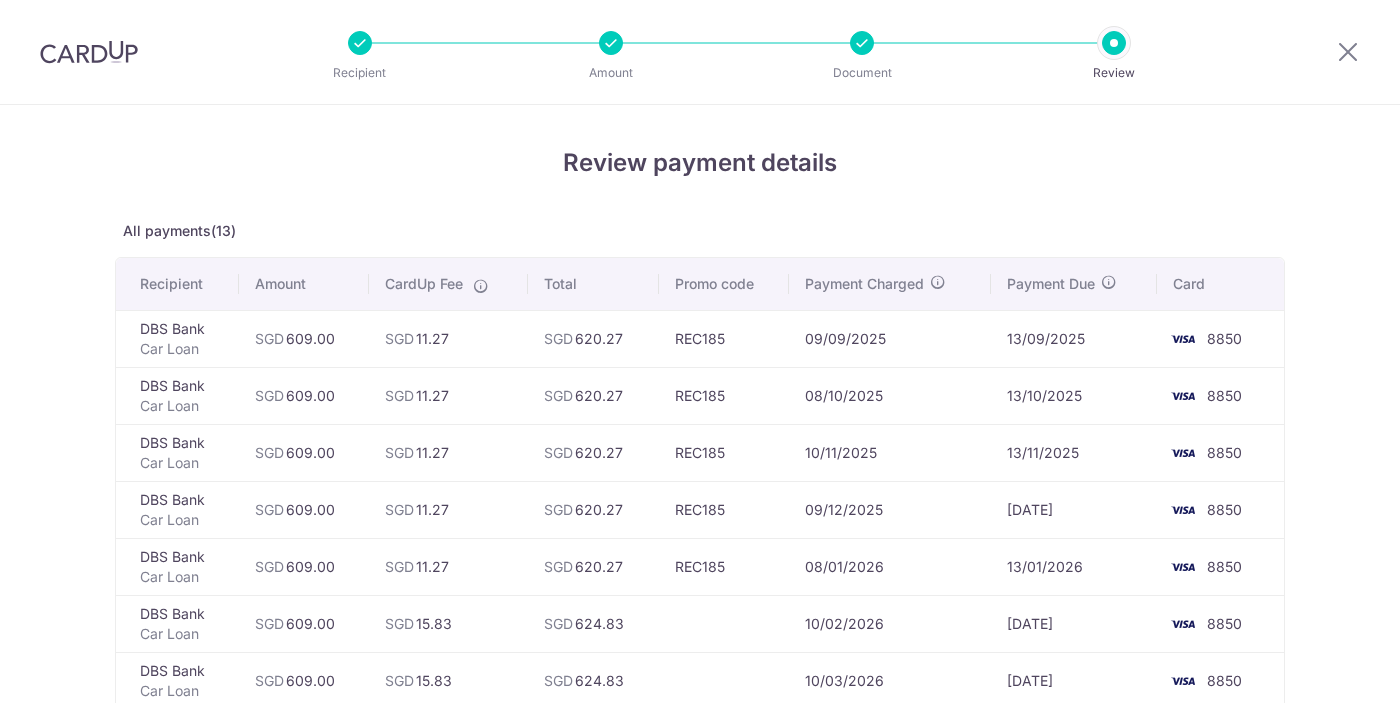 scroll, scrollTop: 0, scrollLeft: 0, axis: both 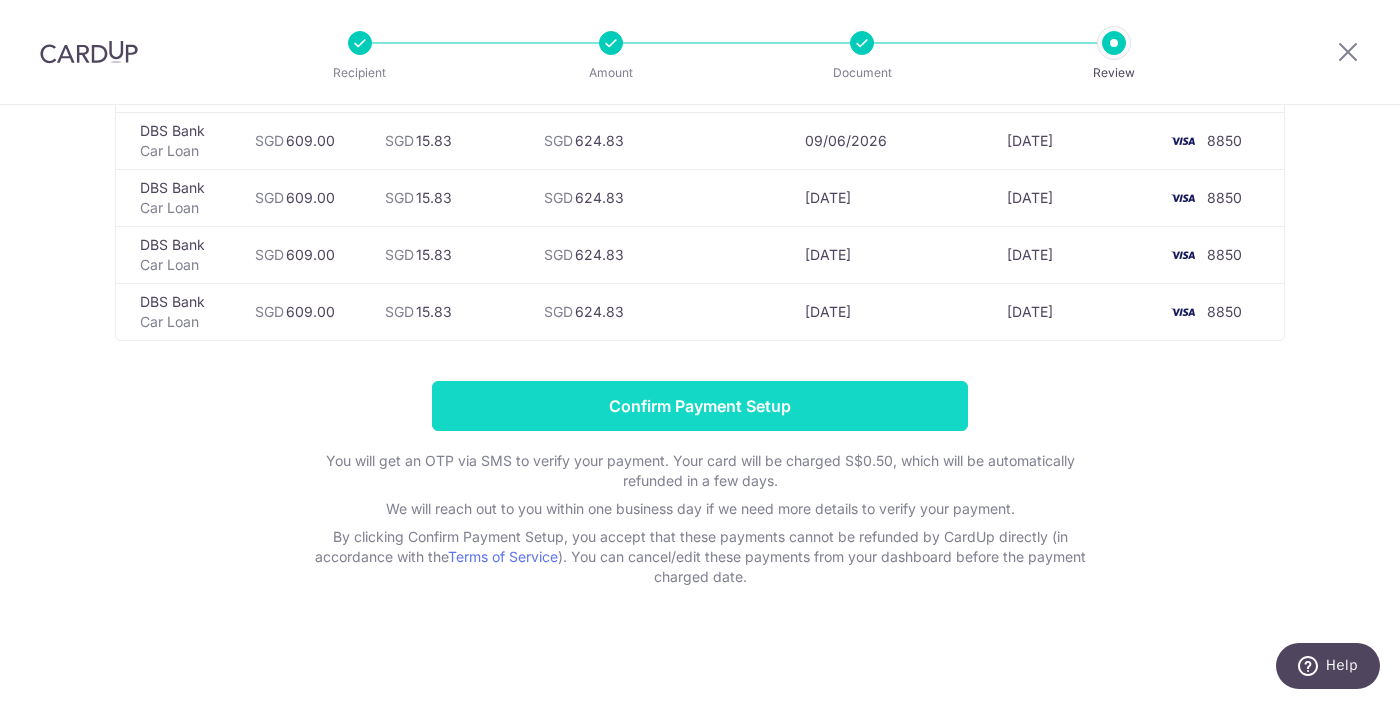 click on "Confirm Payment Setup" at bounding box center (700, 406) 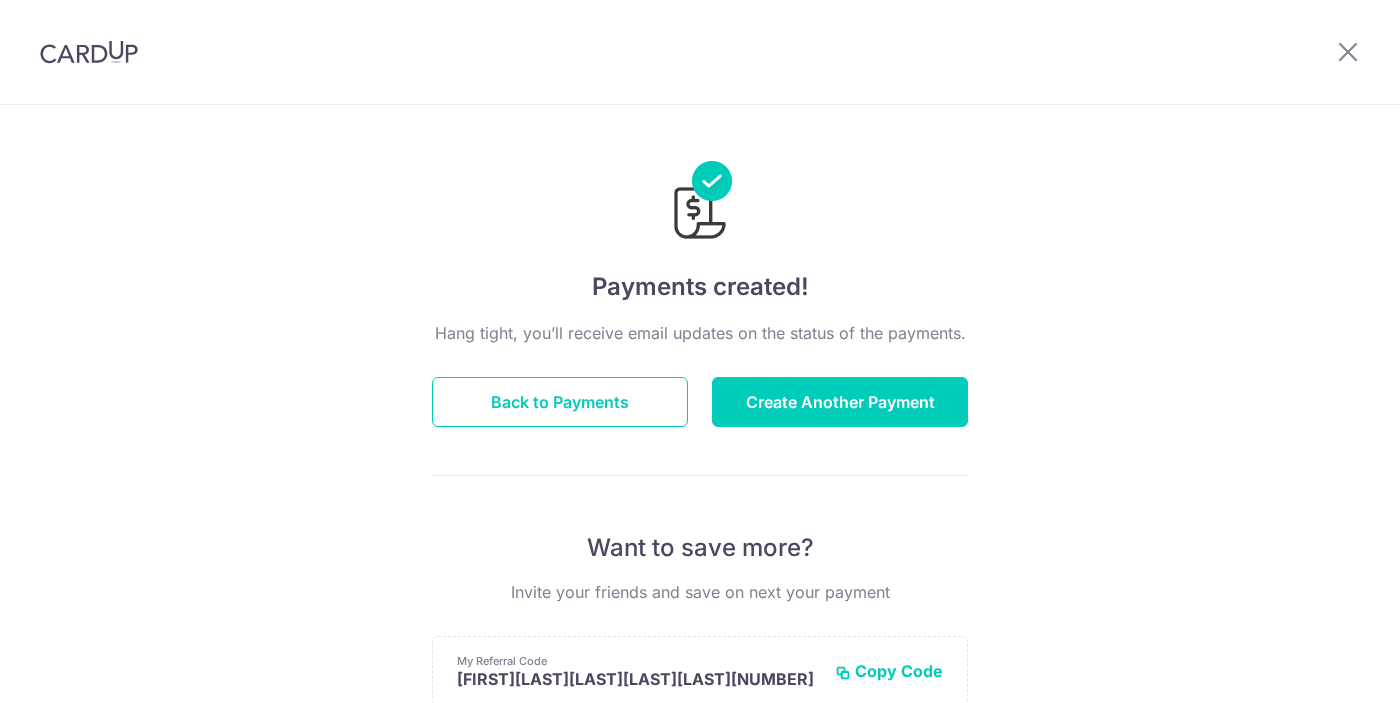 scroll, scrollTop: 0, scrollLeft: 0, axis: both 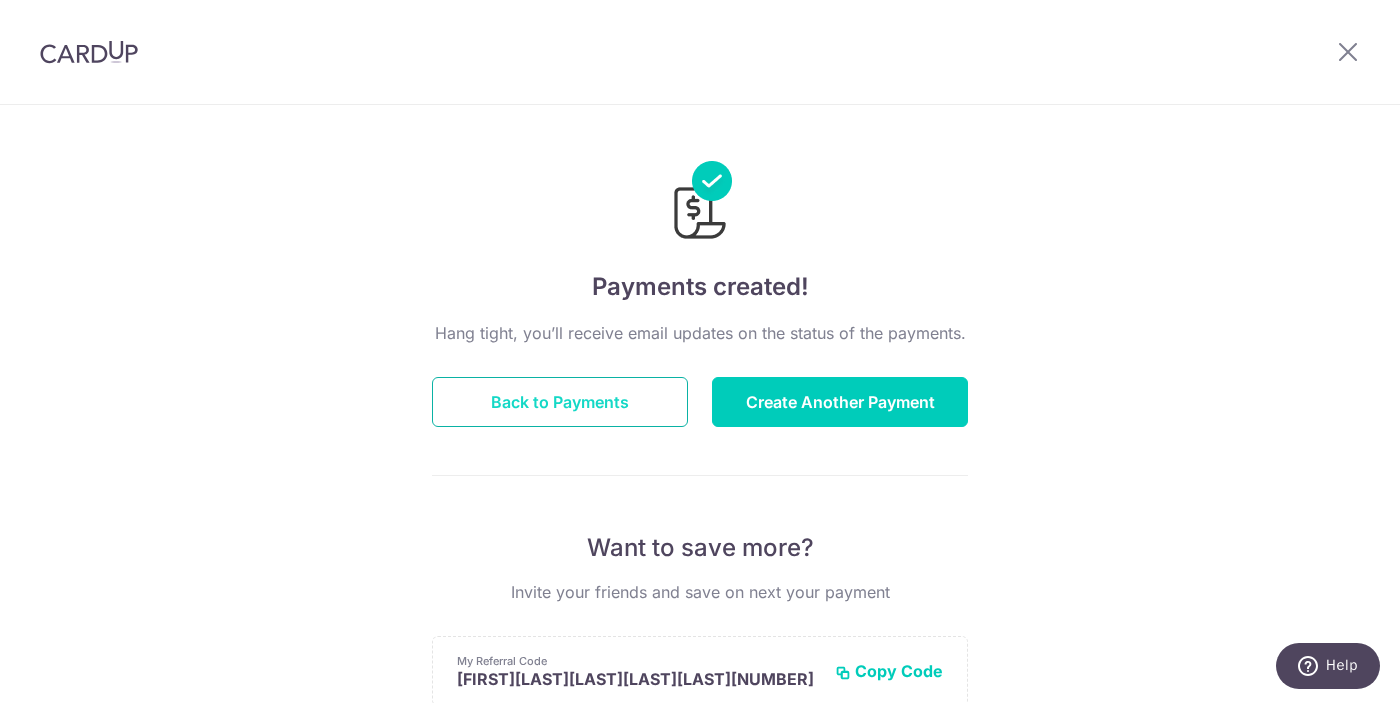 click on "Back to Payments" at bounding box center (560, 402) 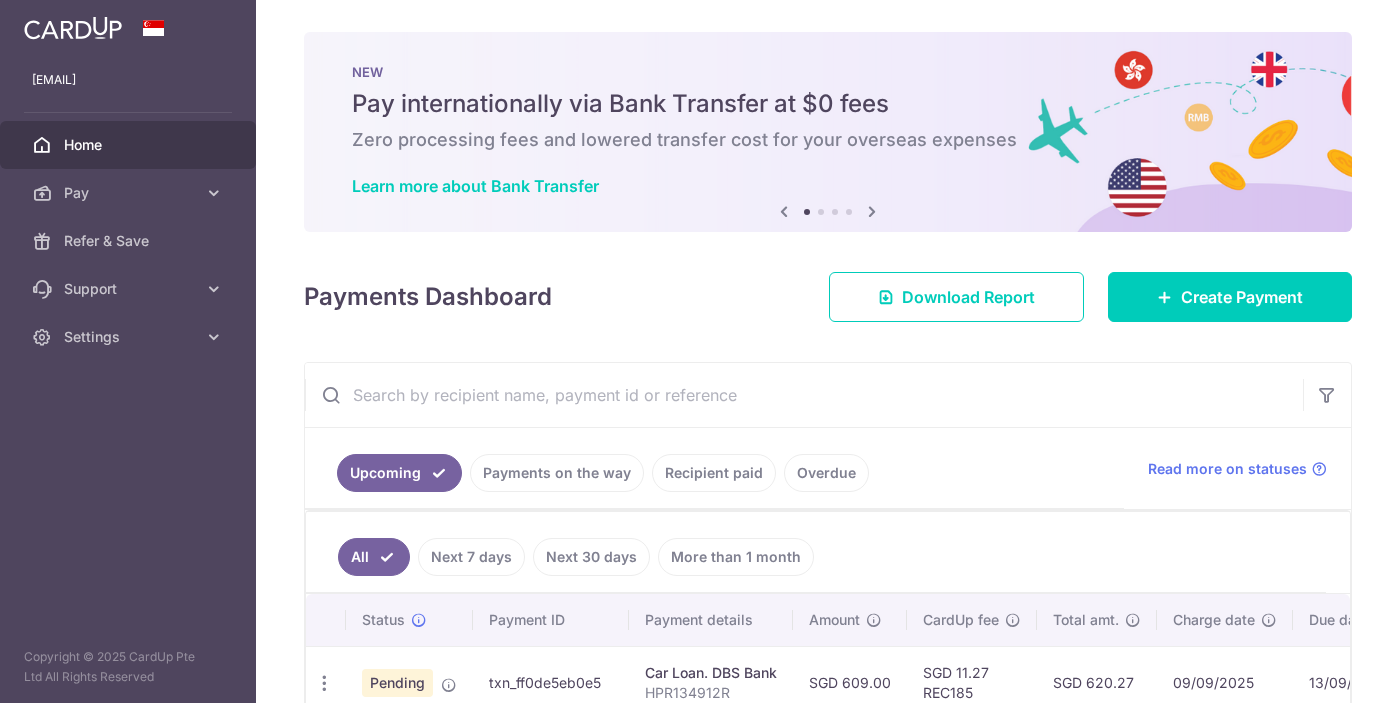 scroll, scrollTop: 0, scrollLeft: 0, axis: both 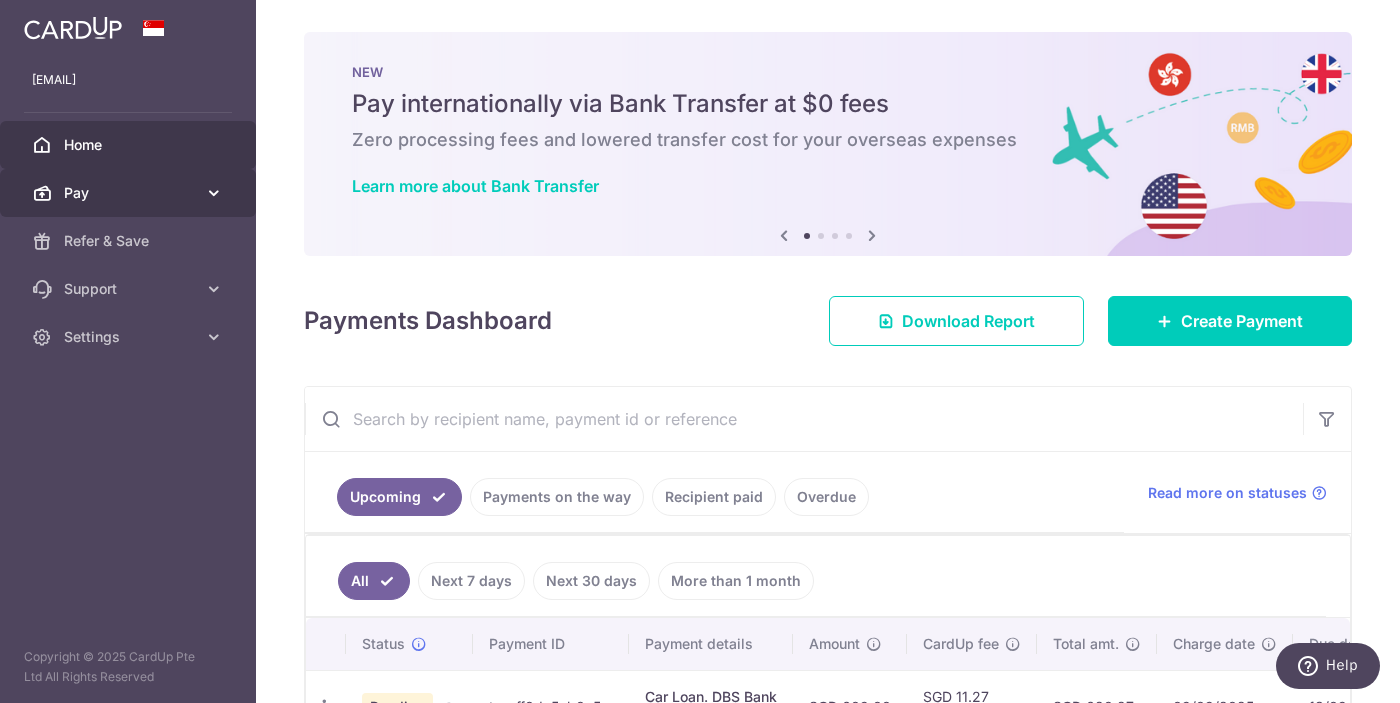 click on "Pay" at bounding box center (128, 193) 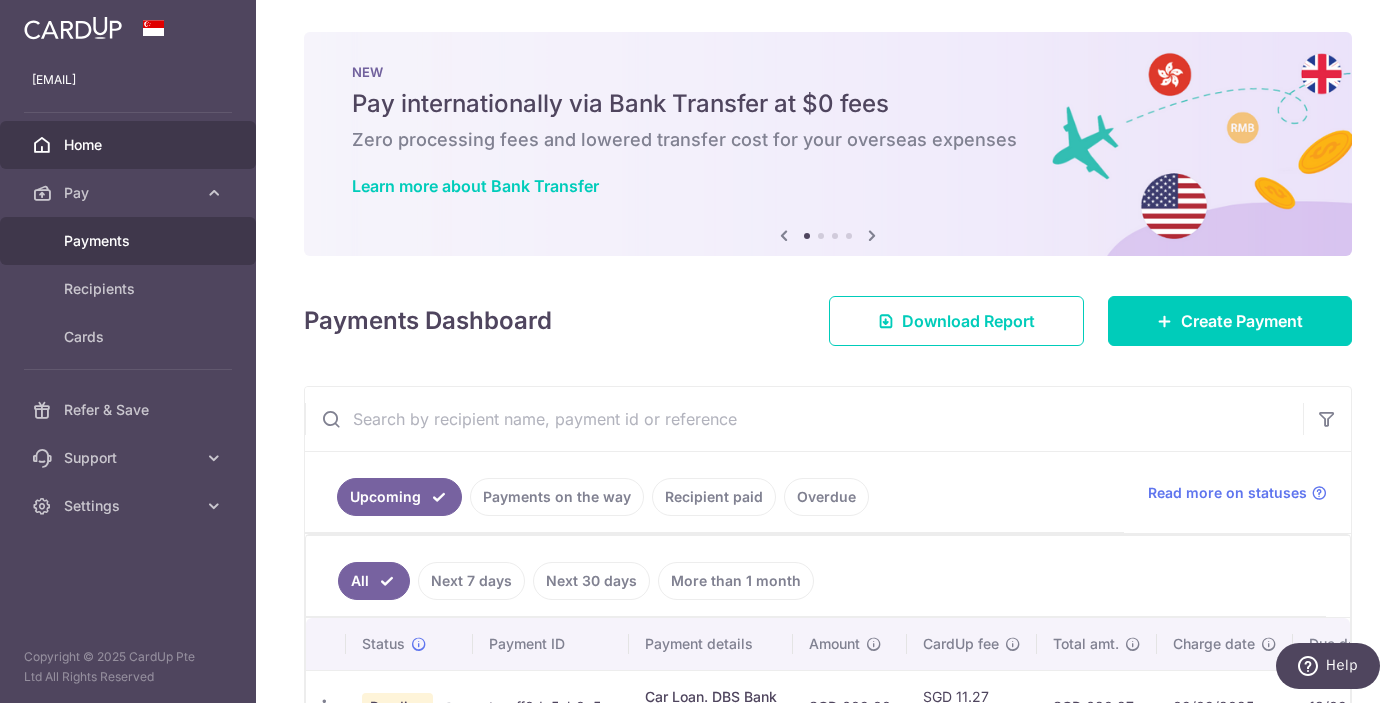 click on "Payments" at bounding box center (130, 241) 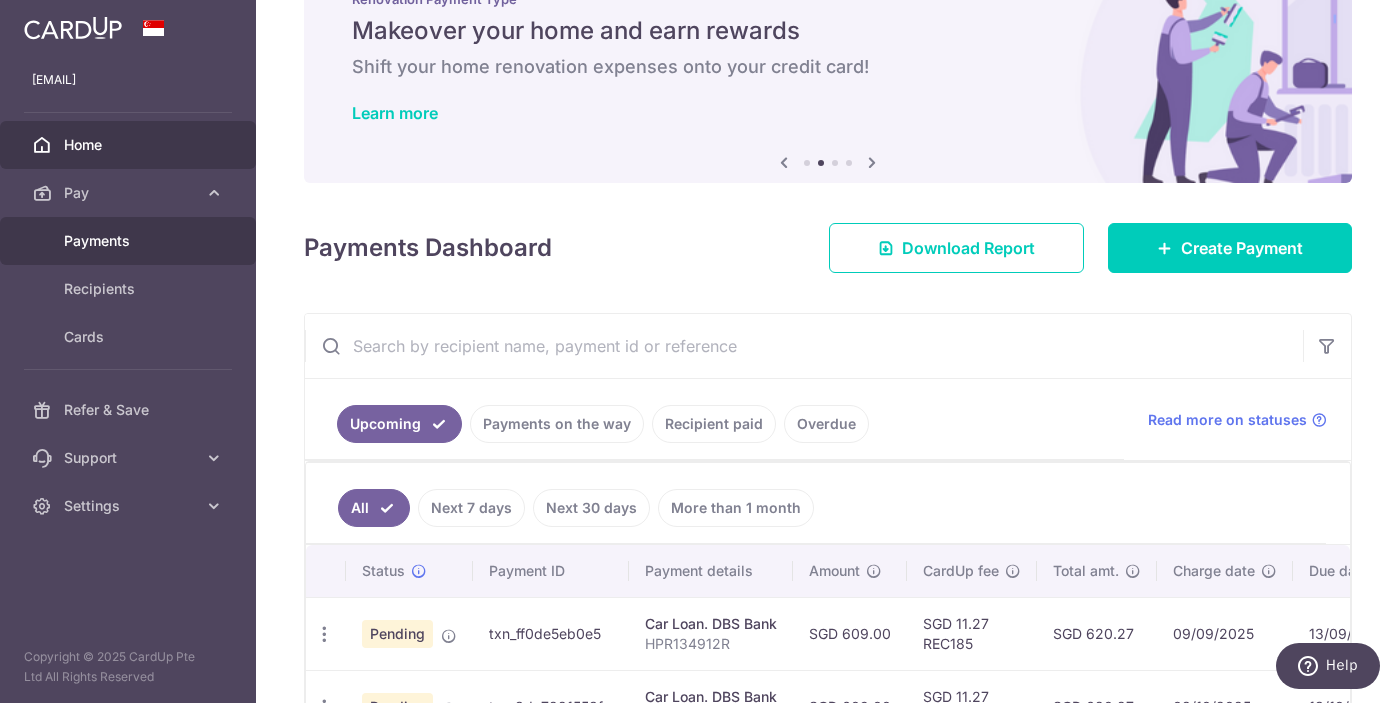 scroll, scrollTop: 75, scrollLeft: 0, axis: vertical 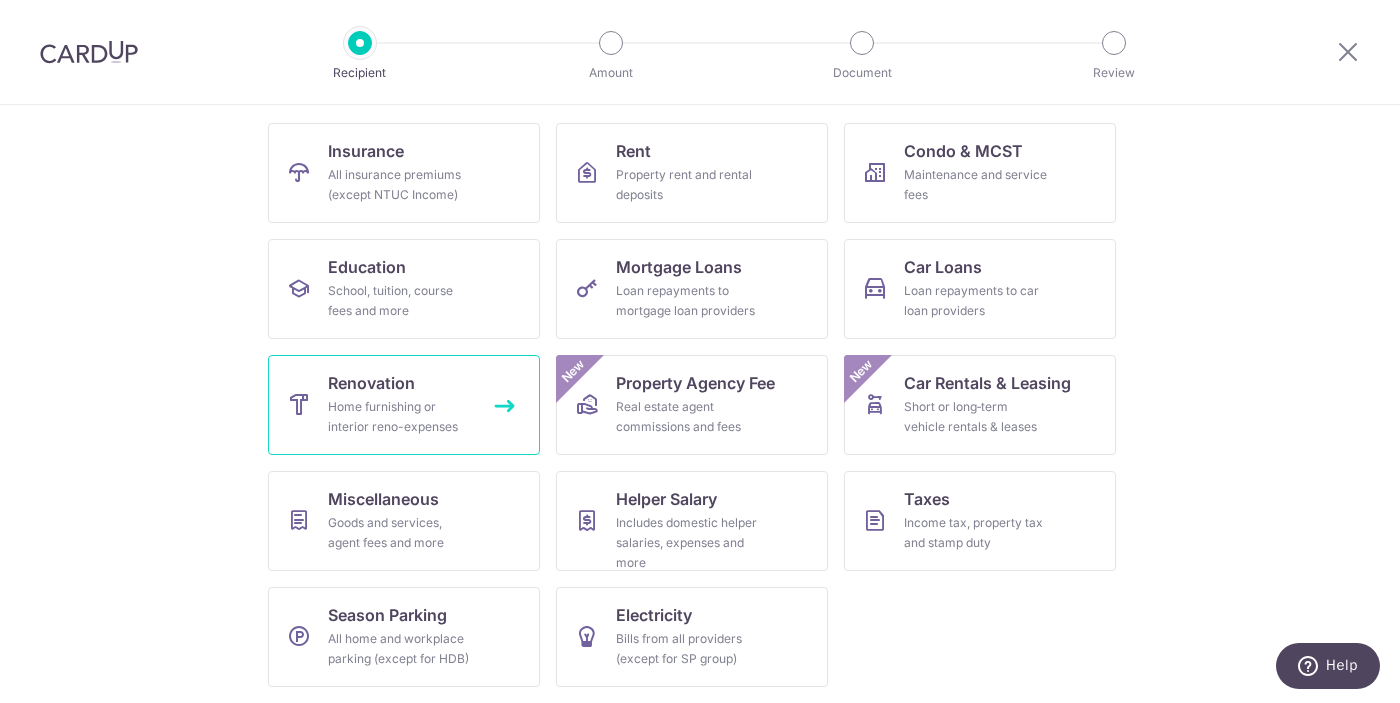 click on "Home furnishing or interior reno-expenses" at bounding box center [400, 417] 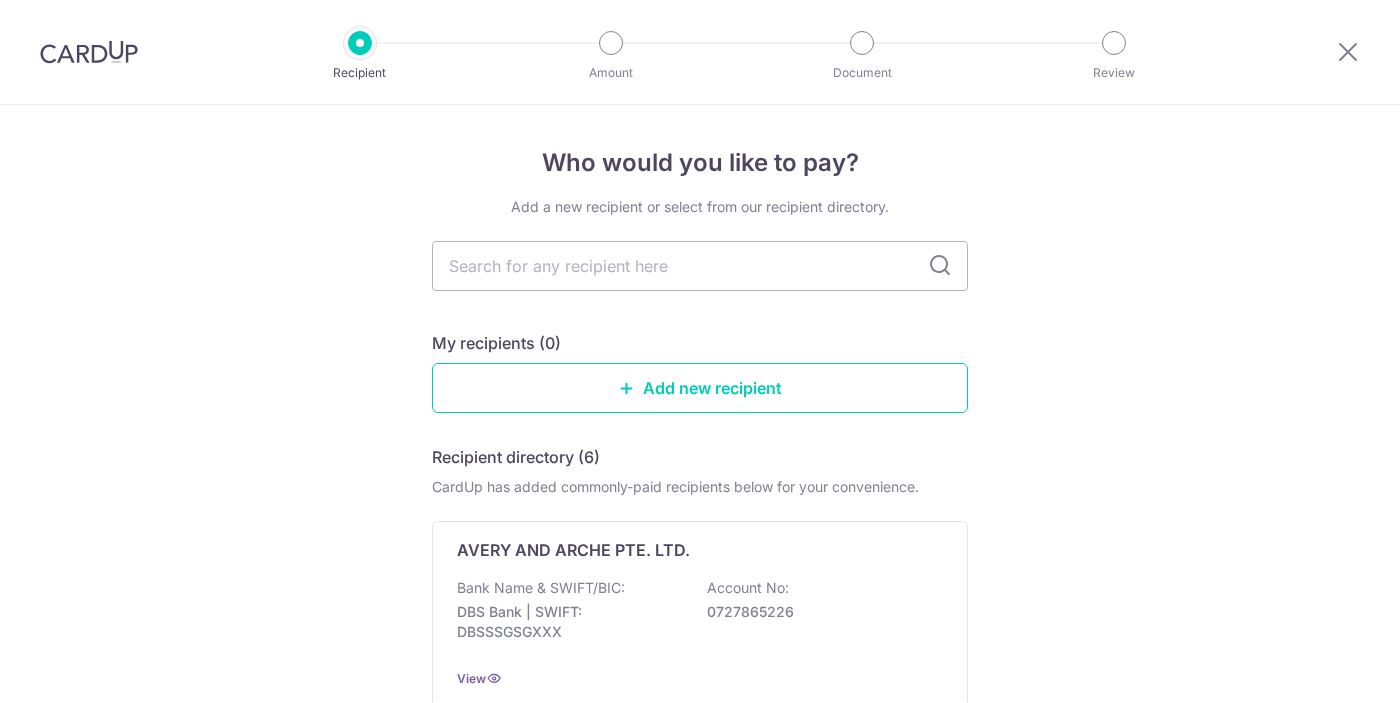 scroll, scrollTop: 0, scrollLeft: 0, axis: both 